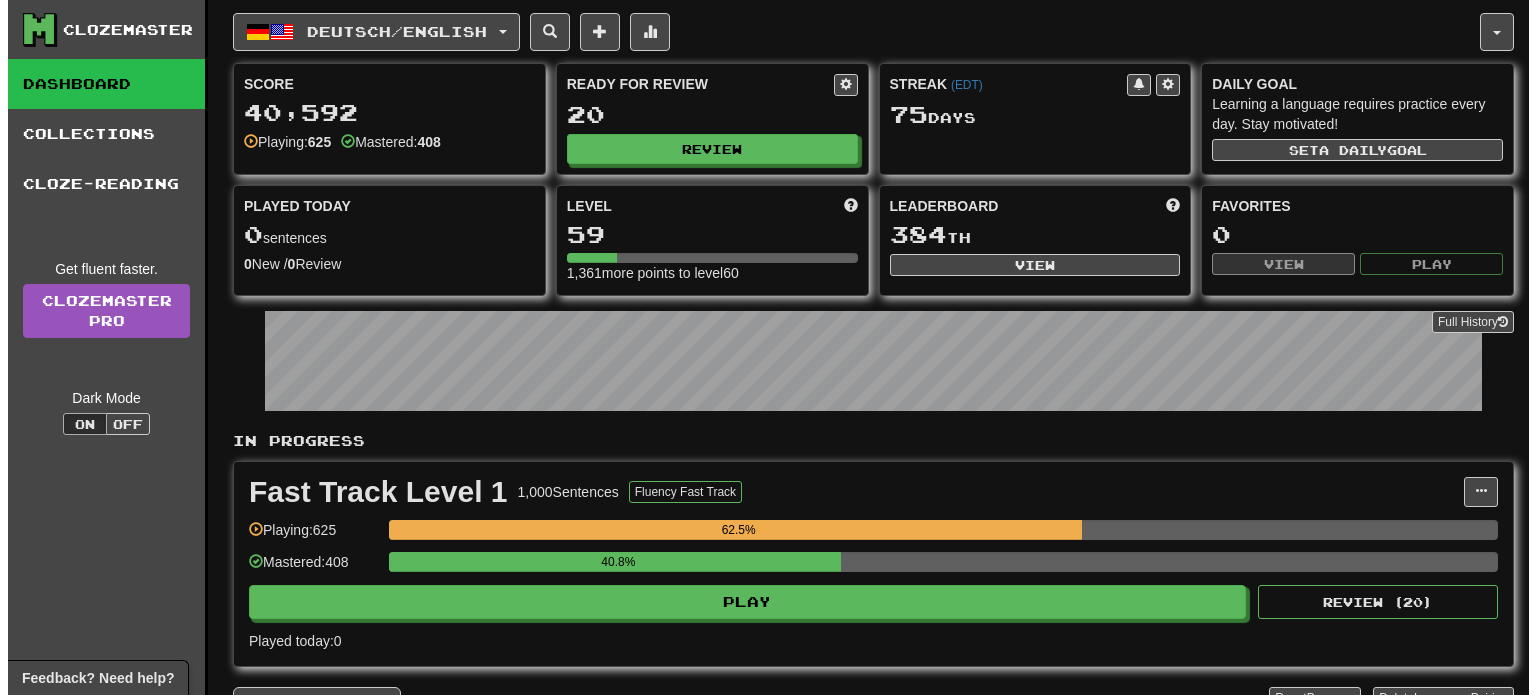 scroll, scrollTop: 0, scrollLeft: 0, axis: both 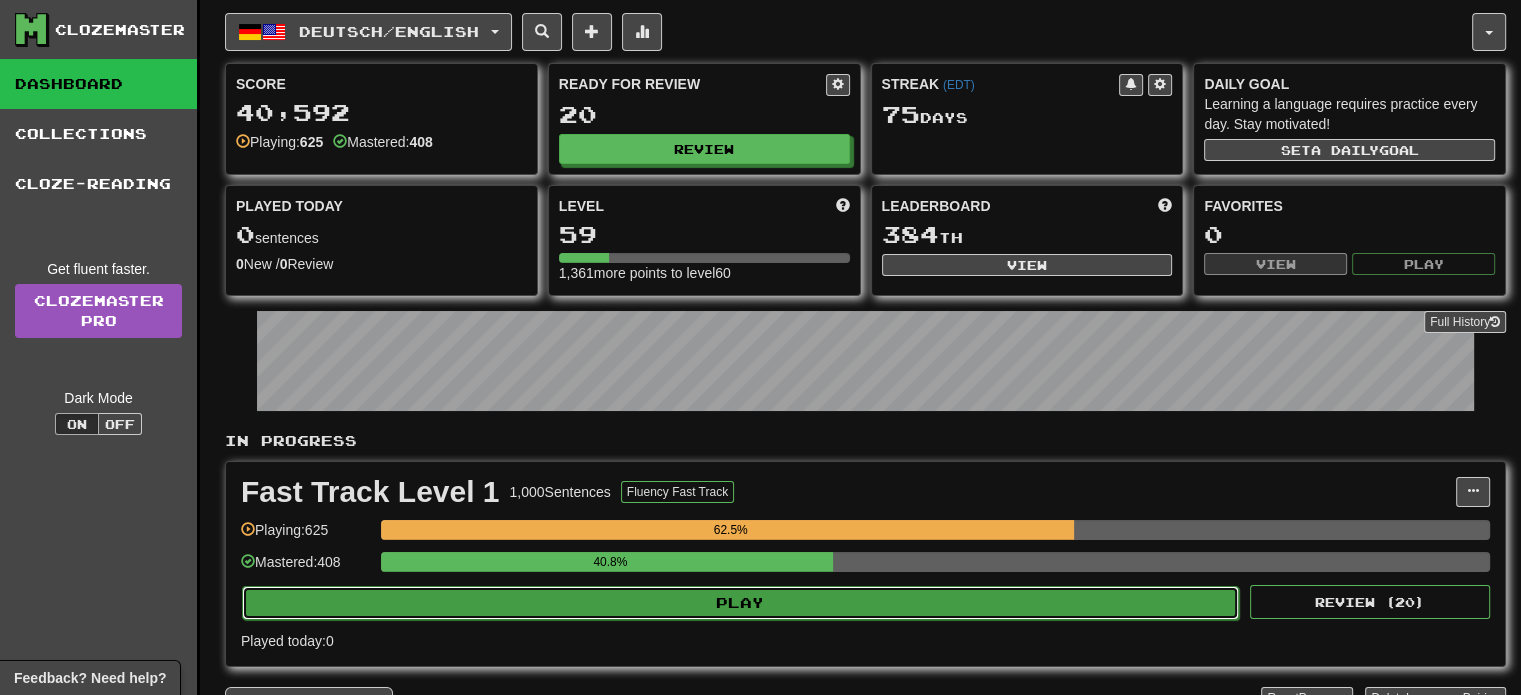 click on "Play" at bounding box center [740, 603] 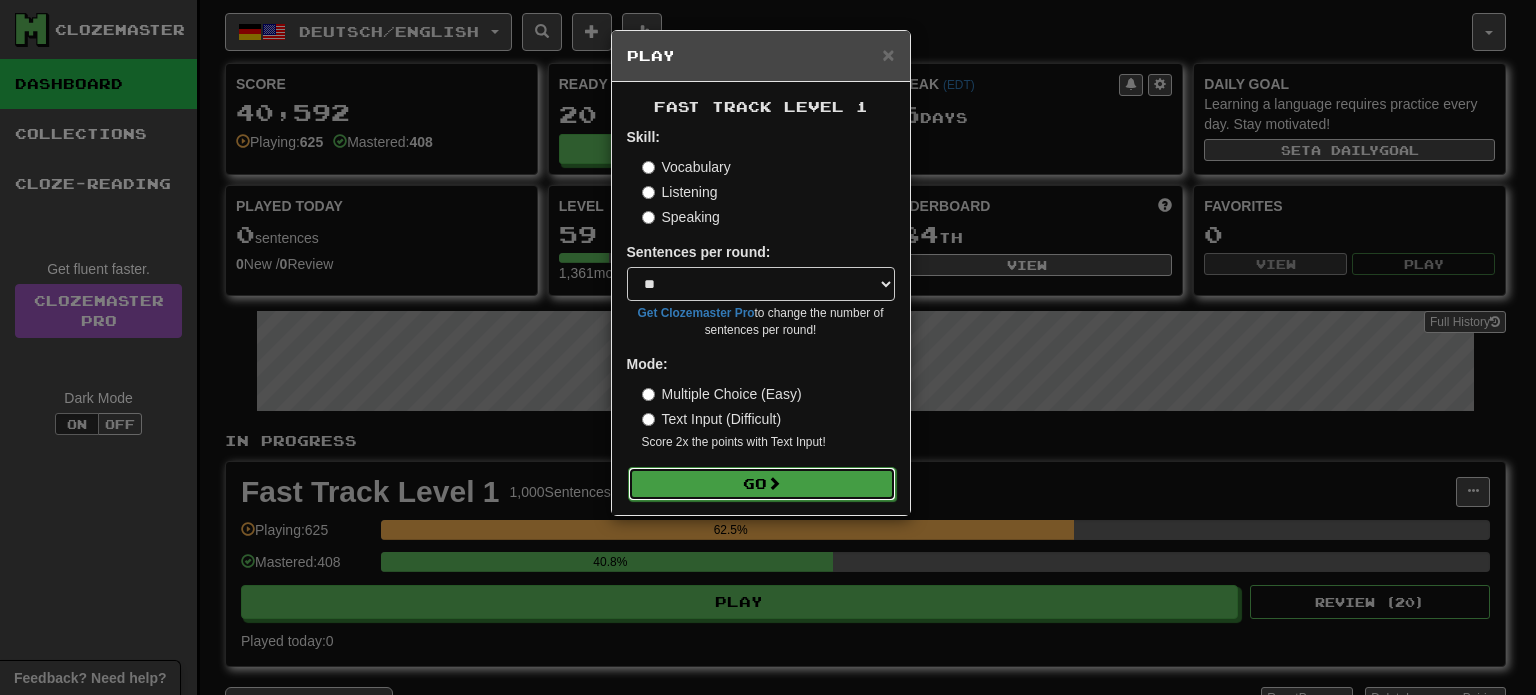 click on "Go" at bounding box center (762, 484) 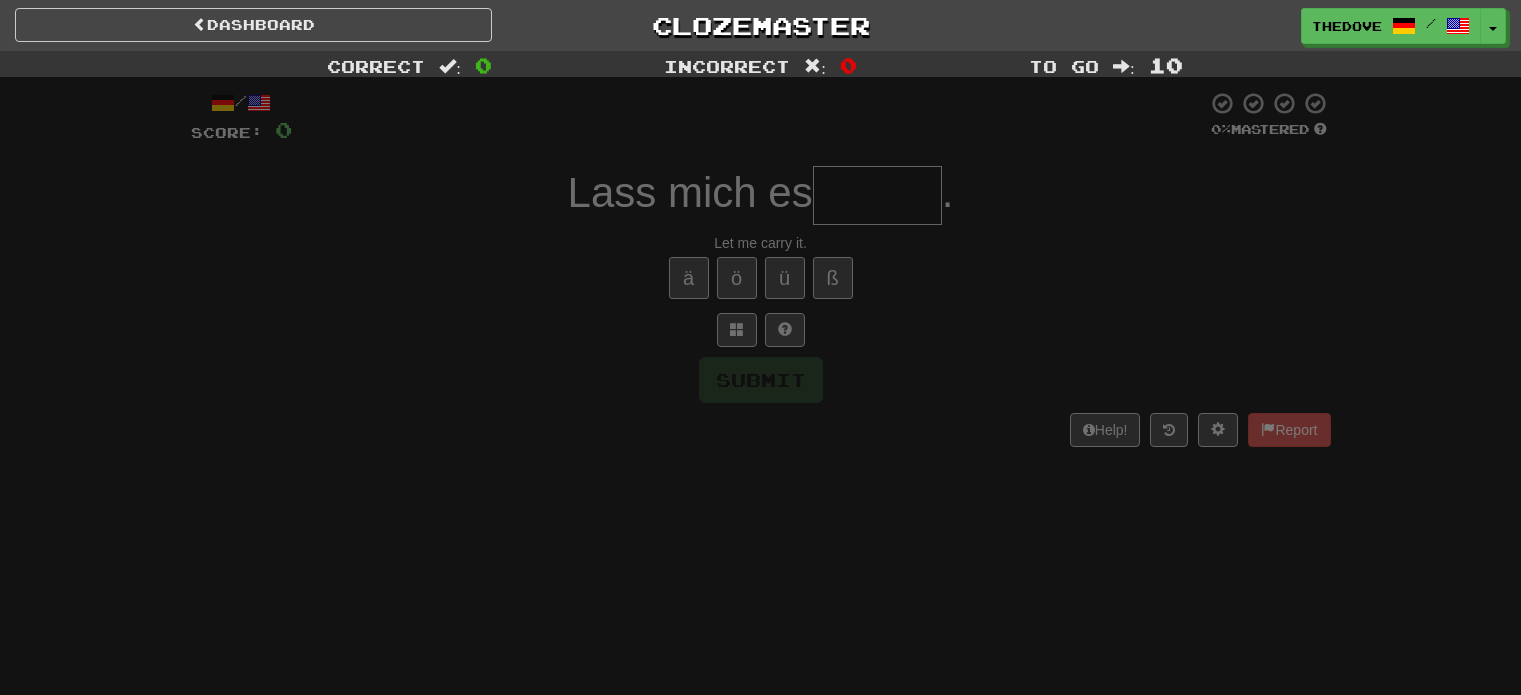 scroll, scrollTop: 0, scrollLeft: 0, axis: both 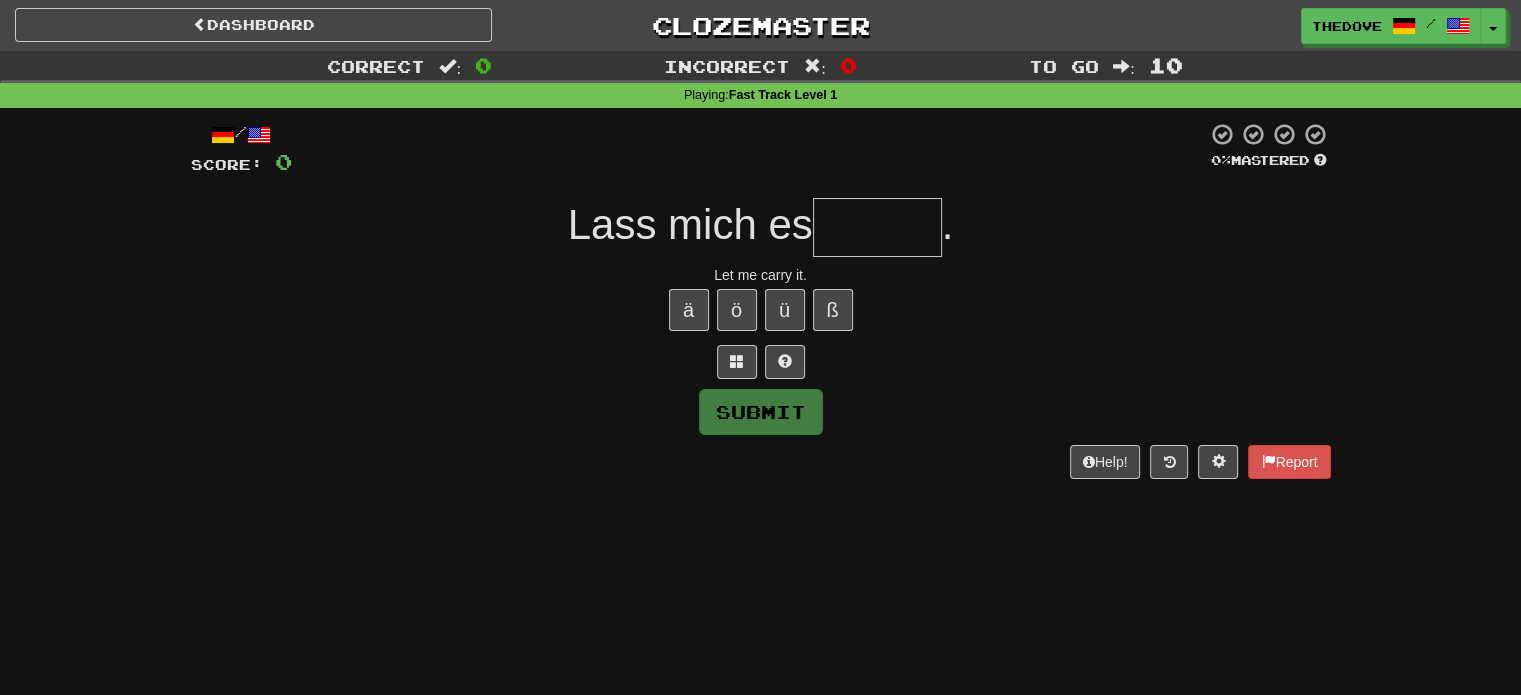 type on "*" 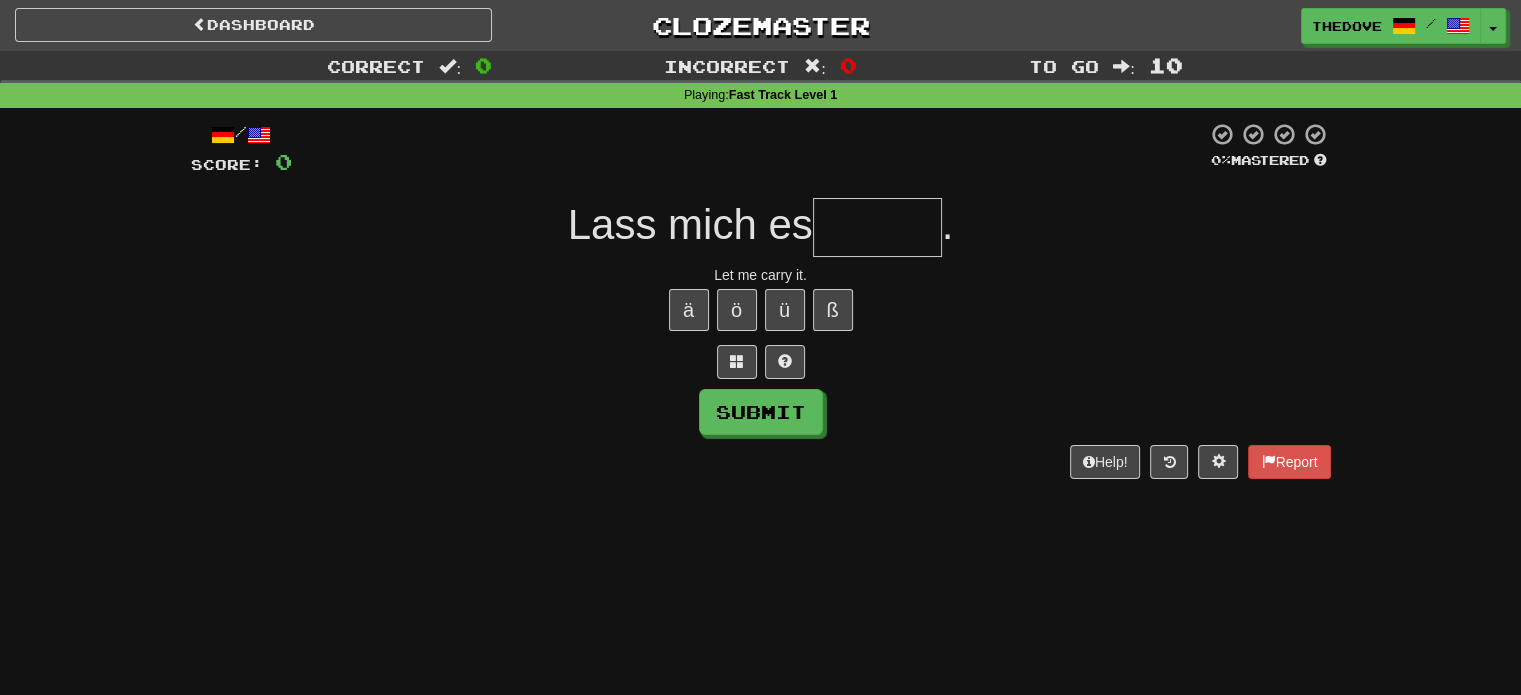 type on "*" 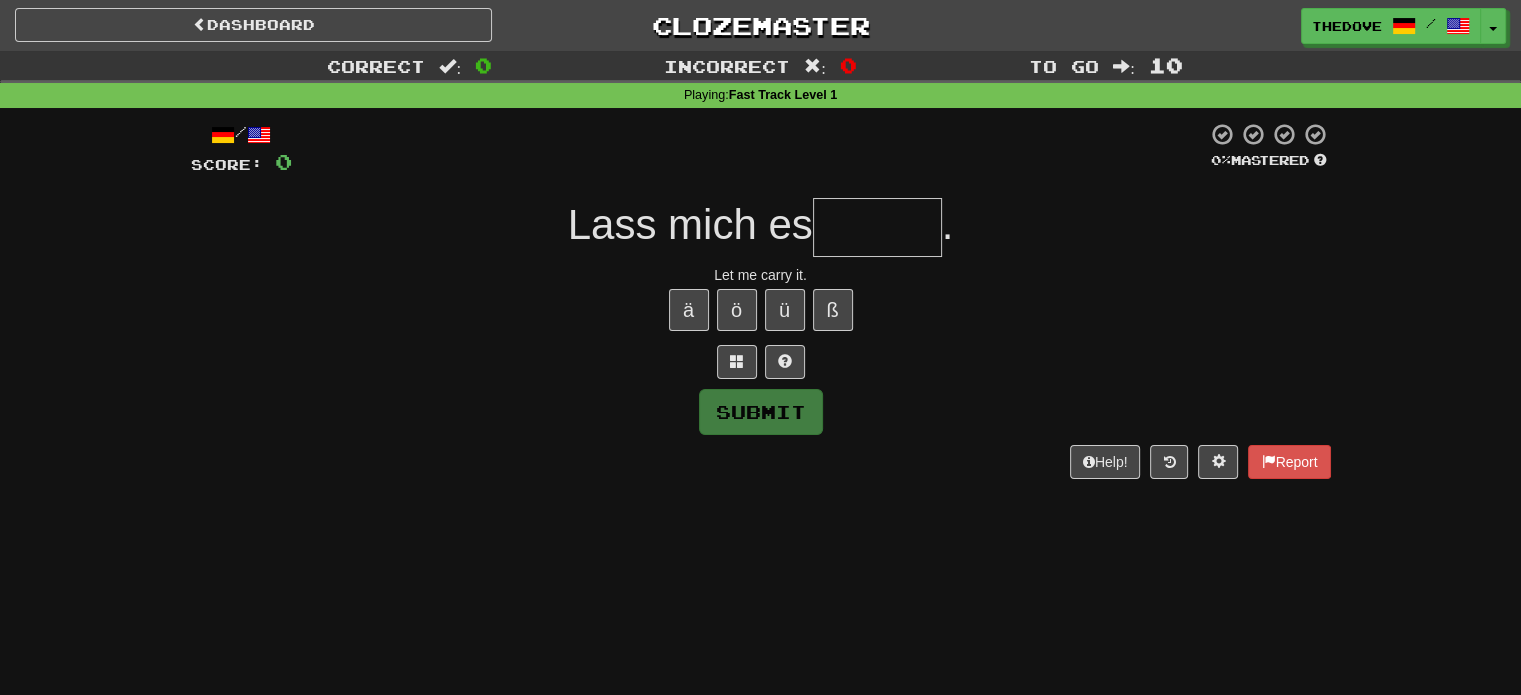 type on "*" 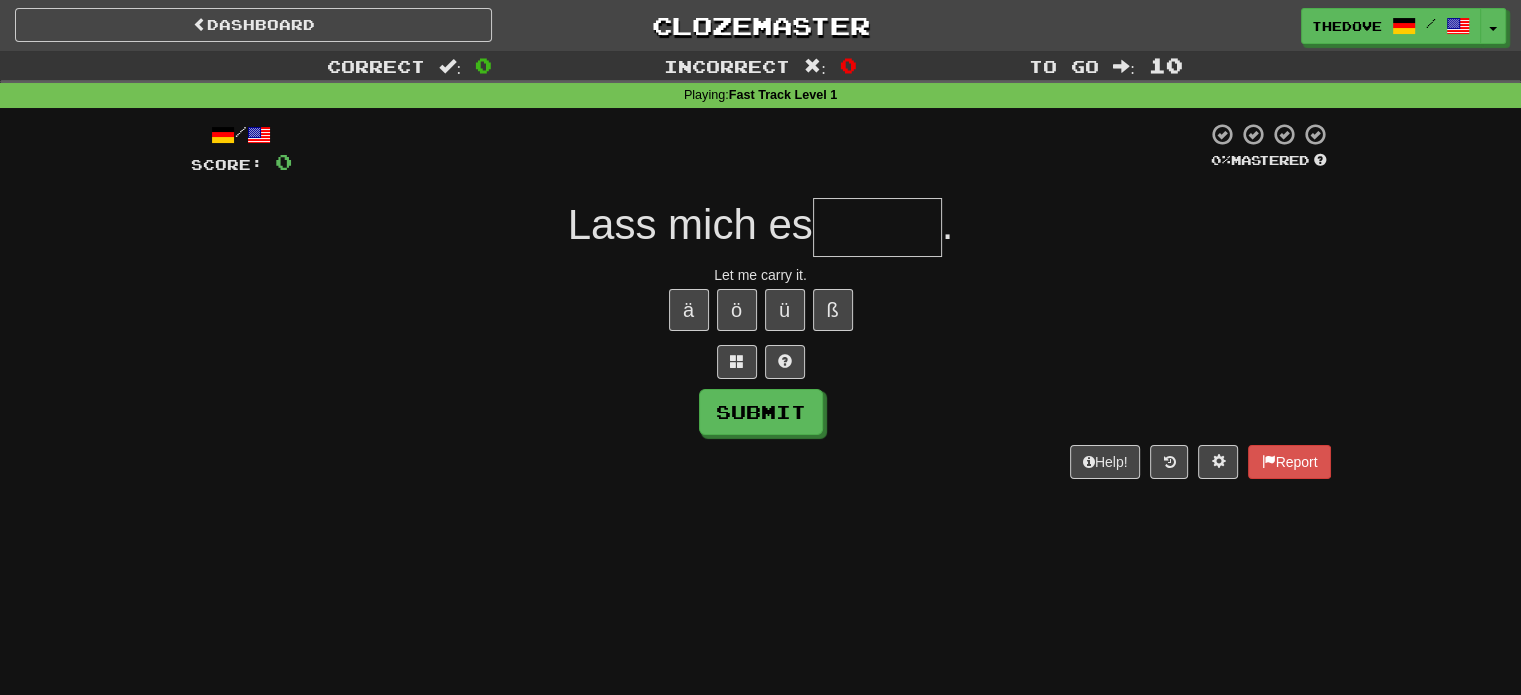 type on "*" 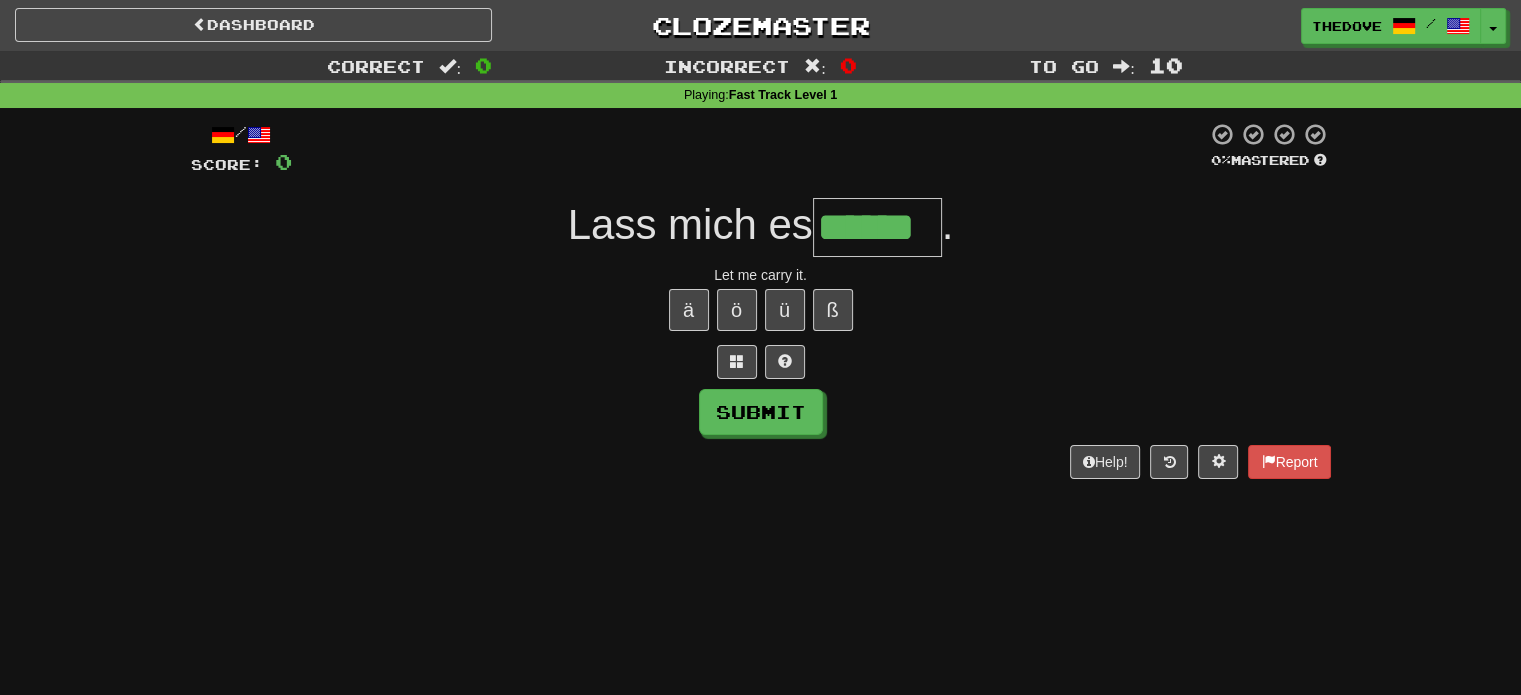 type on "******" 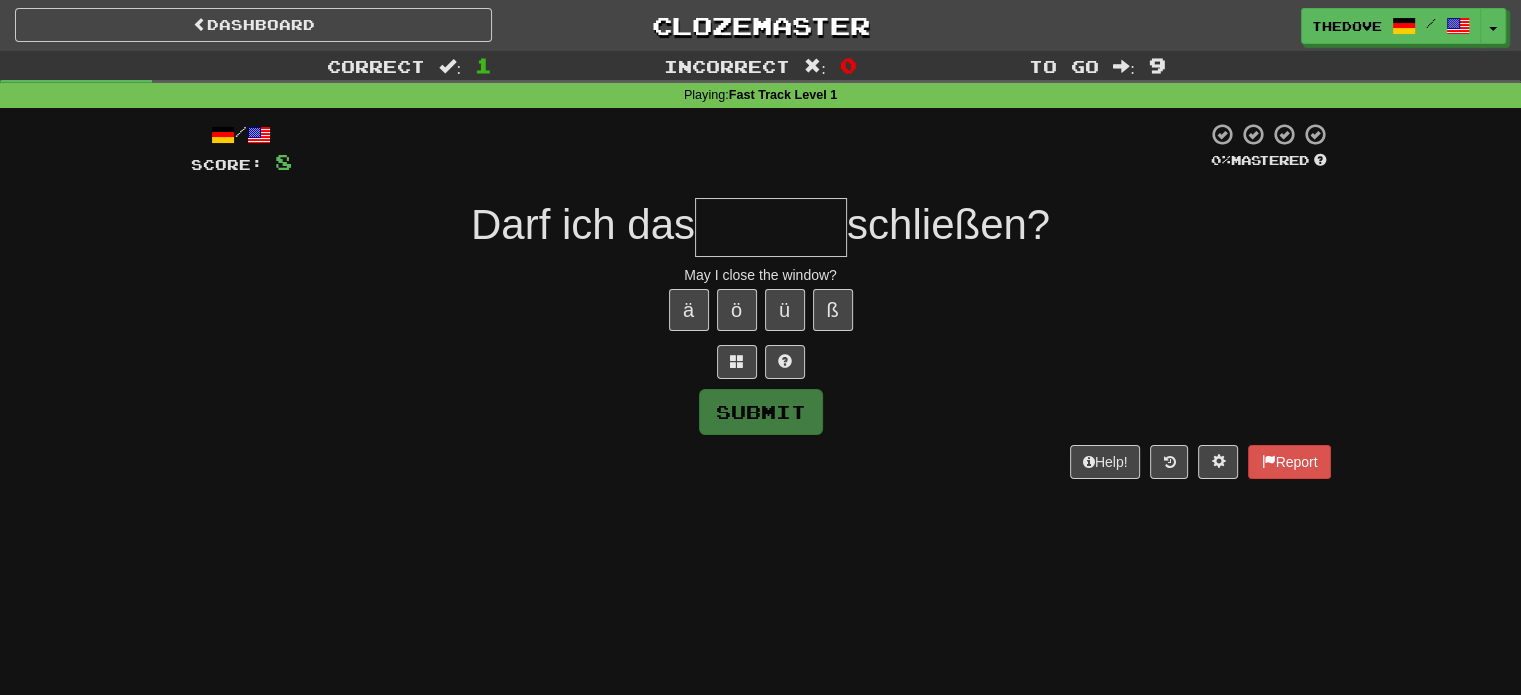 type on "*" 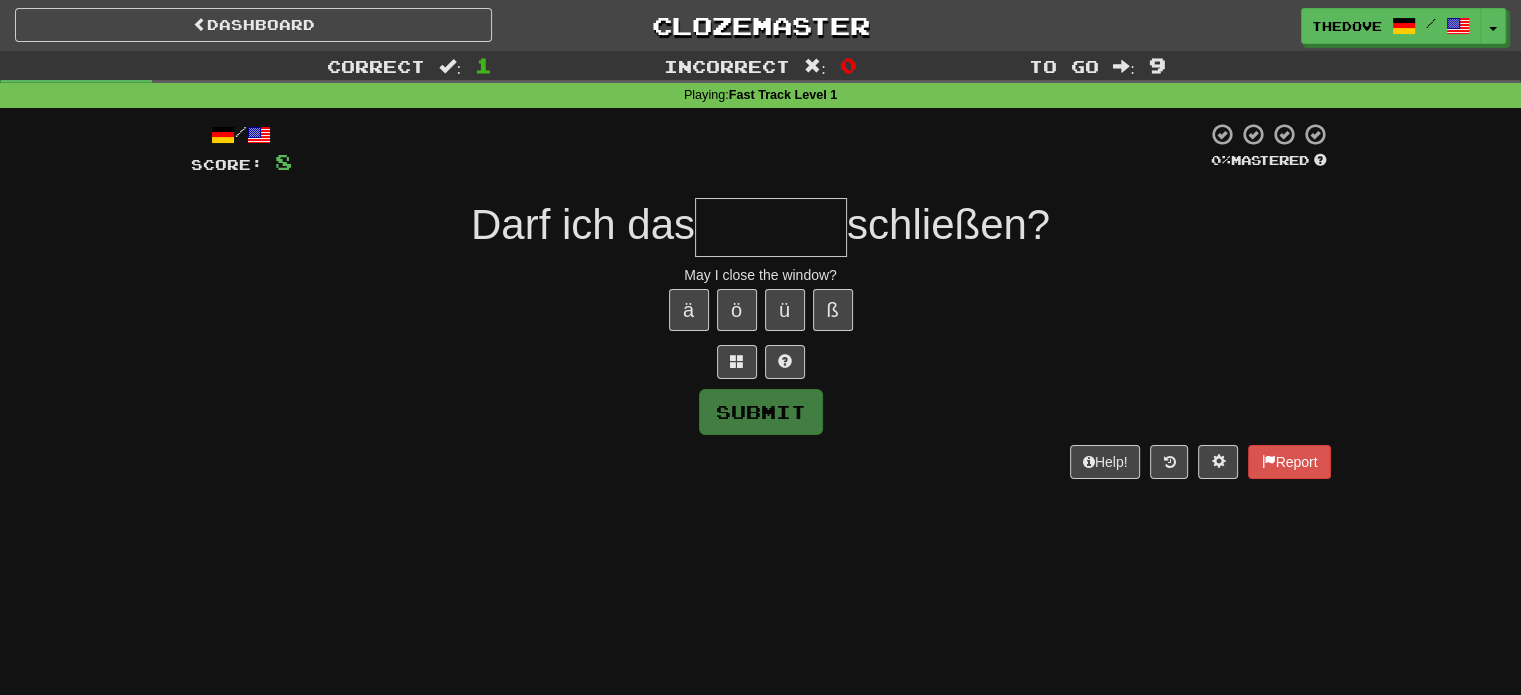 type on "*" 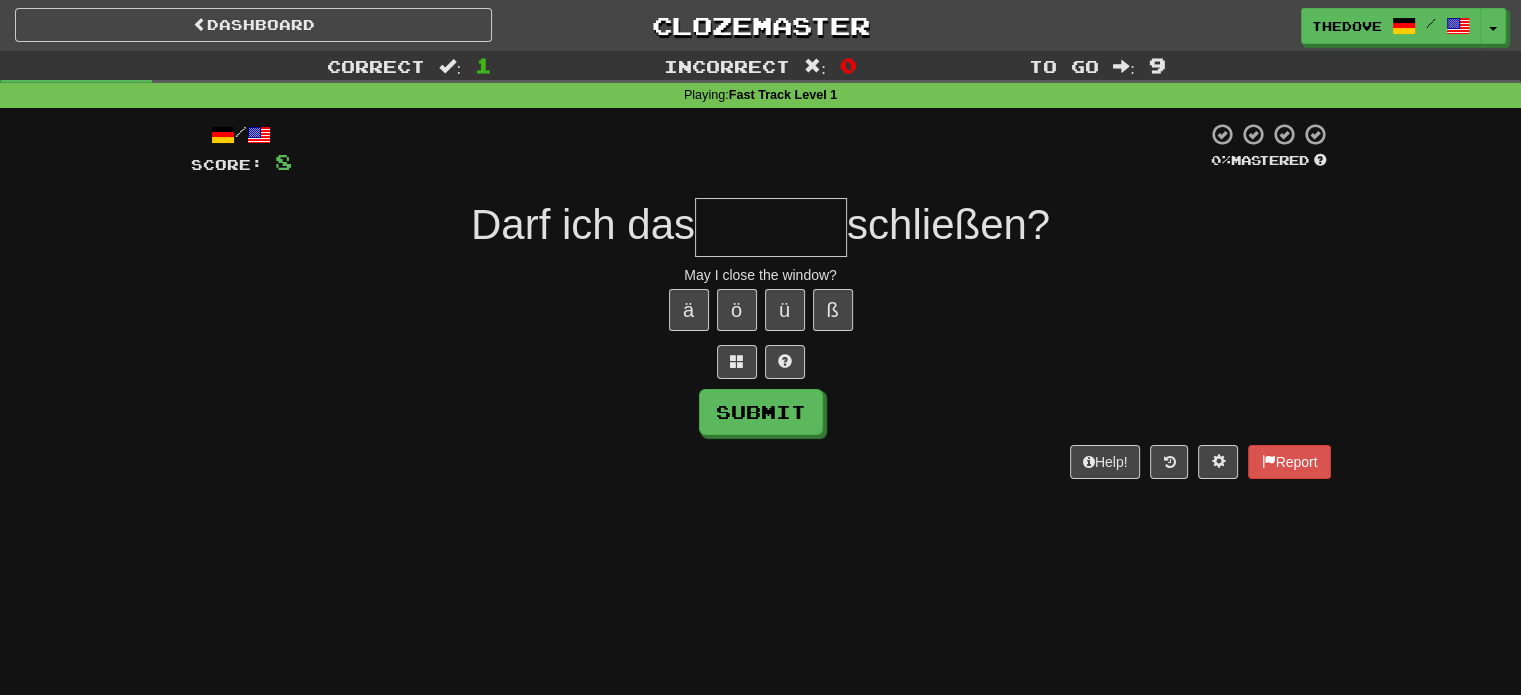 type on "*" 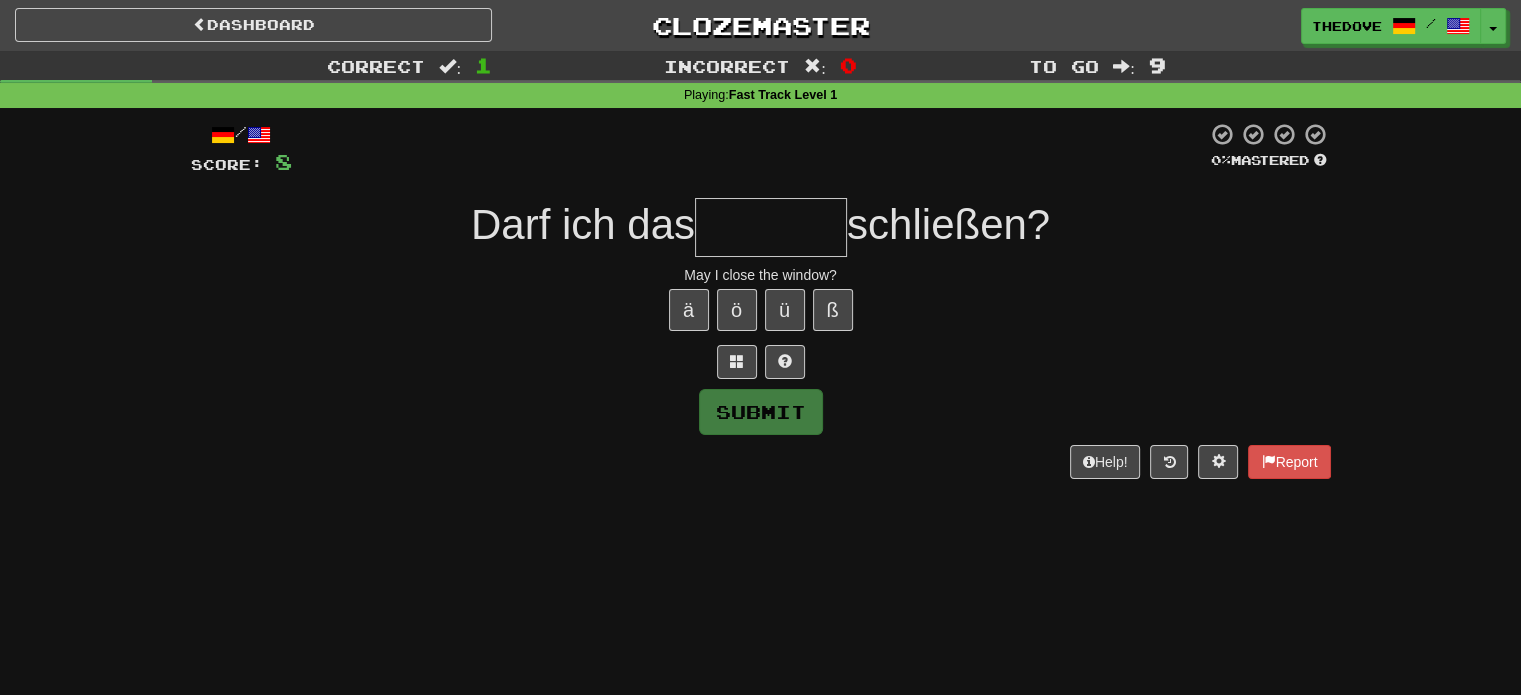 type on "*" 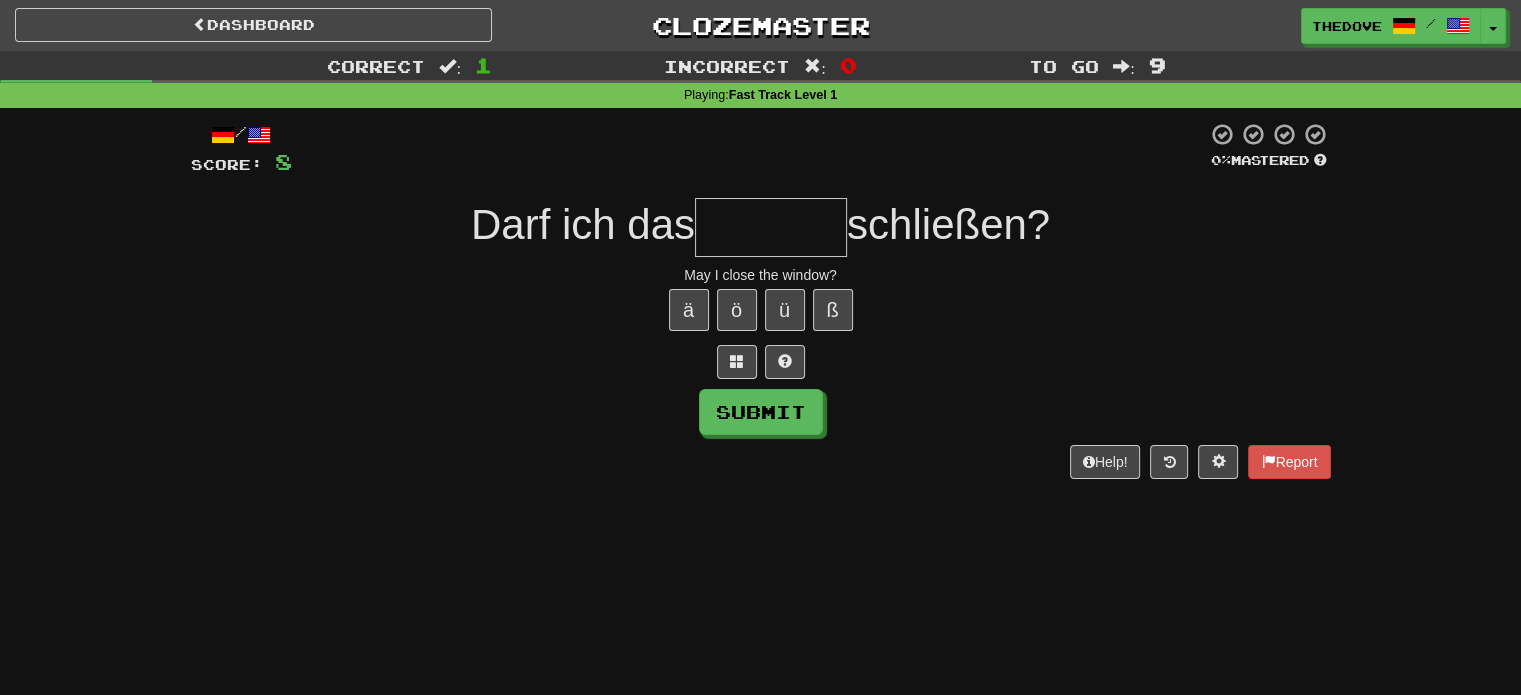type on "*" 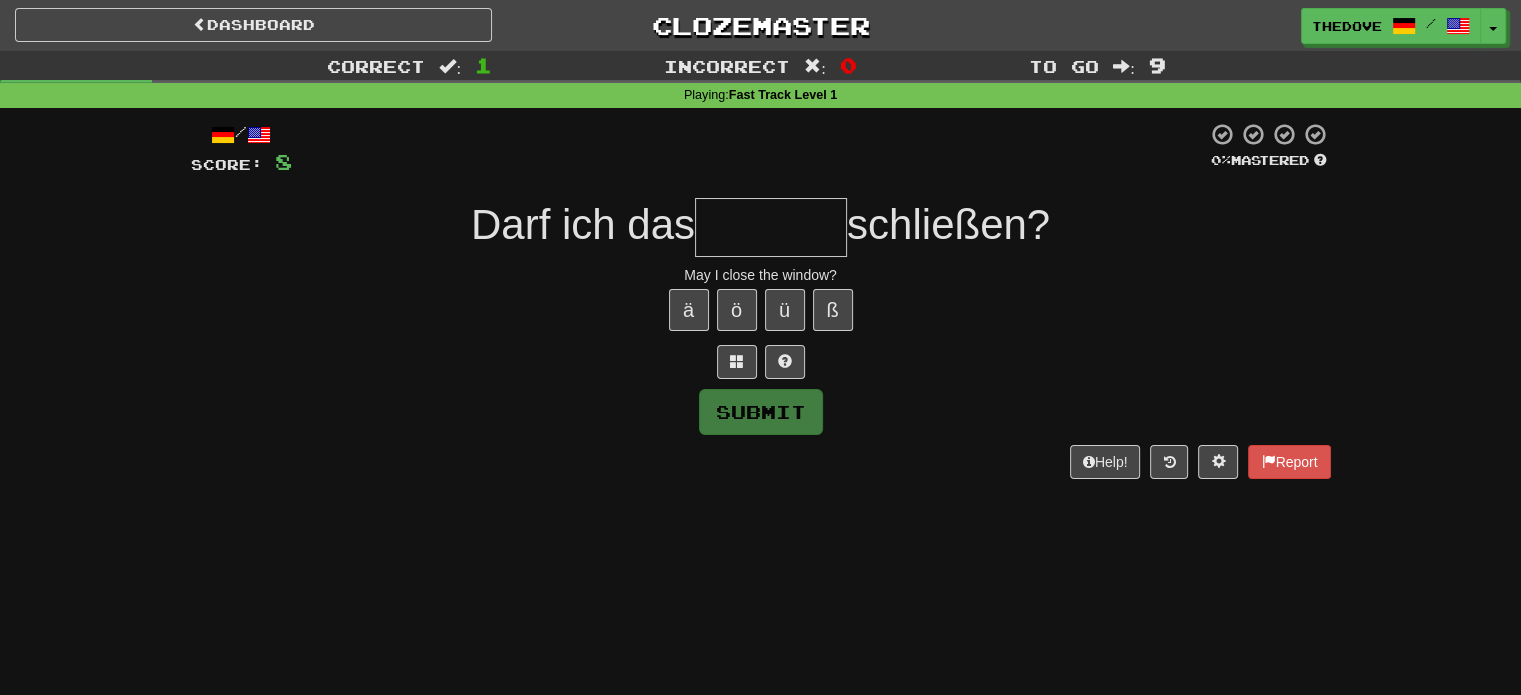 type on "*" 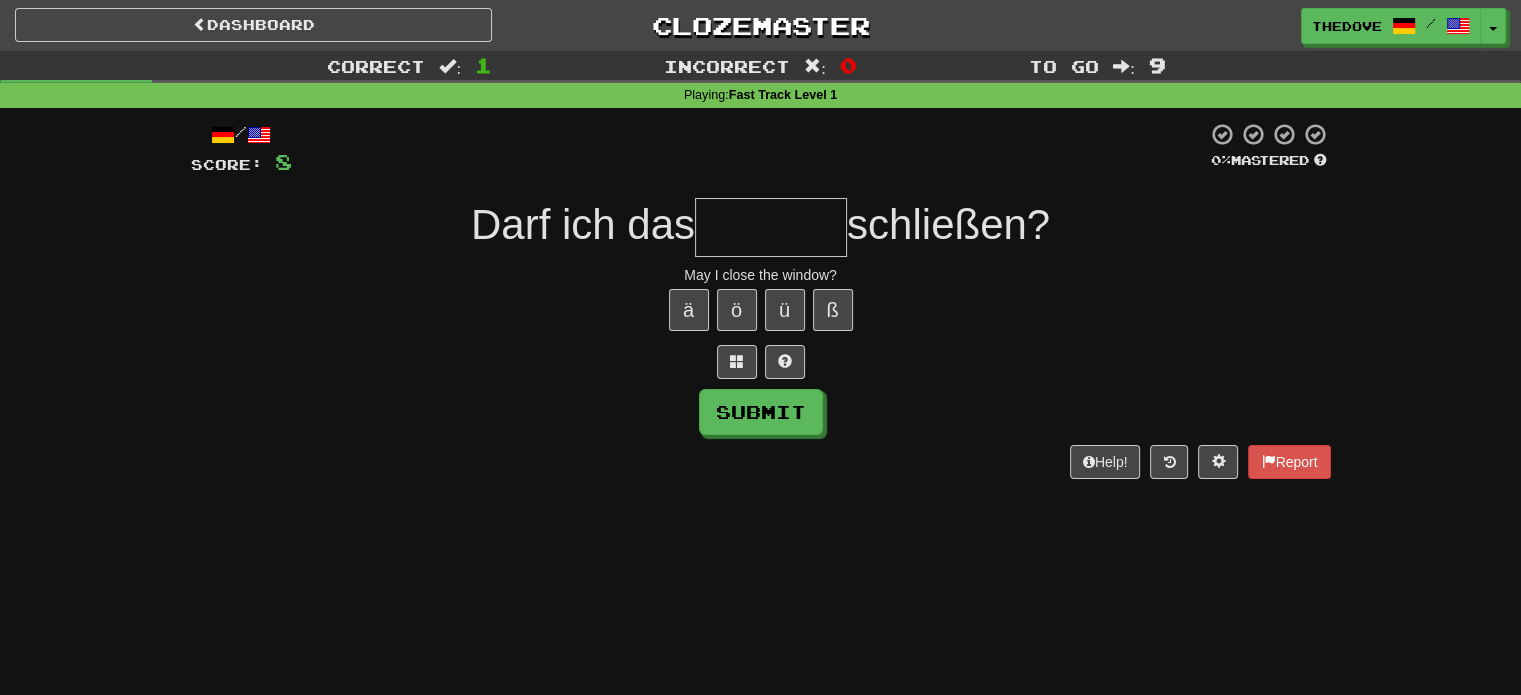 type on "*" 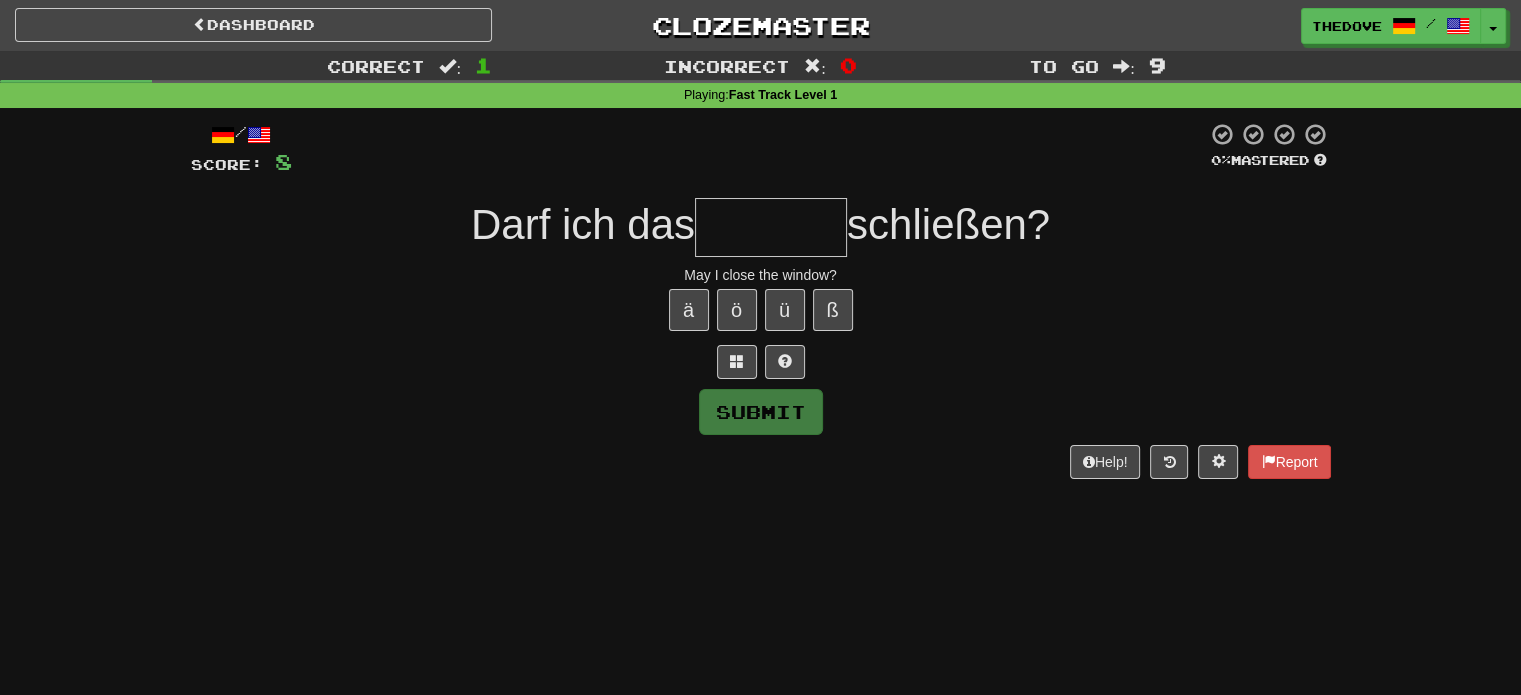 type on "*" 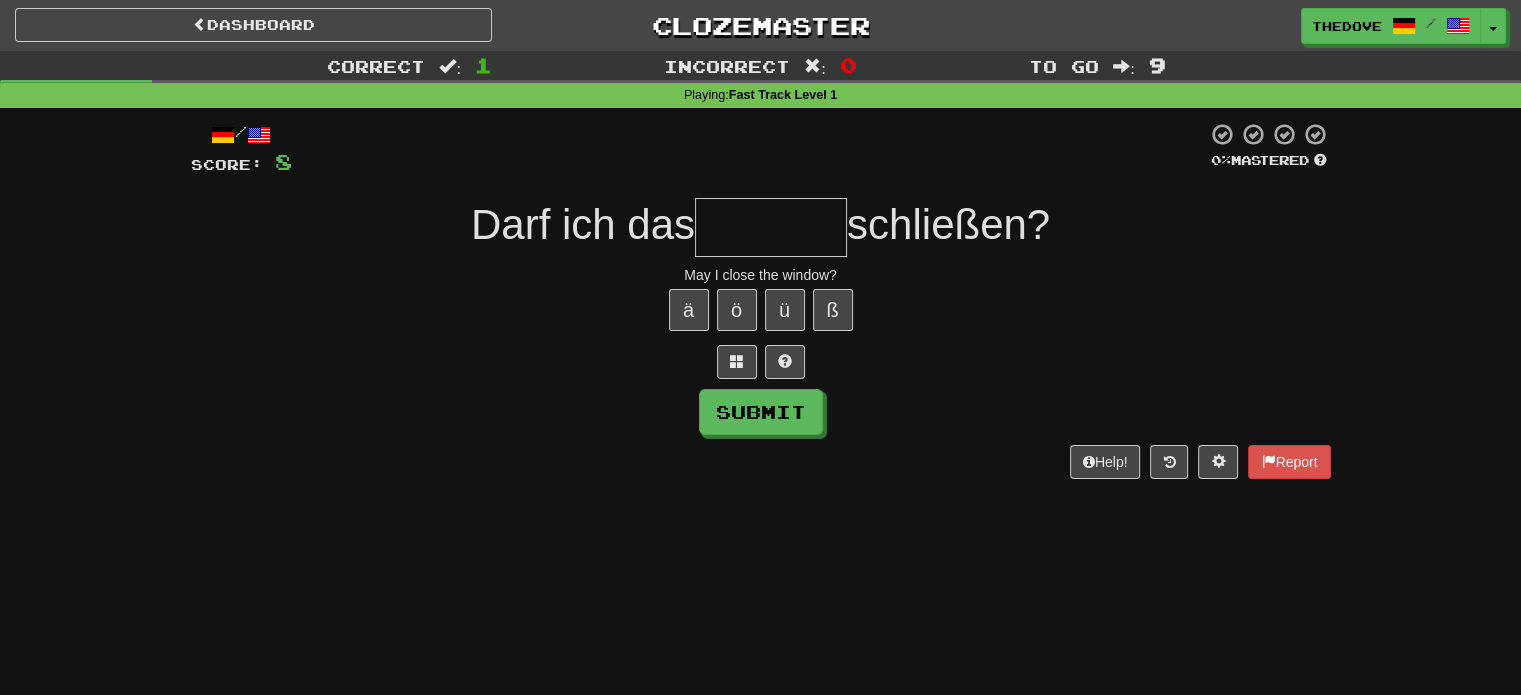 type on "*" 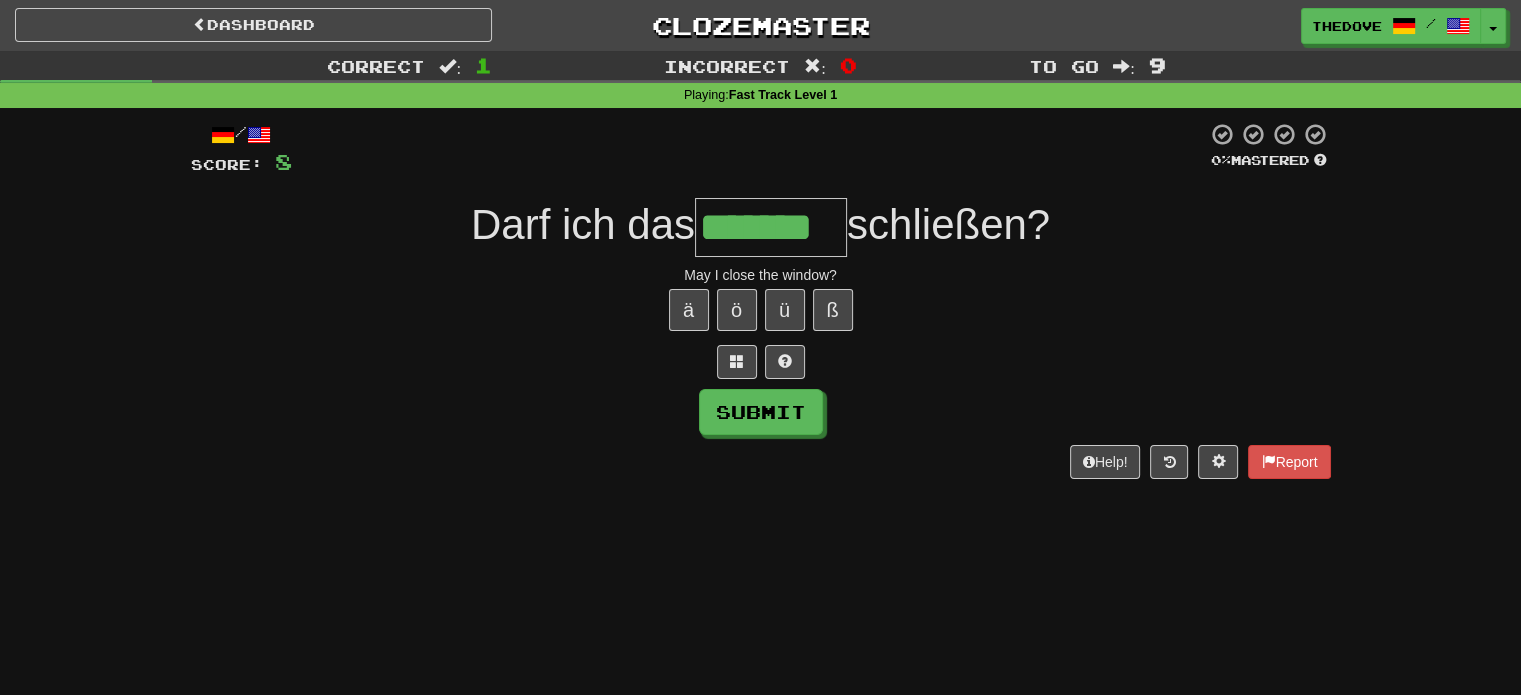 type on "*******" 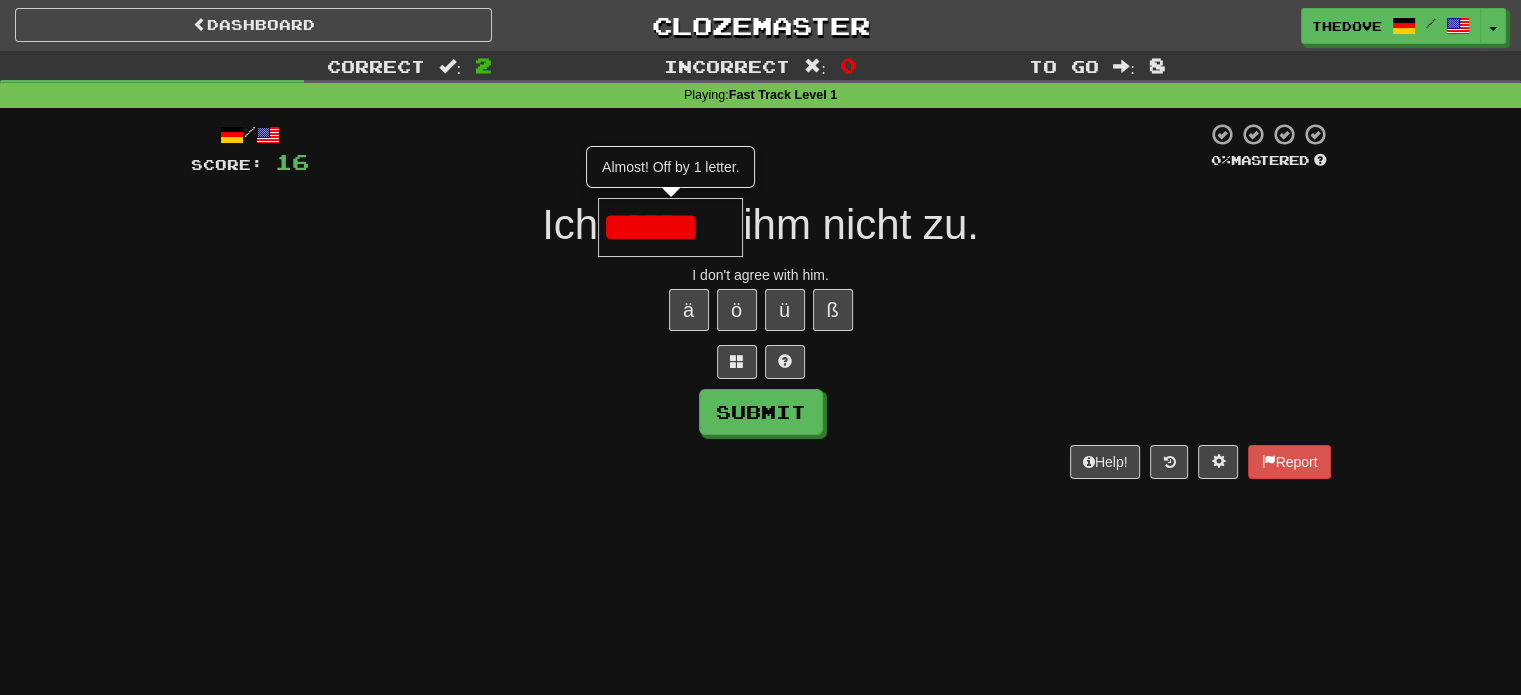 type on "******" 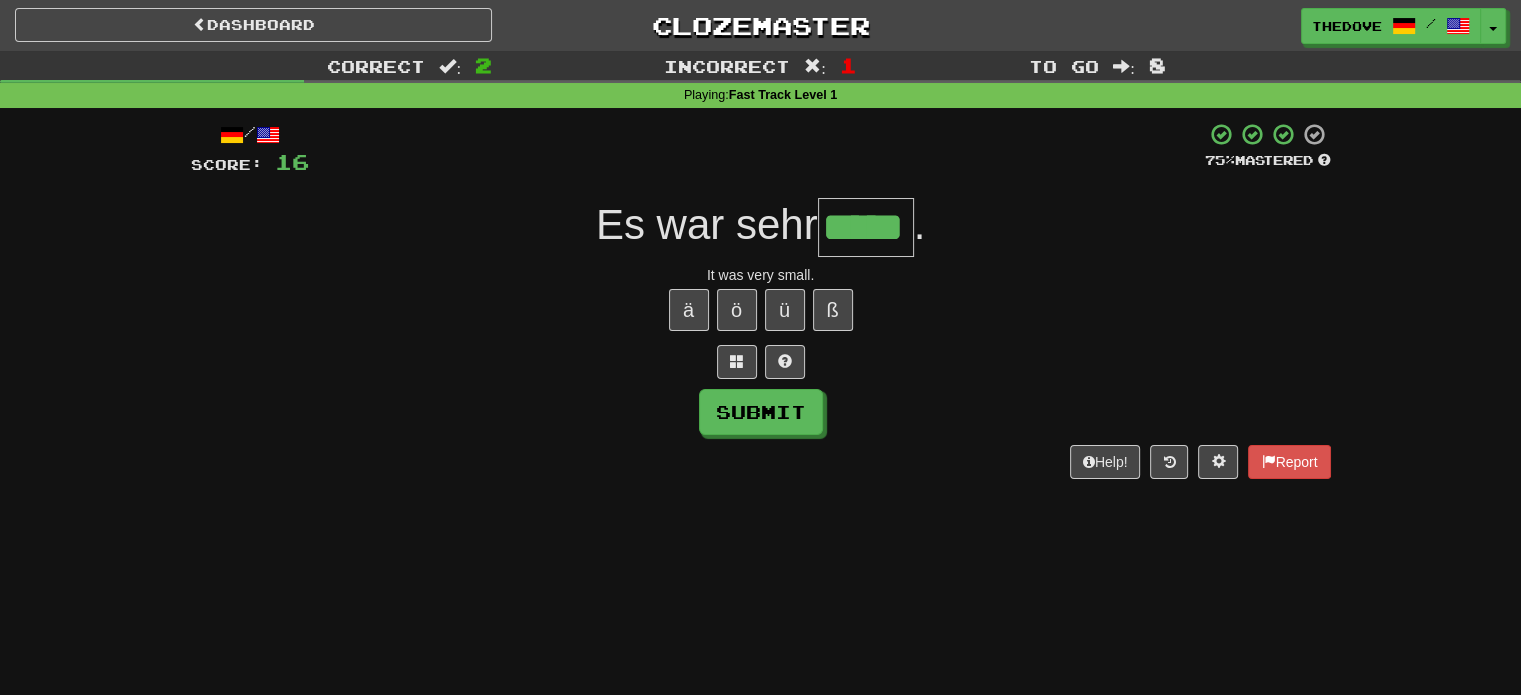 type on "*****" 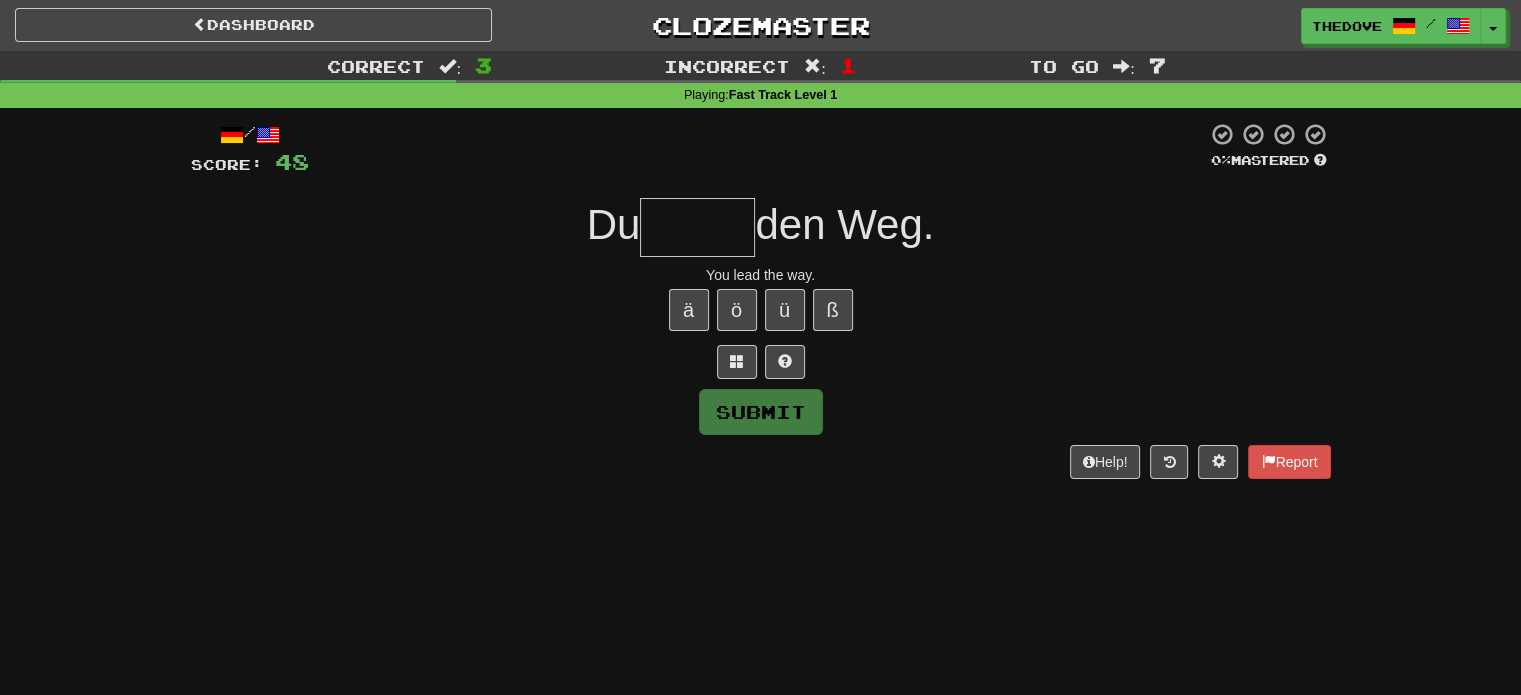type on "*" 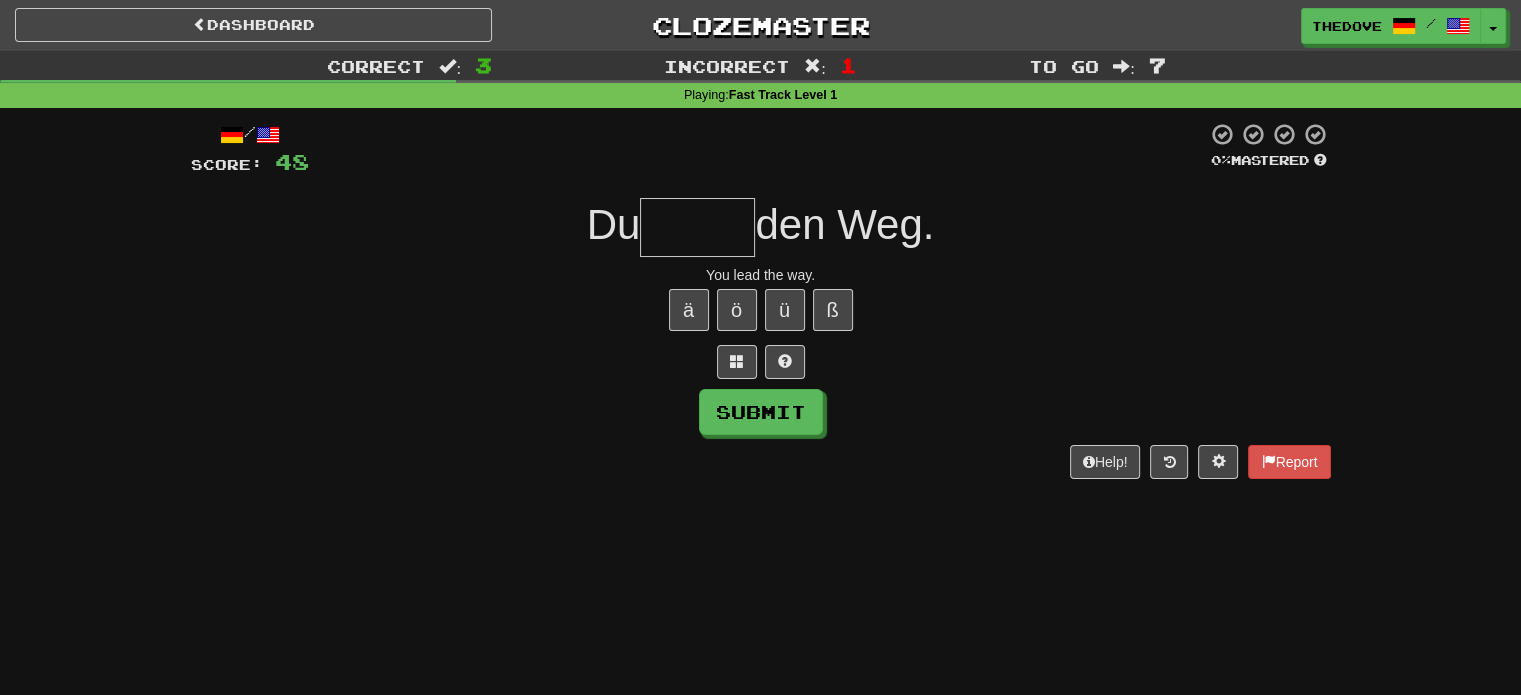 type on "*" 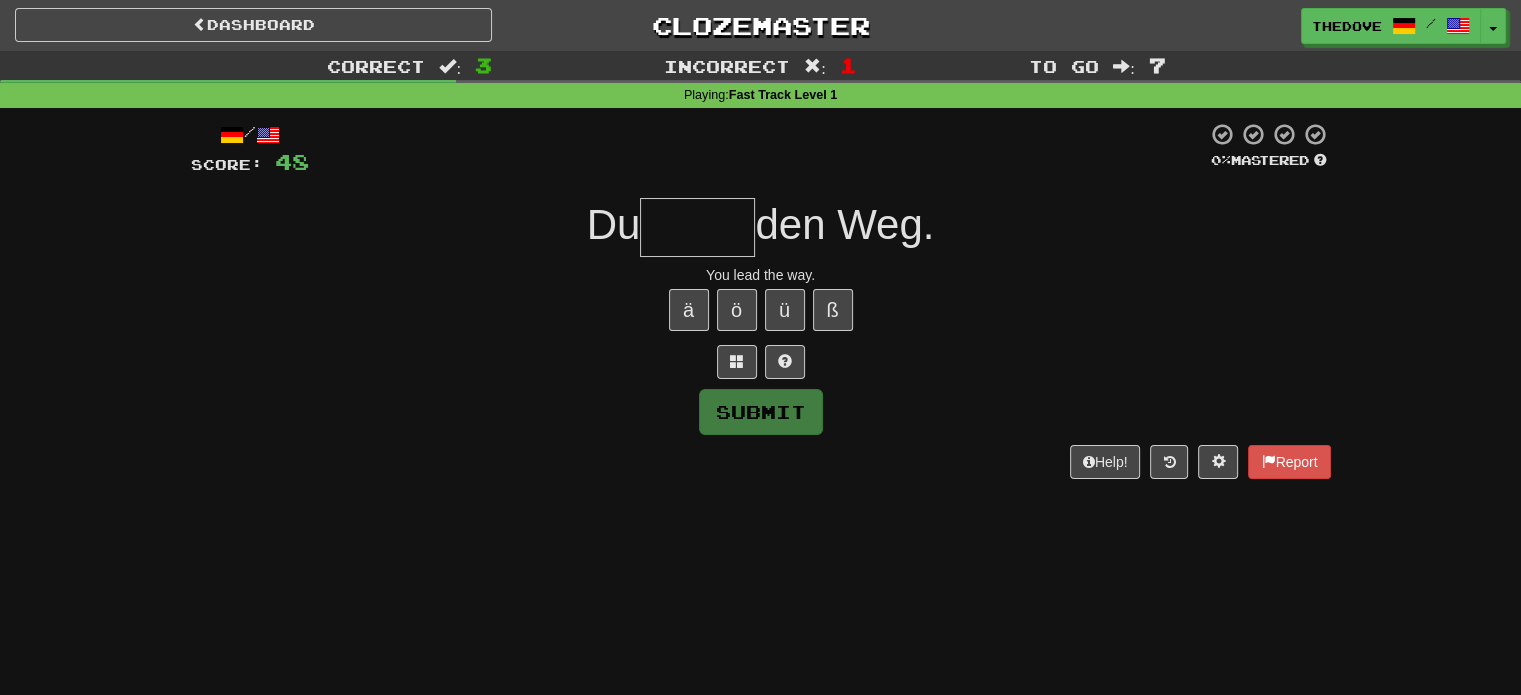 type on "*" 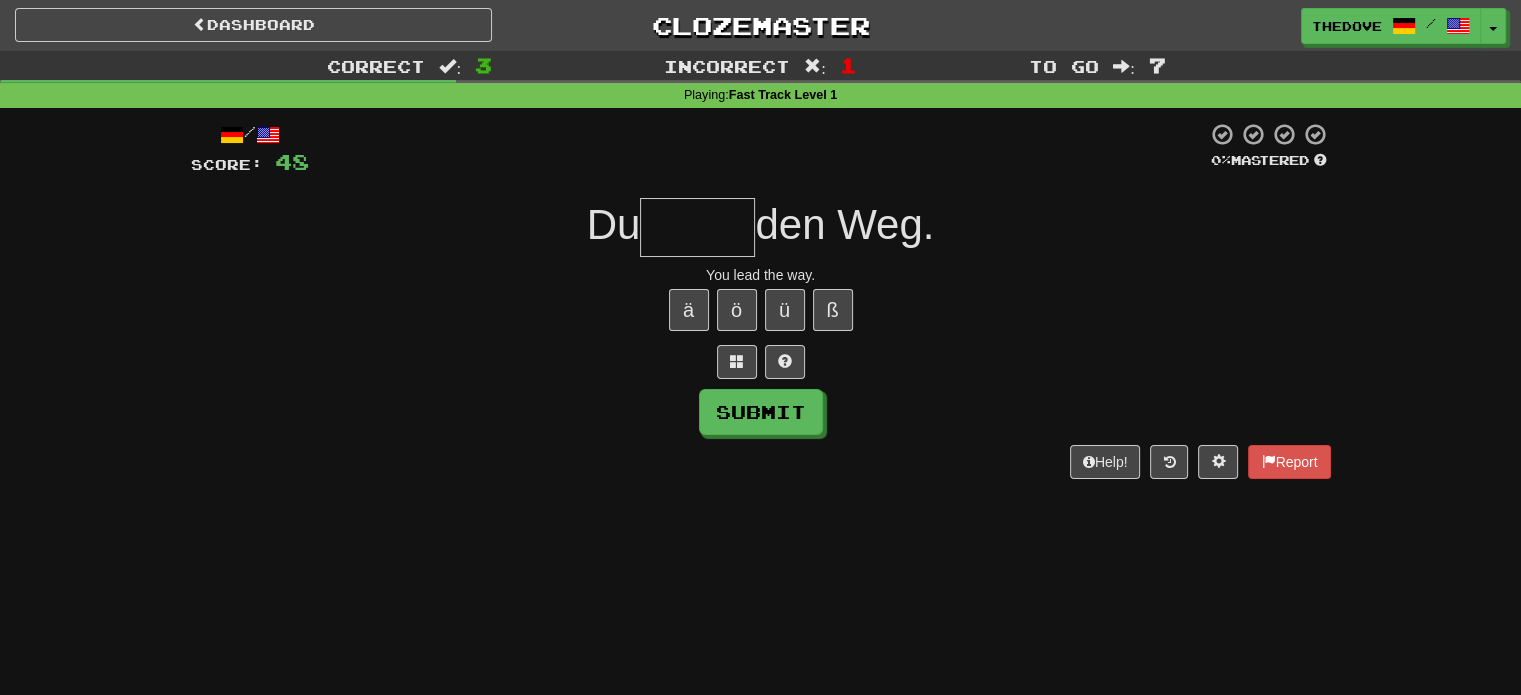 type on "*" 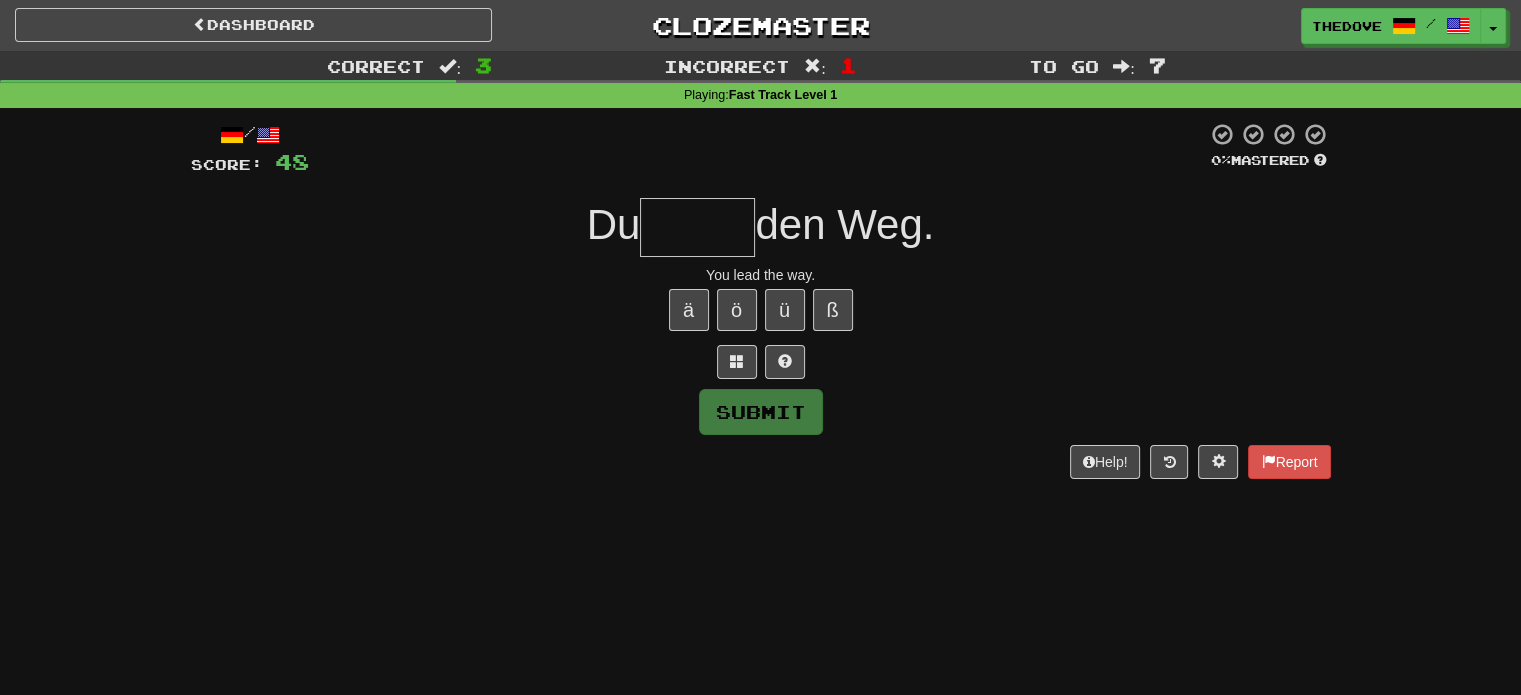 type on "*" 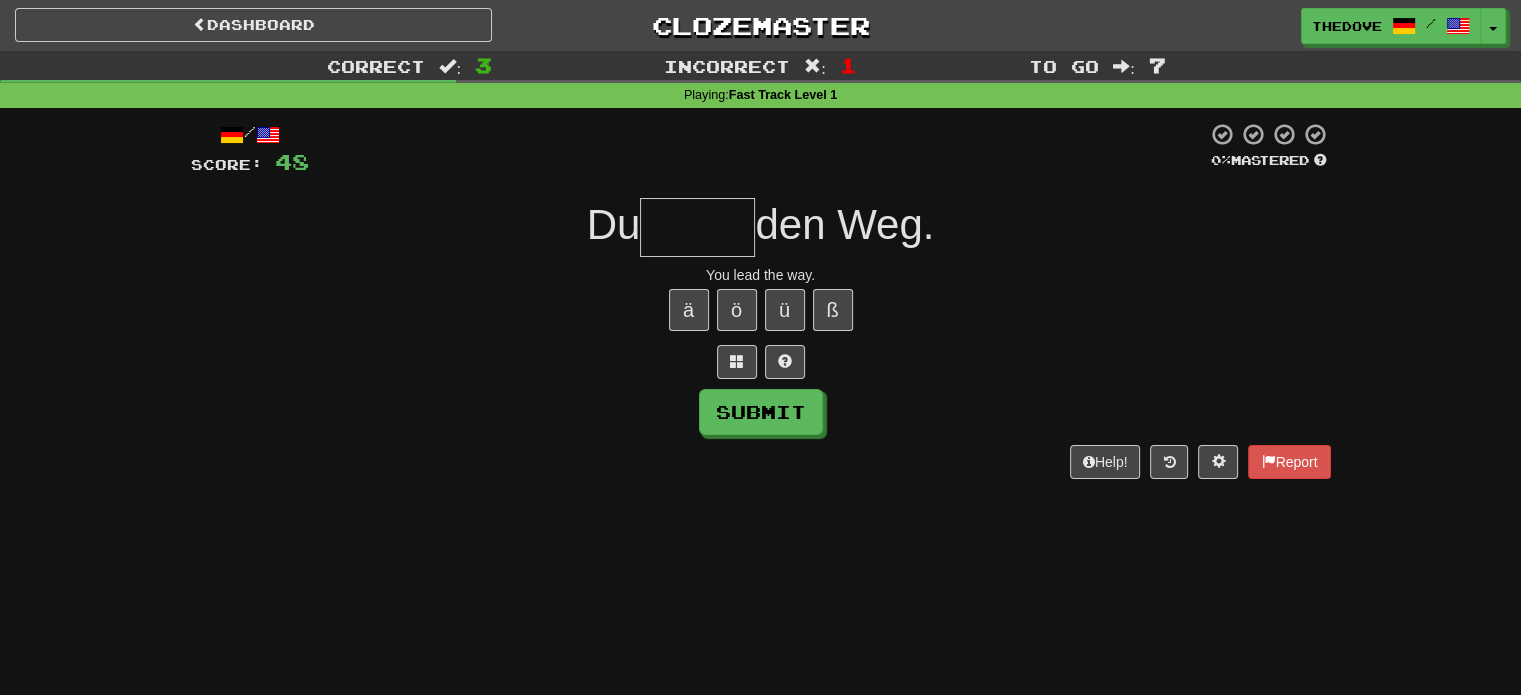 type on "*" 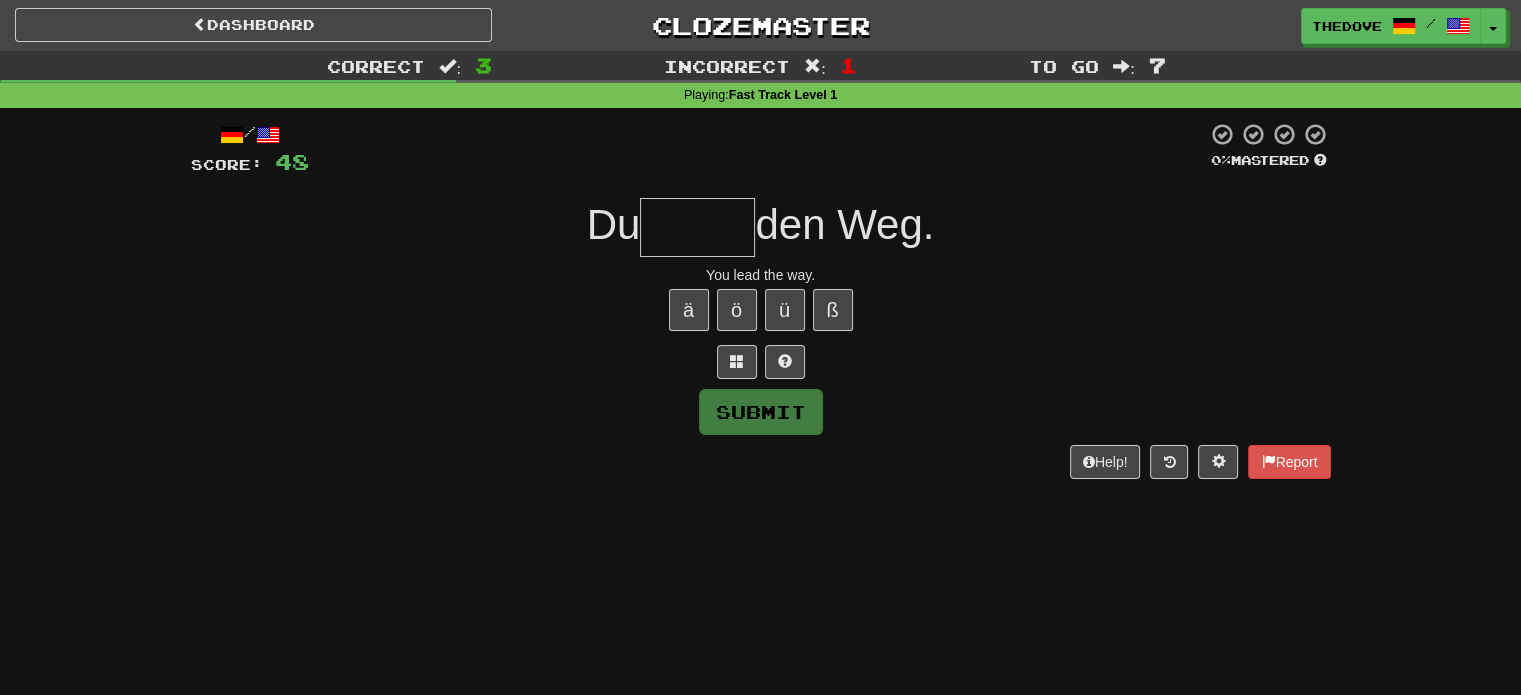 type on "*" 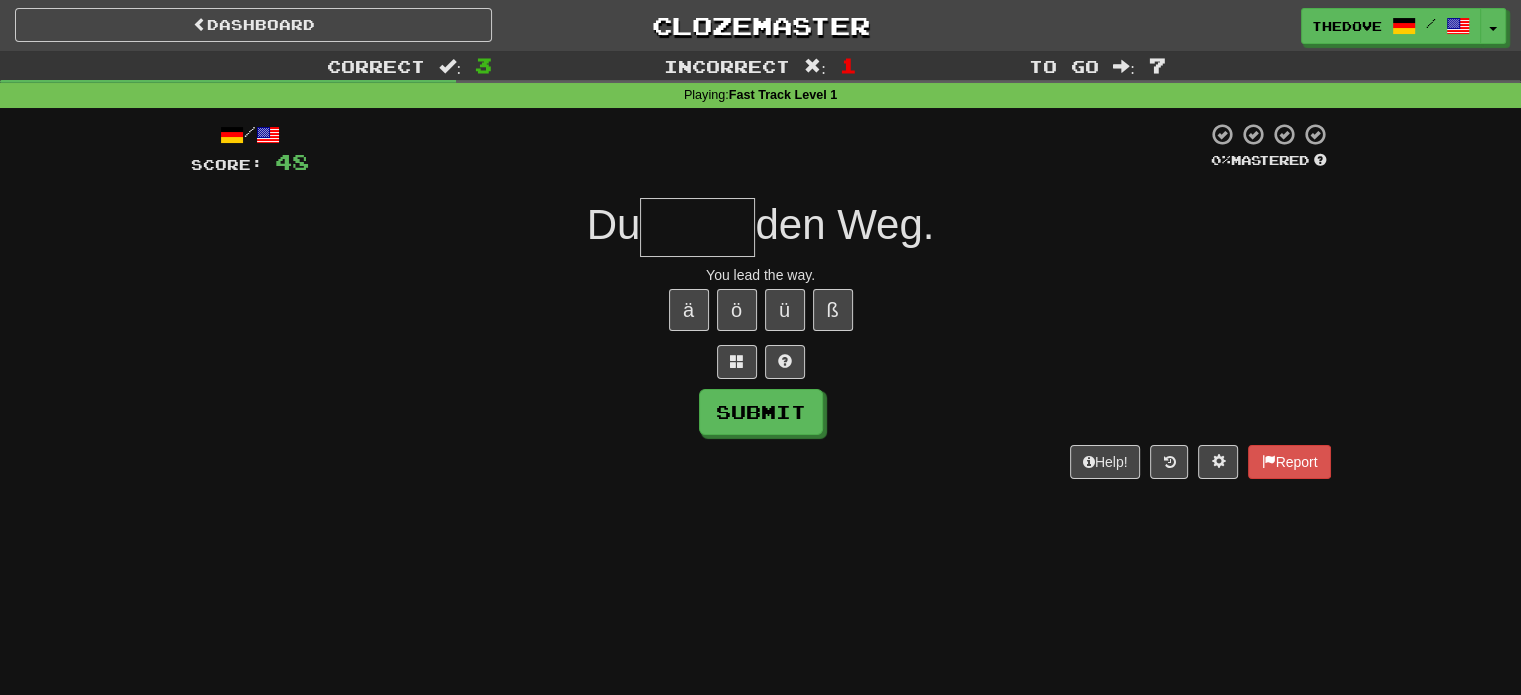 type on "*" 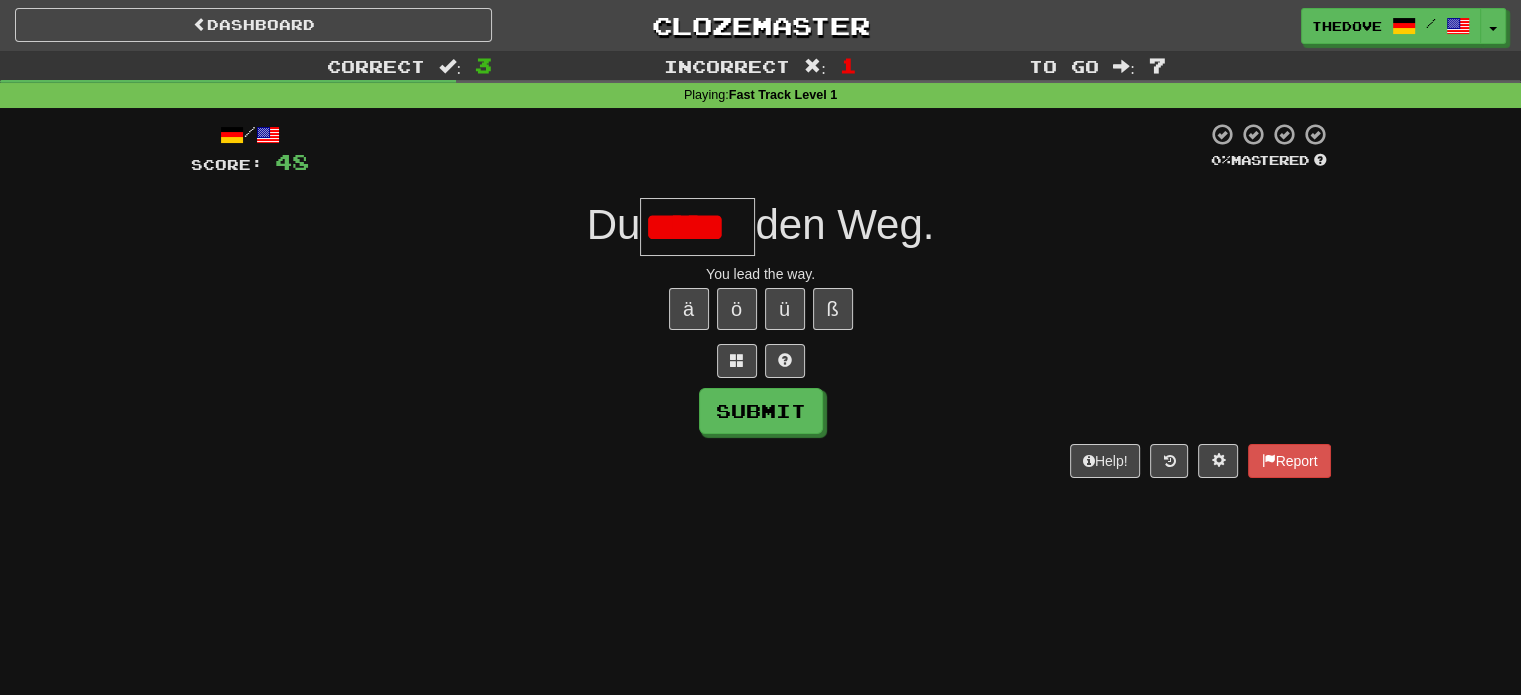scroll, scrollTop: 0, scrollLeft: 0, axis: both 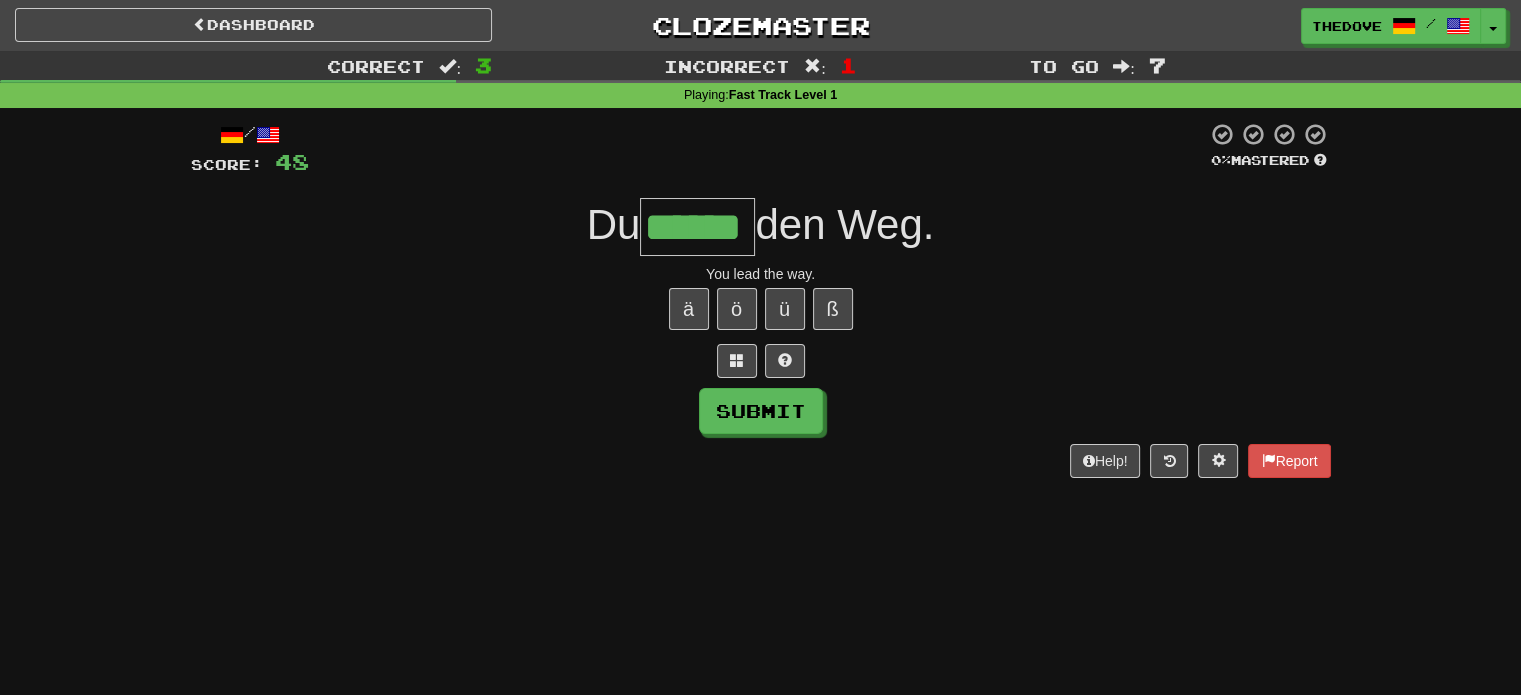 type on "******" 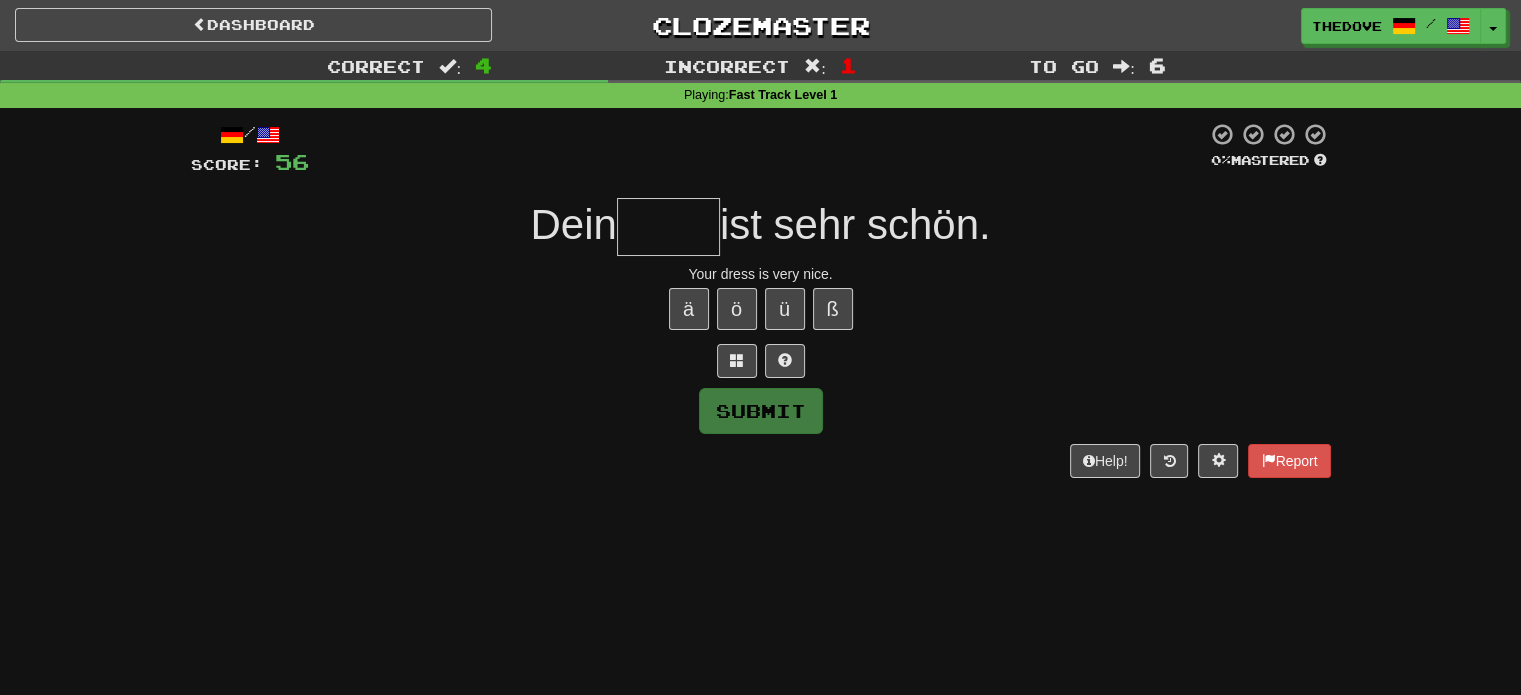 type on "*" 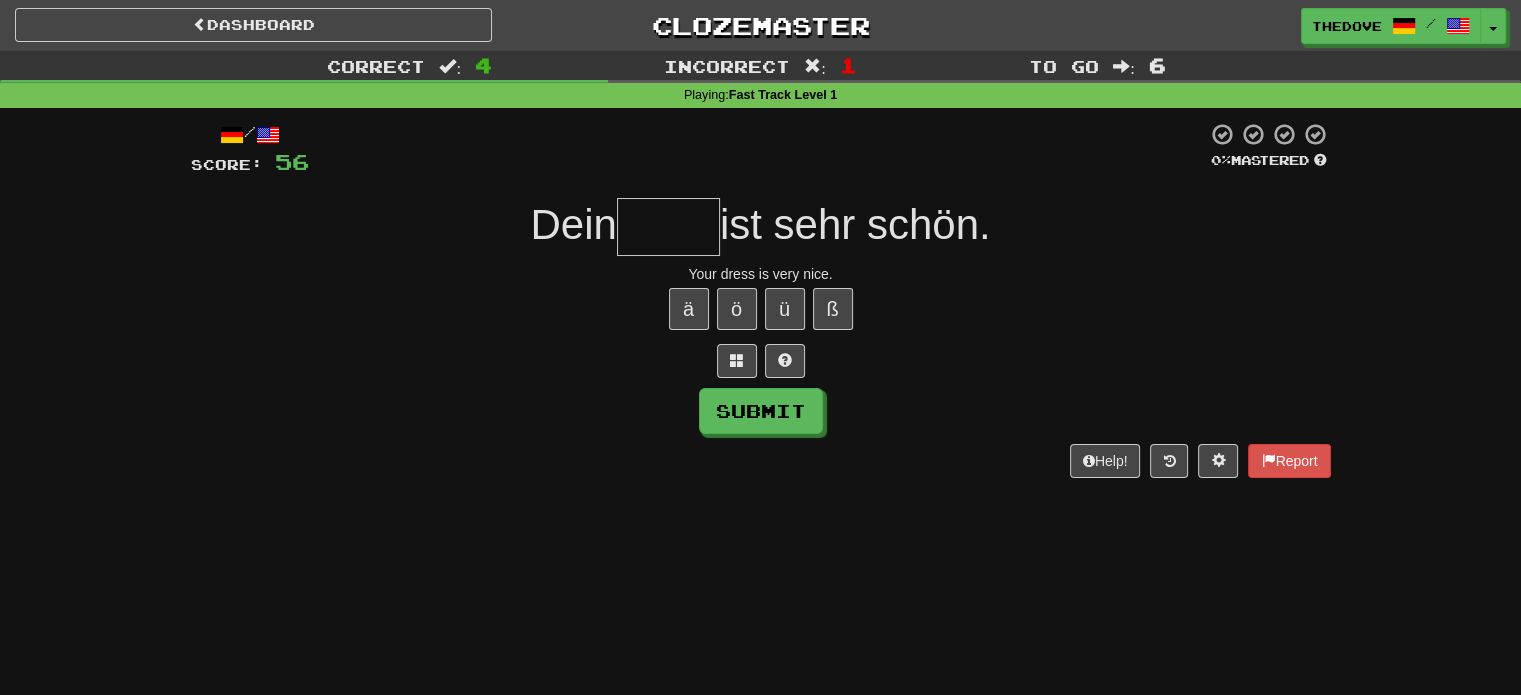 type on "*" 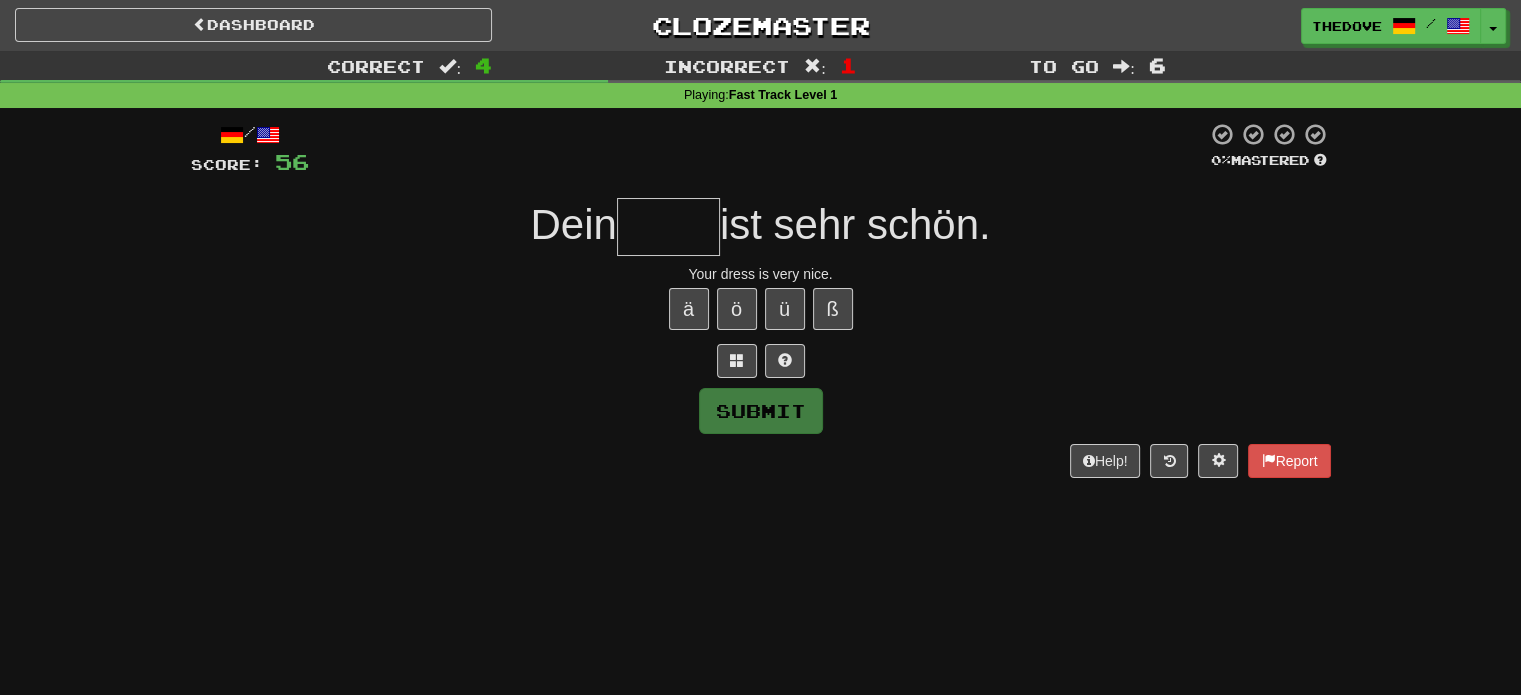 type on "*" 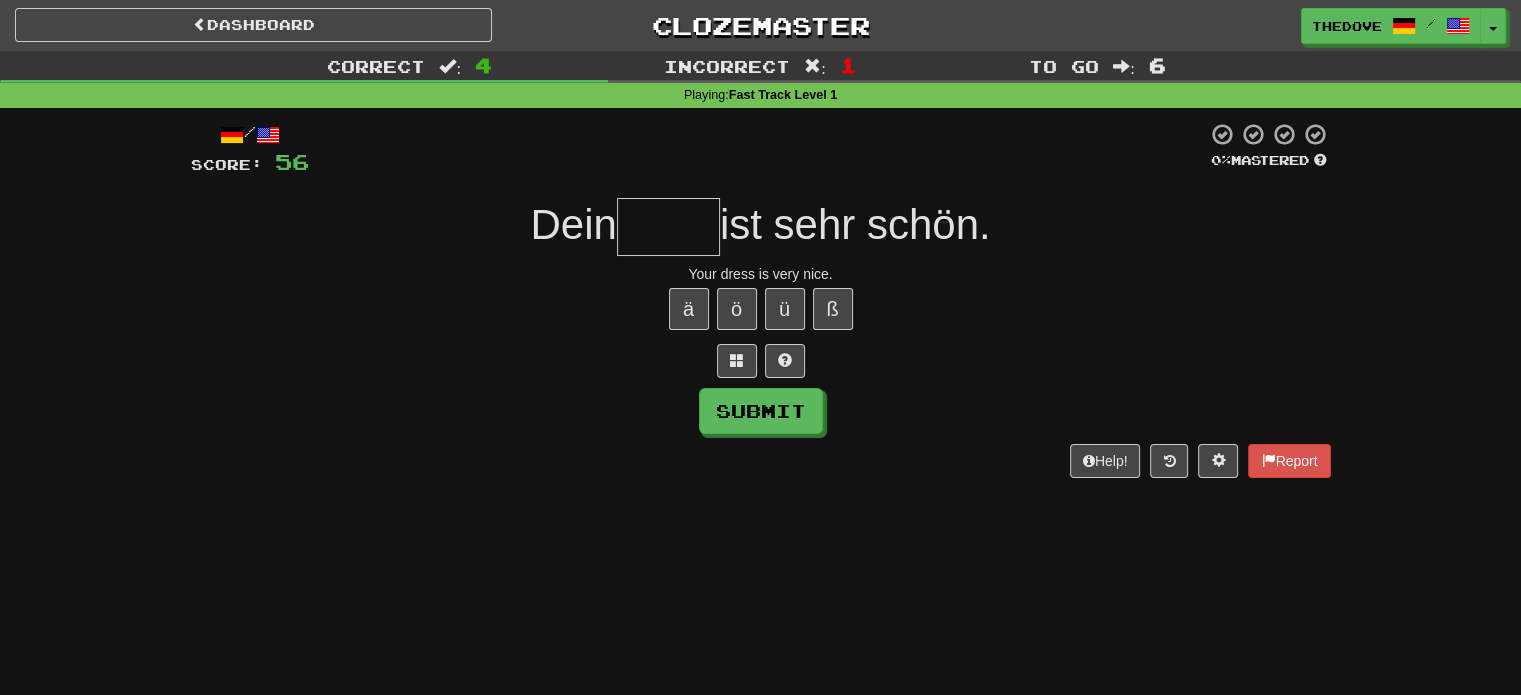 type on "*" 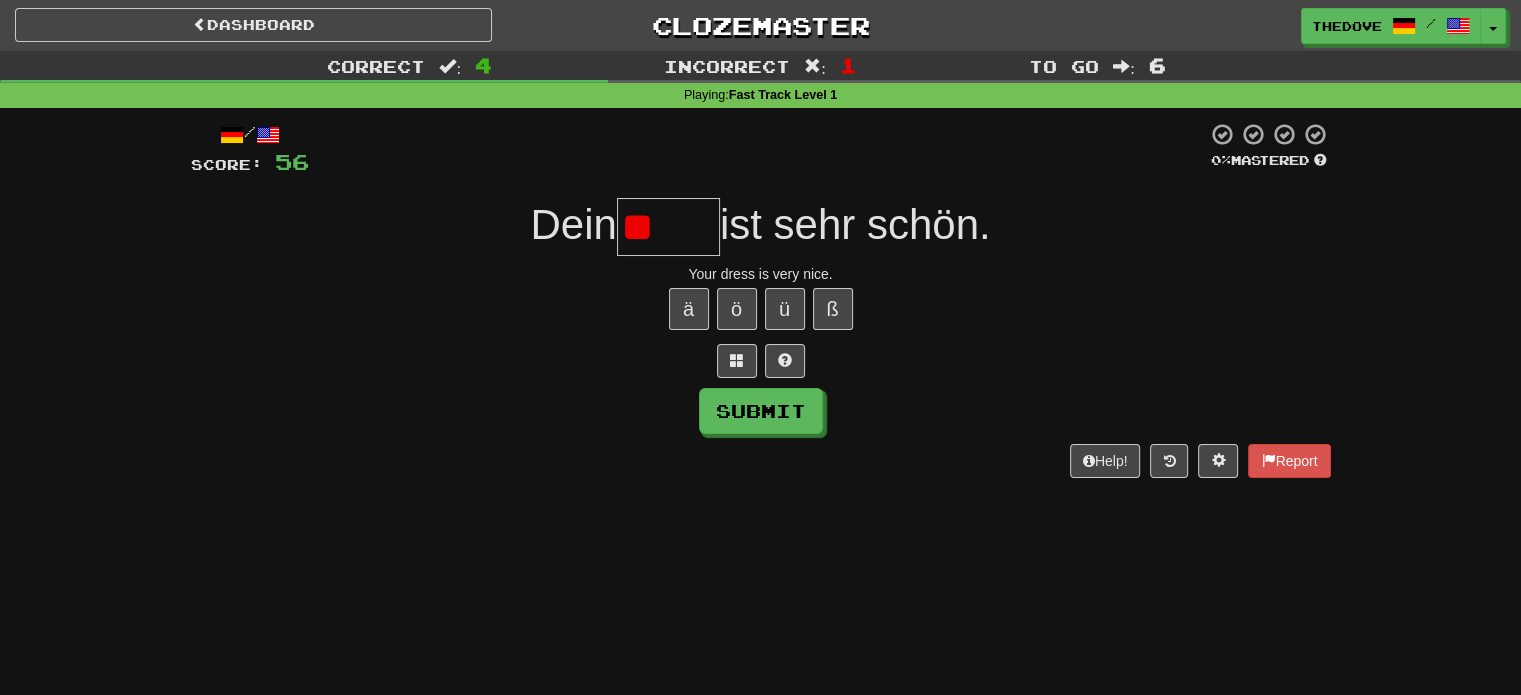 type on "*" 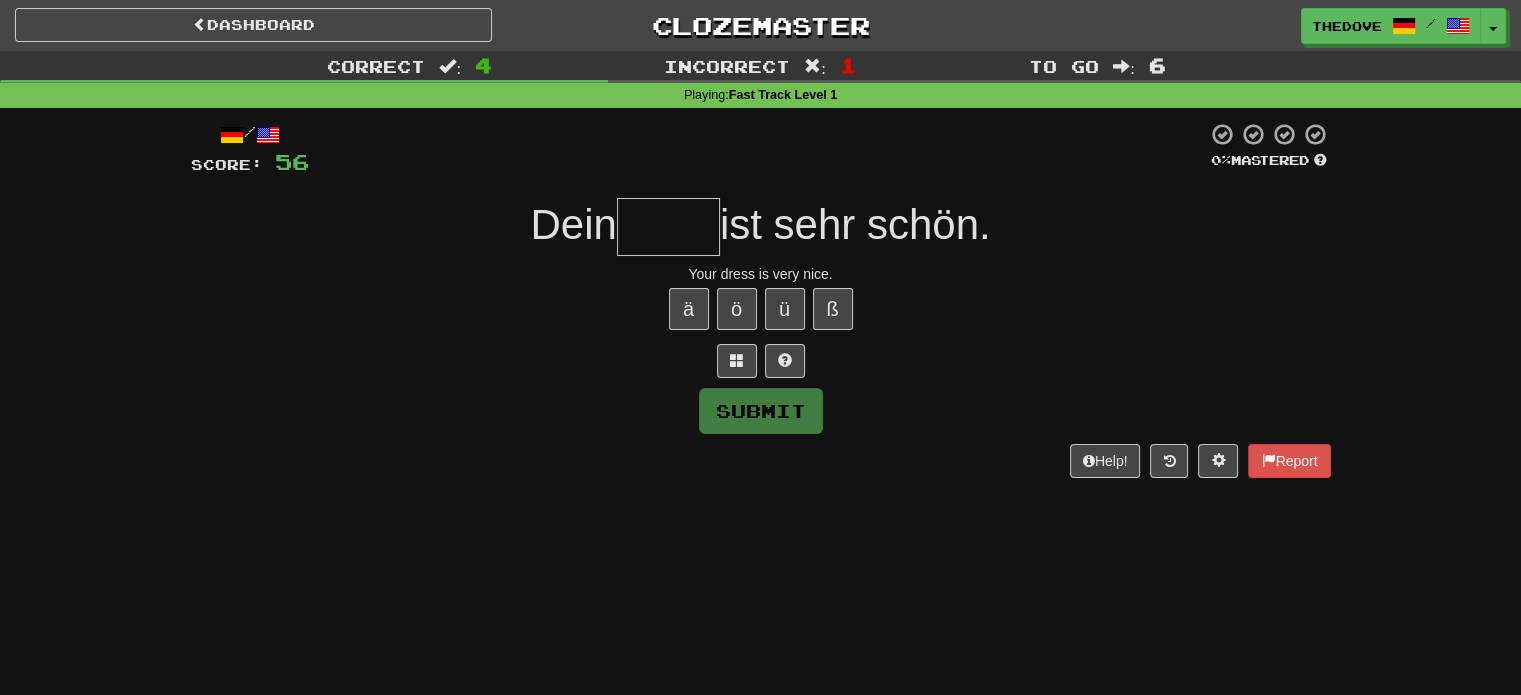 type on "*" 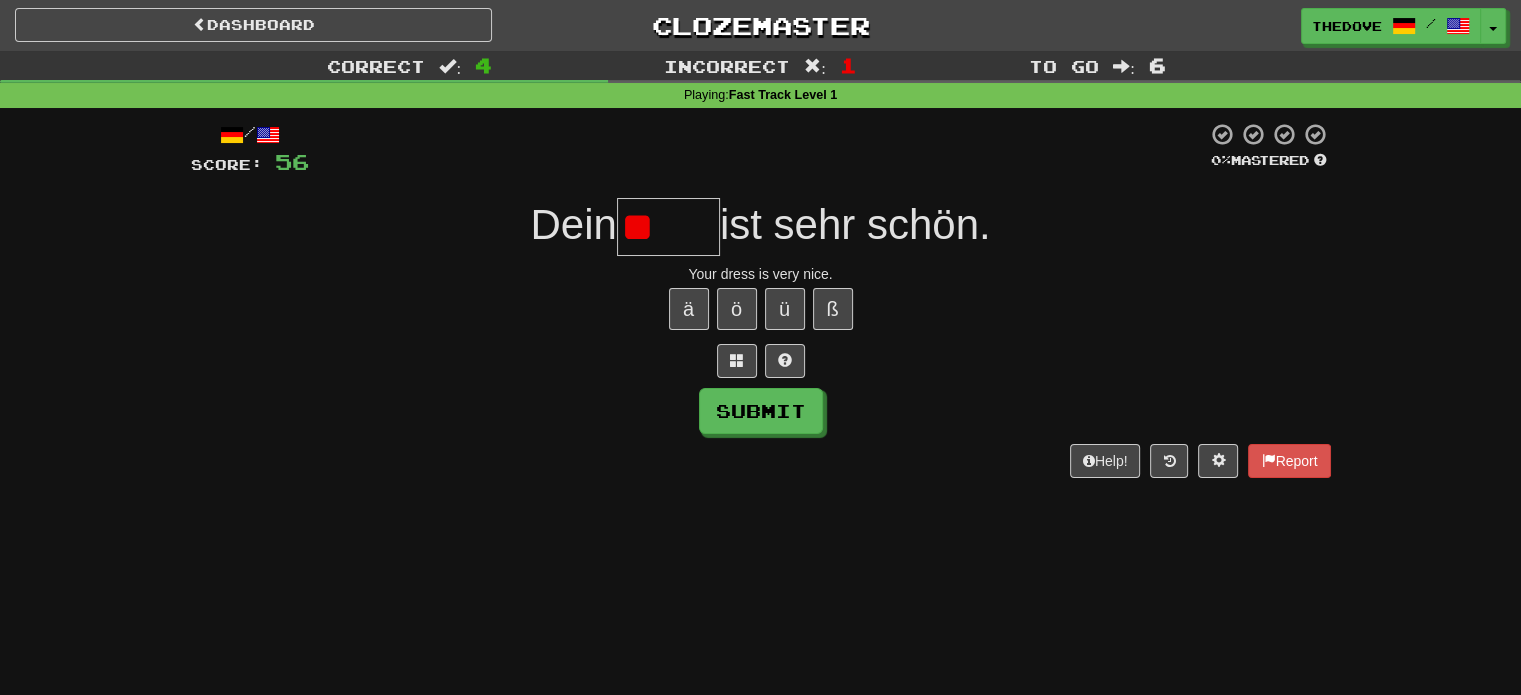 type on "*" 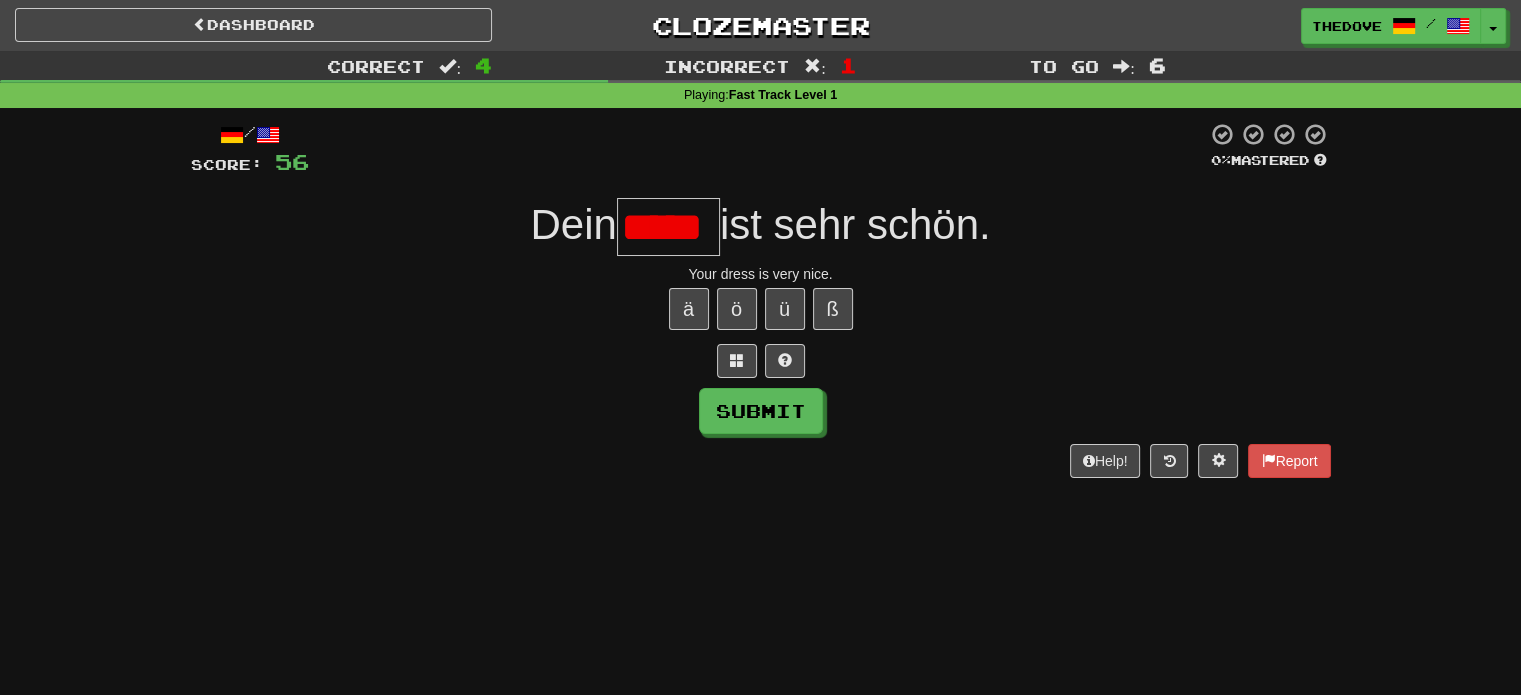 scroll, scrollTop: 0, scrollLeft: 0, axis: both 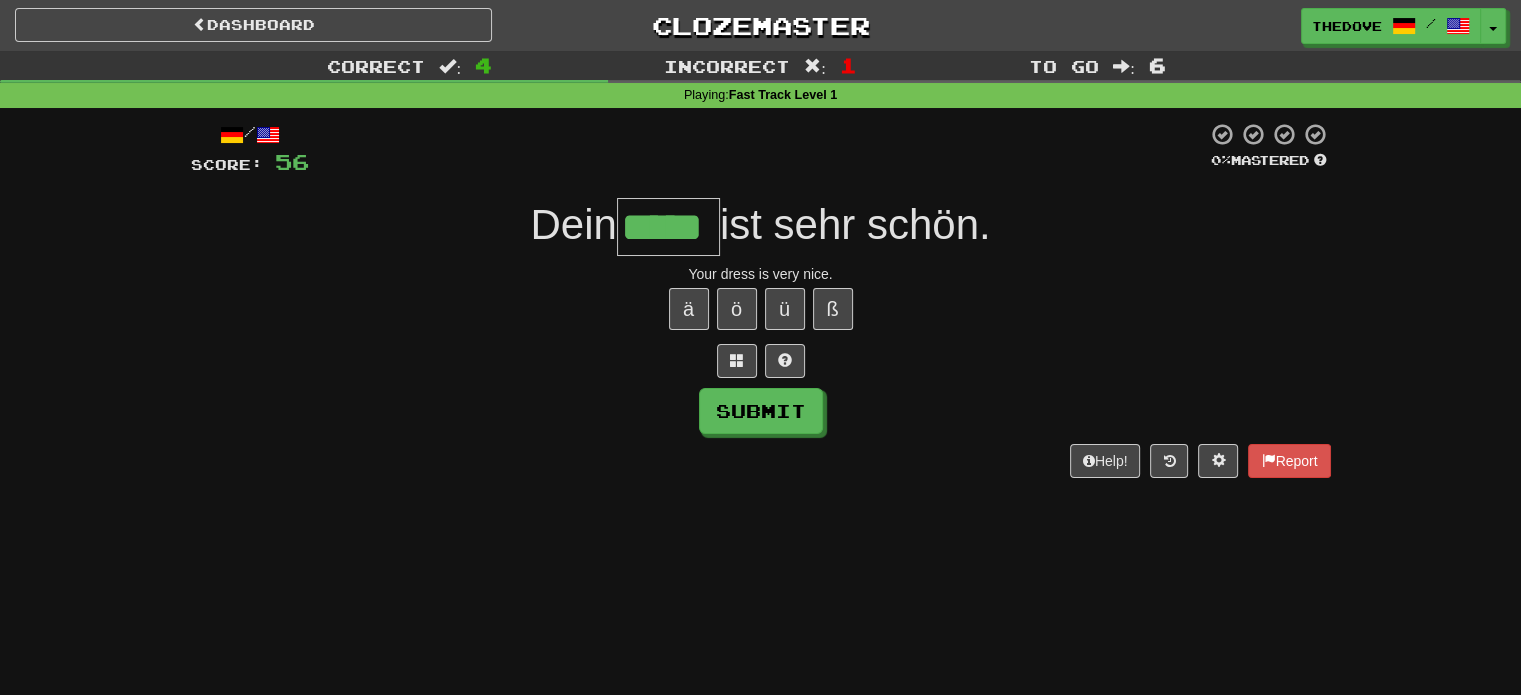 type on "*****" 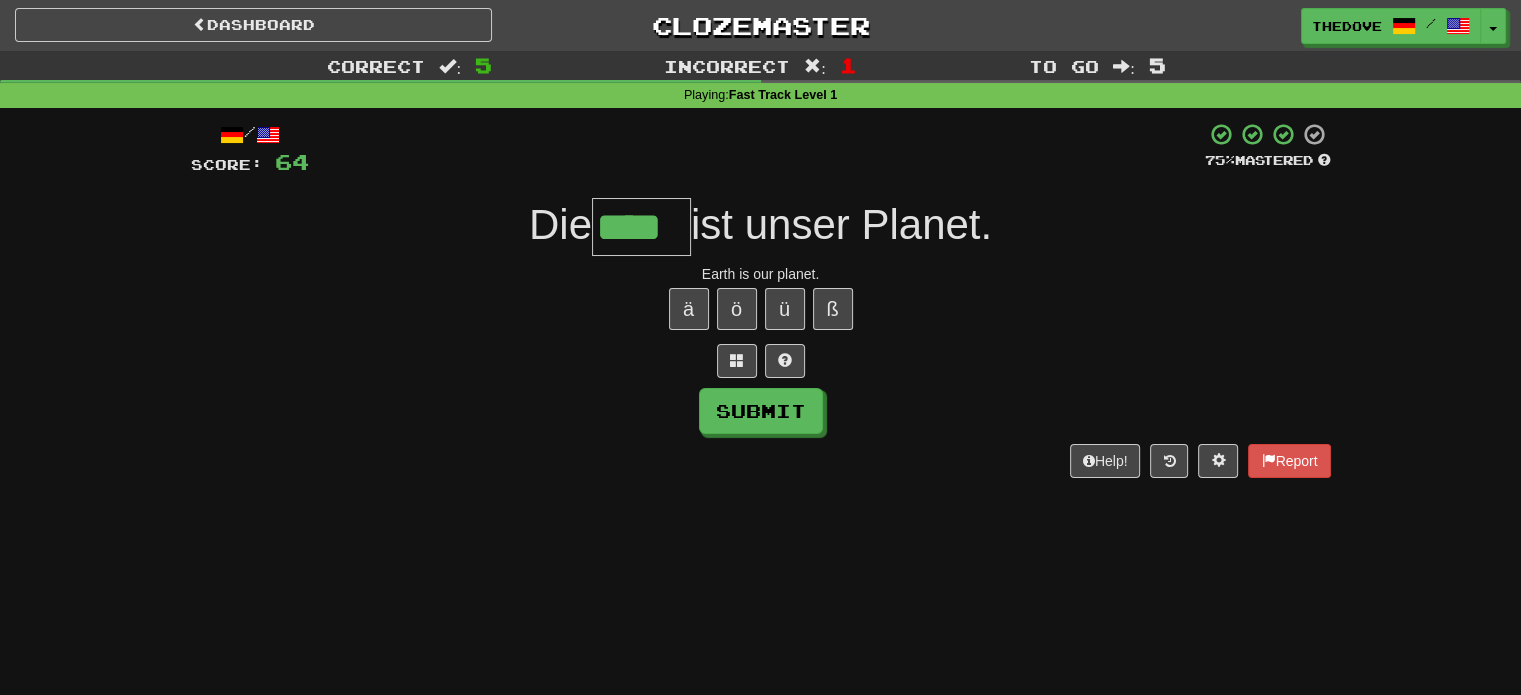 type on "****" 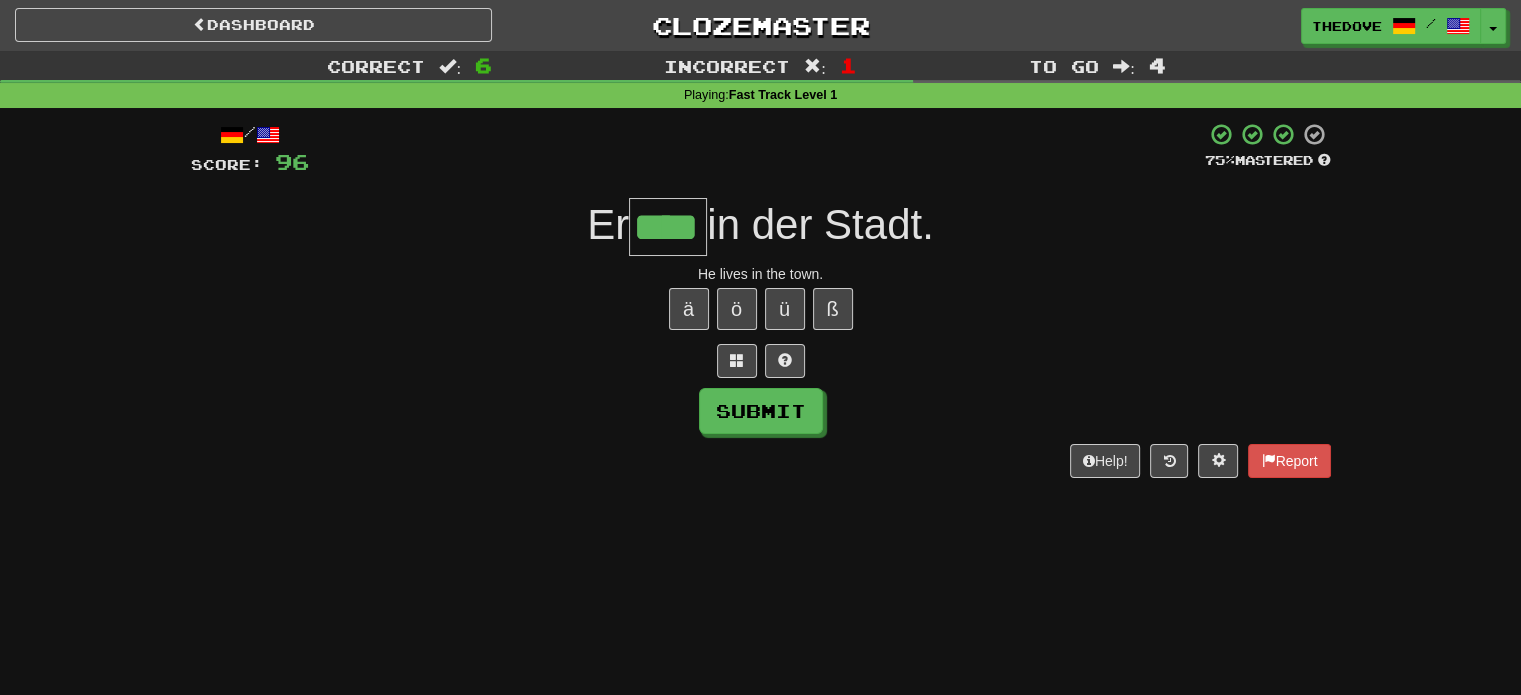 type on "****" 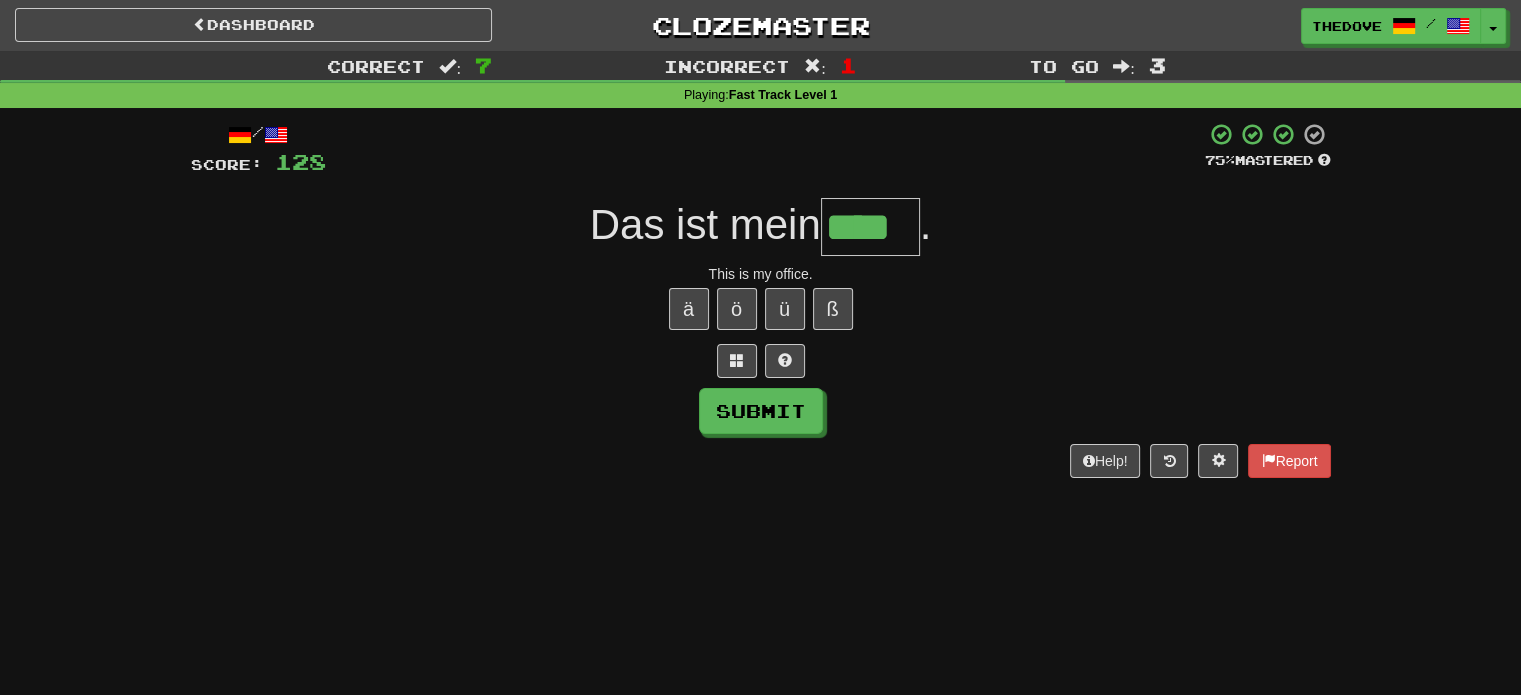 type on "****" 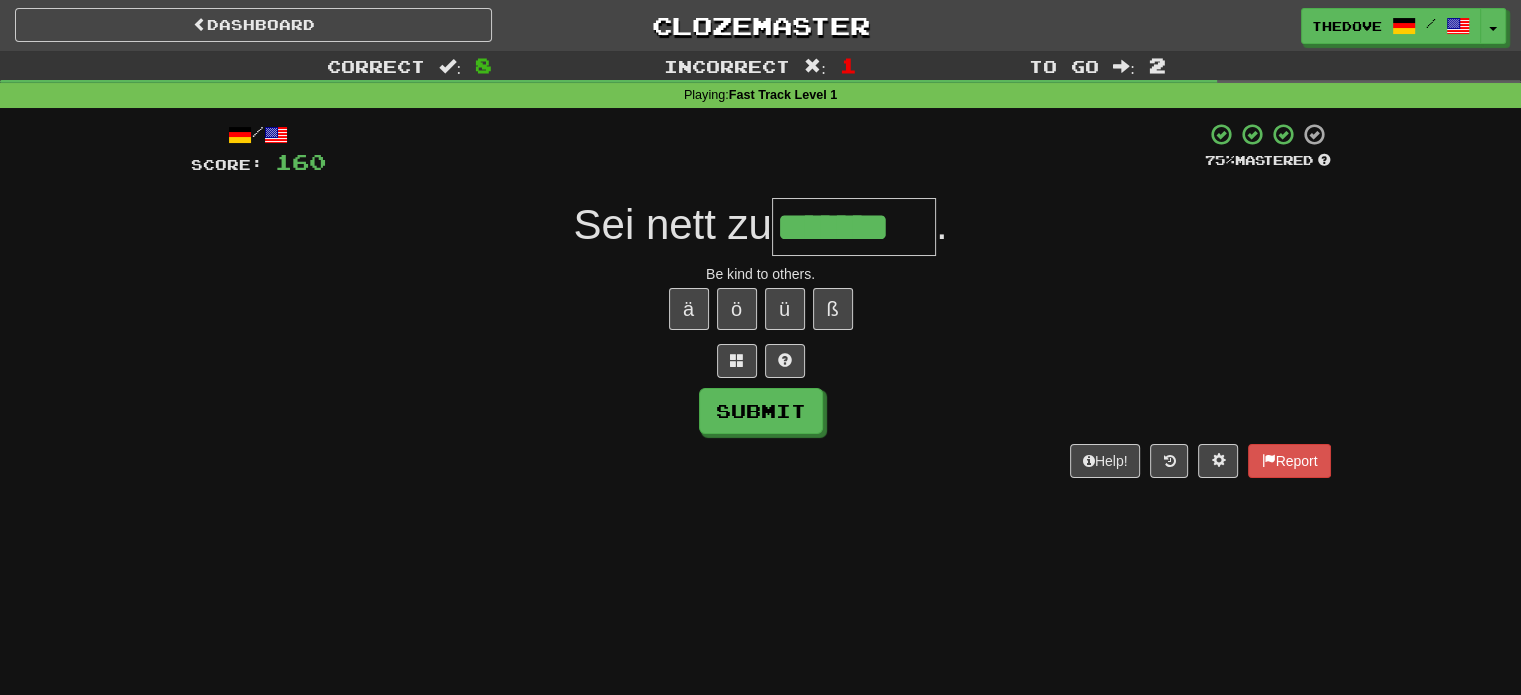 type on "*******" 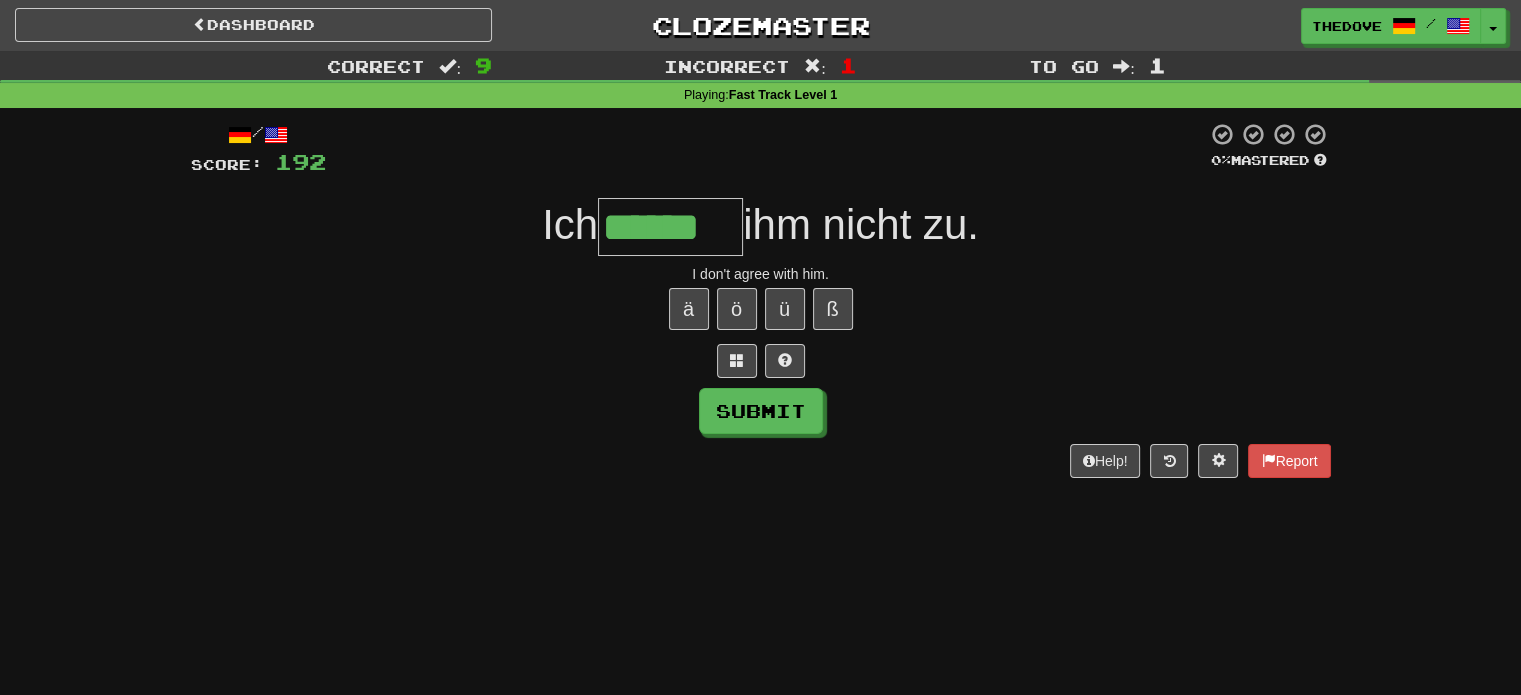 type on "******" 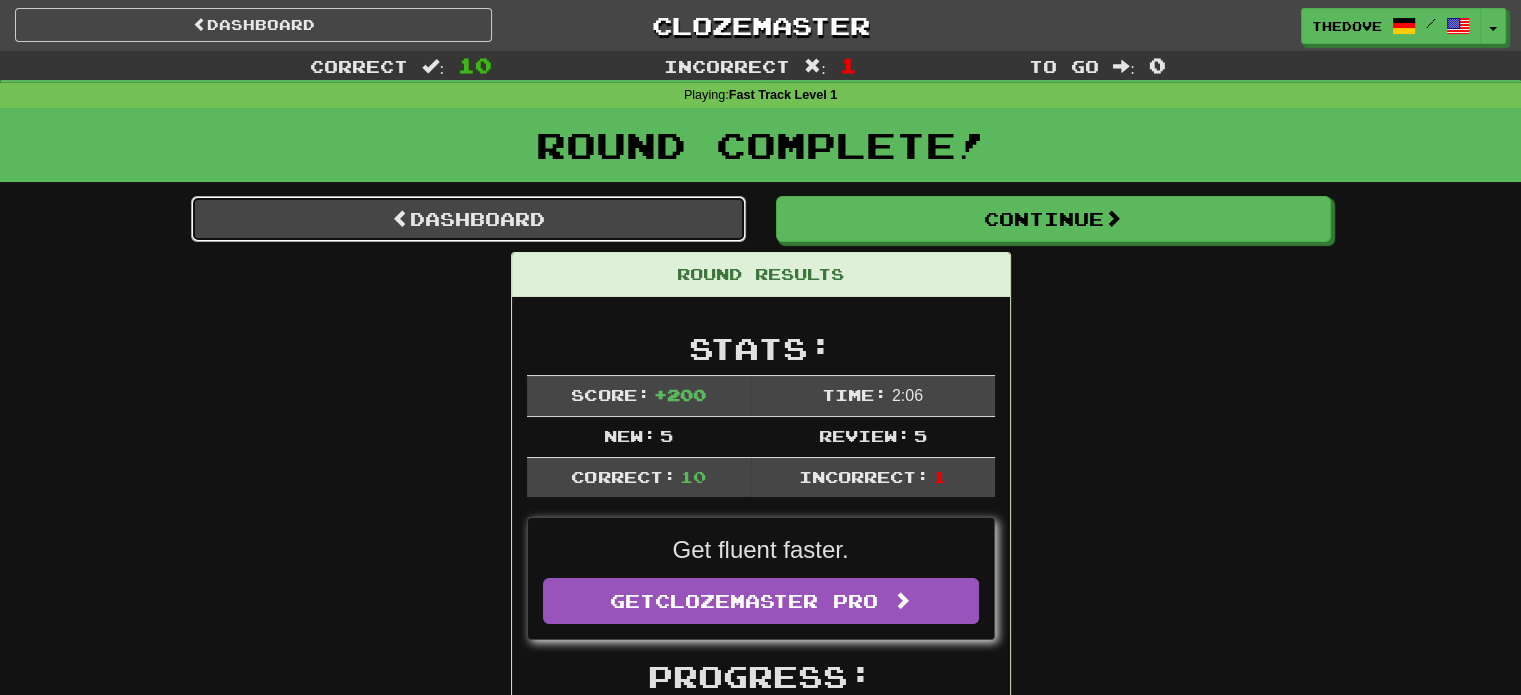 click on "Dashboard" at bounding box center (468, 219) 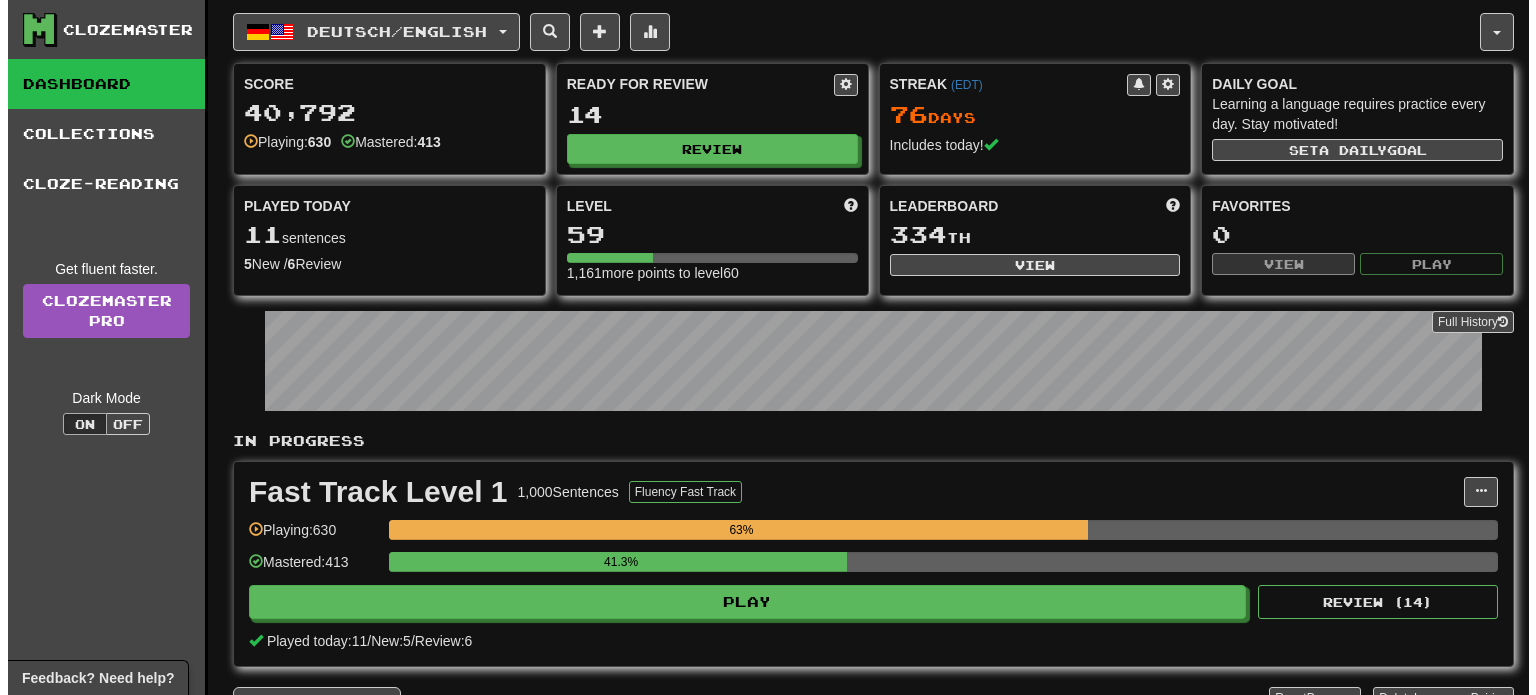 scroll, scrollTop: 0, scrollLeft: 0, axis: both 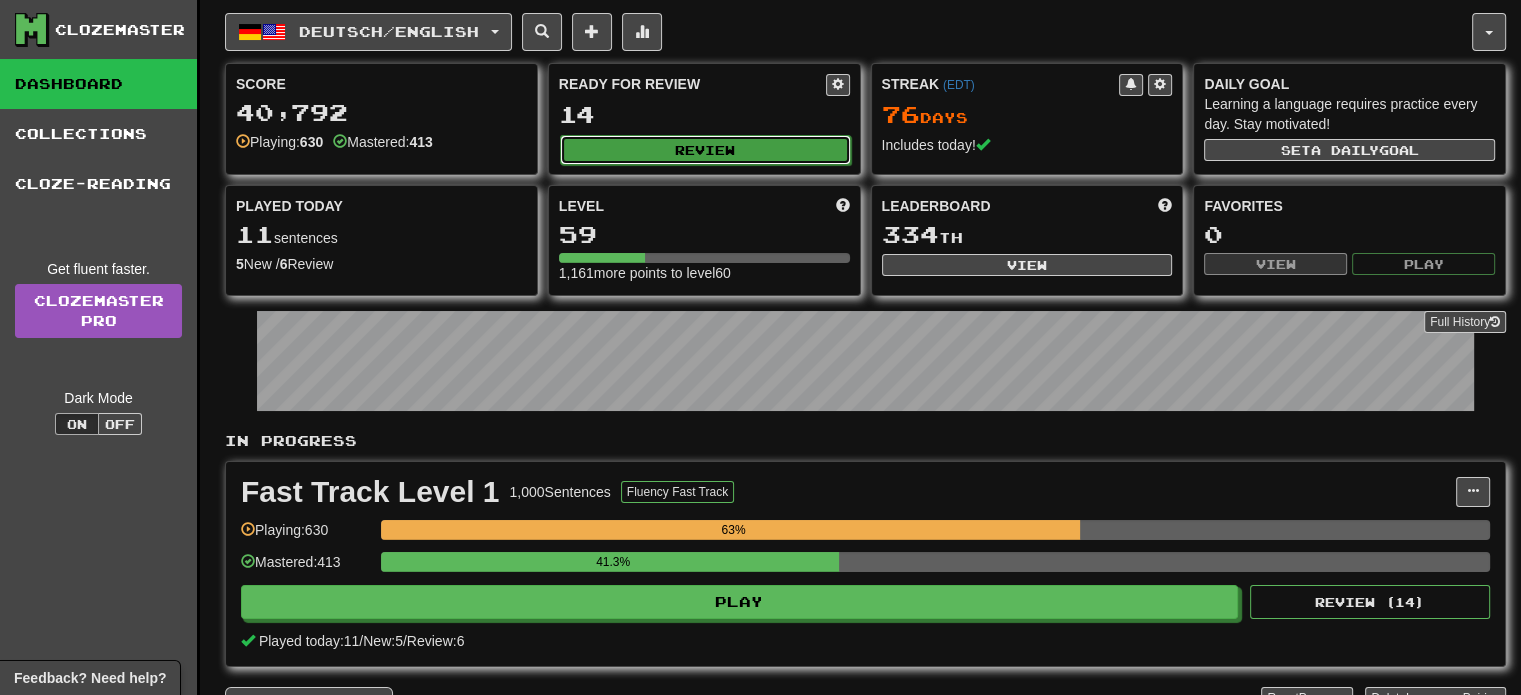 click on "Review" at bounding box center (705, 150) 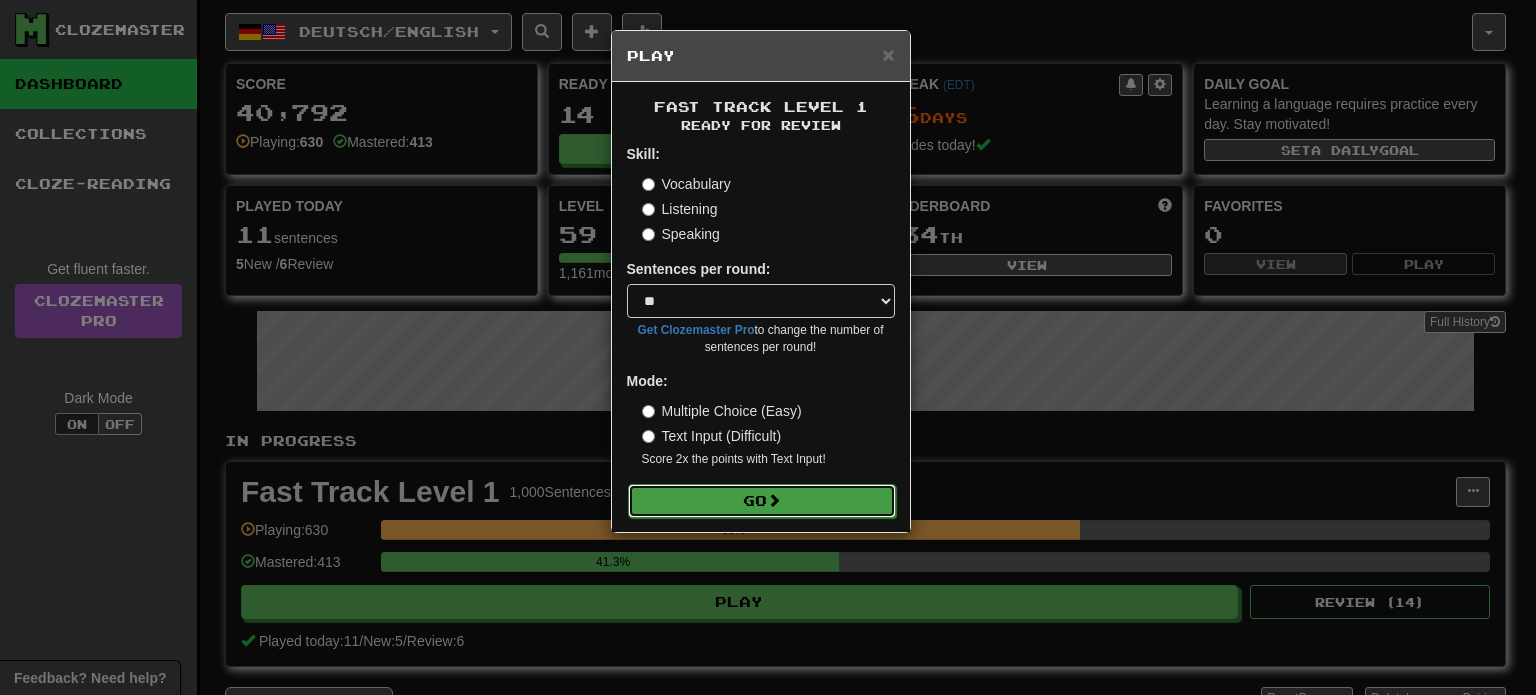 click on "Go" at bounding box center (762, 501) 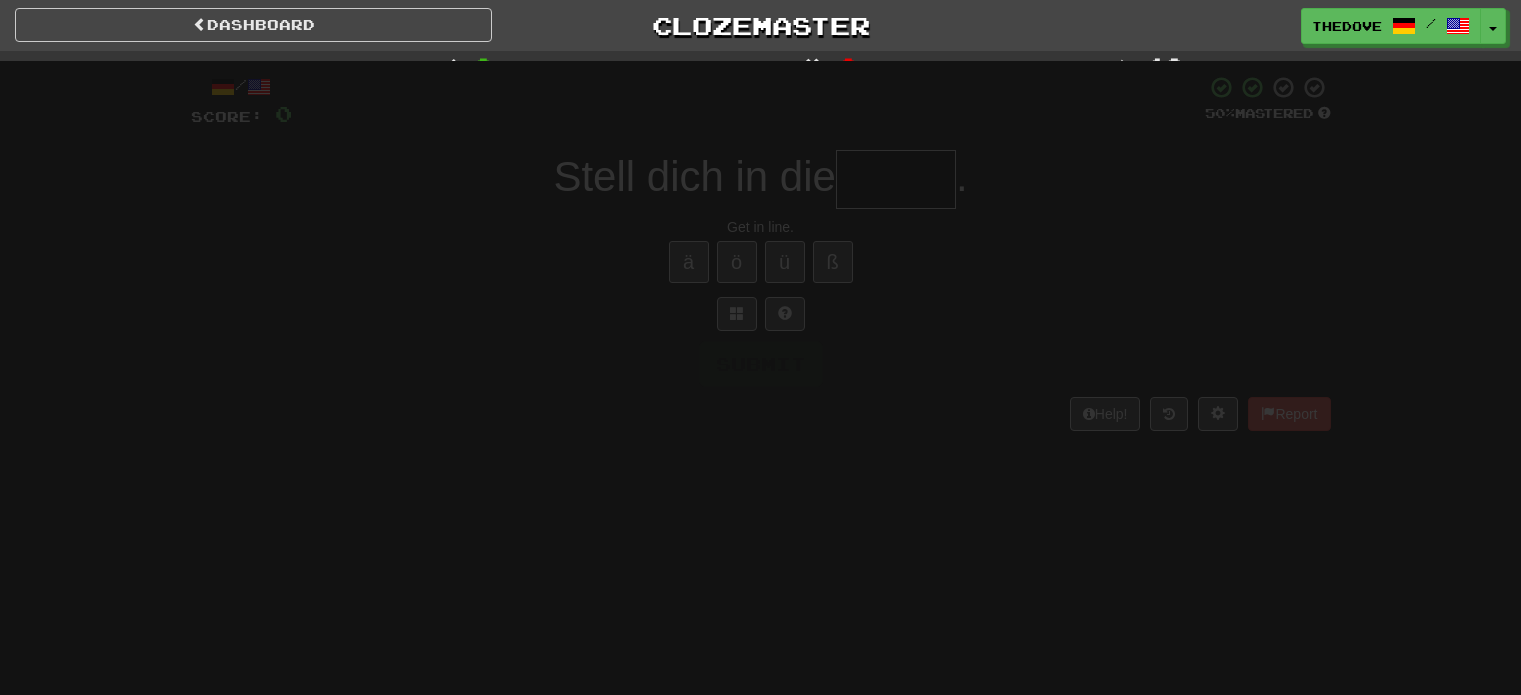 scroll, scrollTop: 0, scrollLeft: 0, axis: both 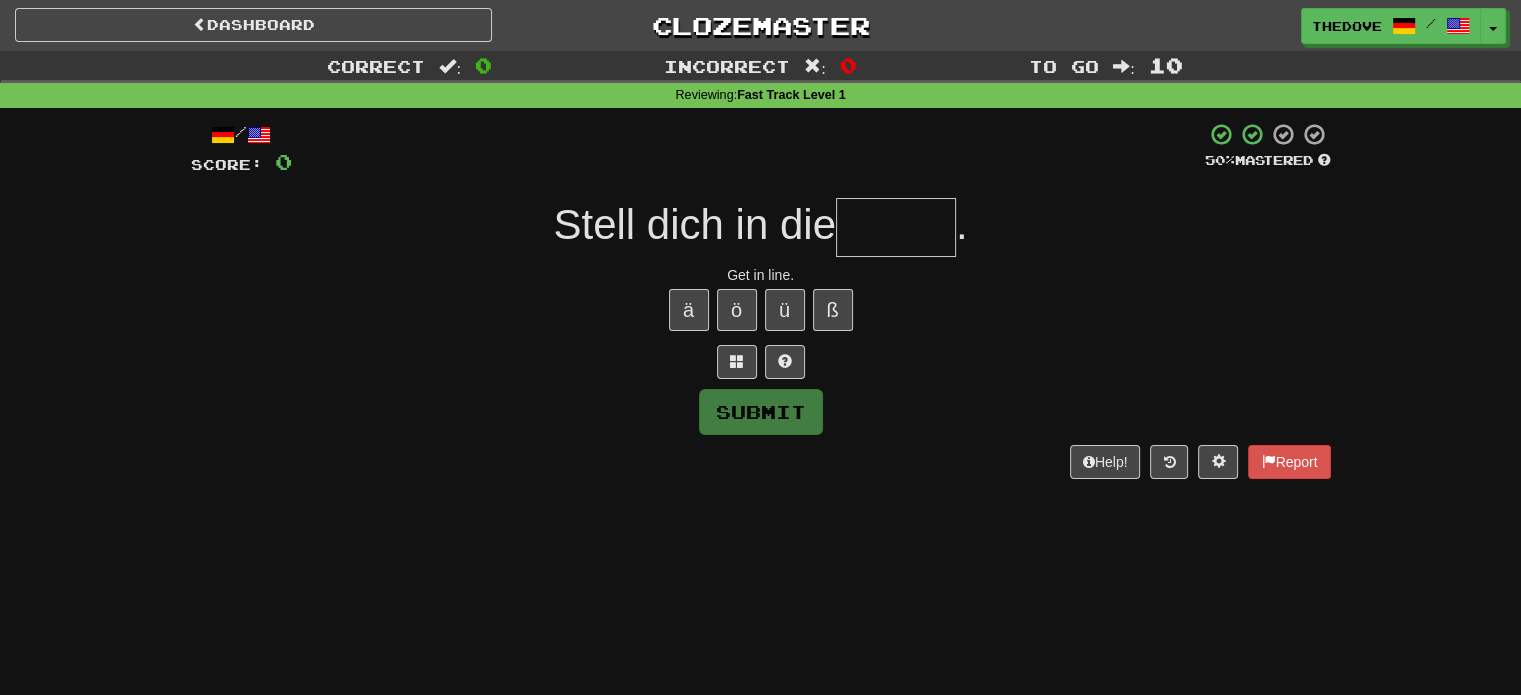 type on "*" 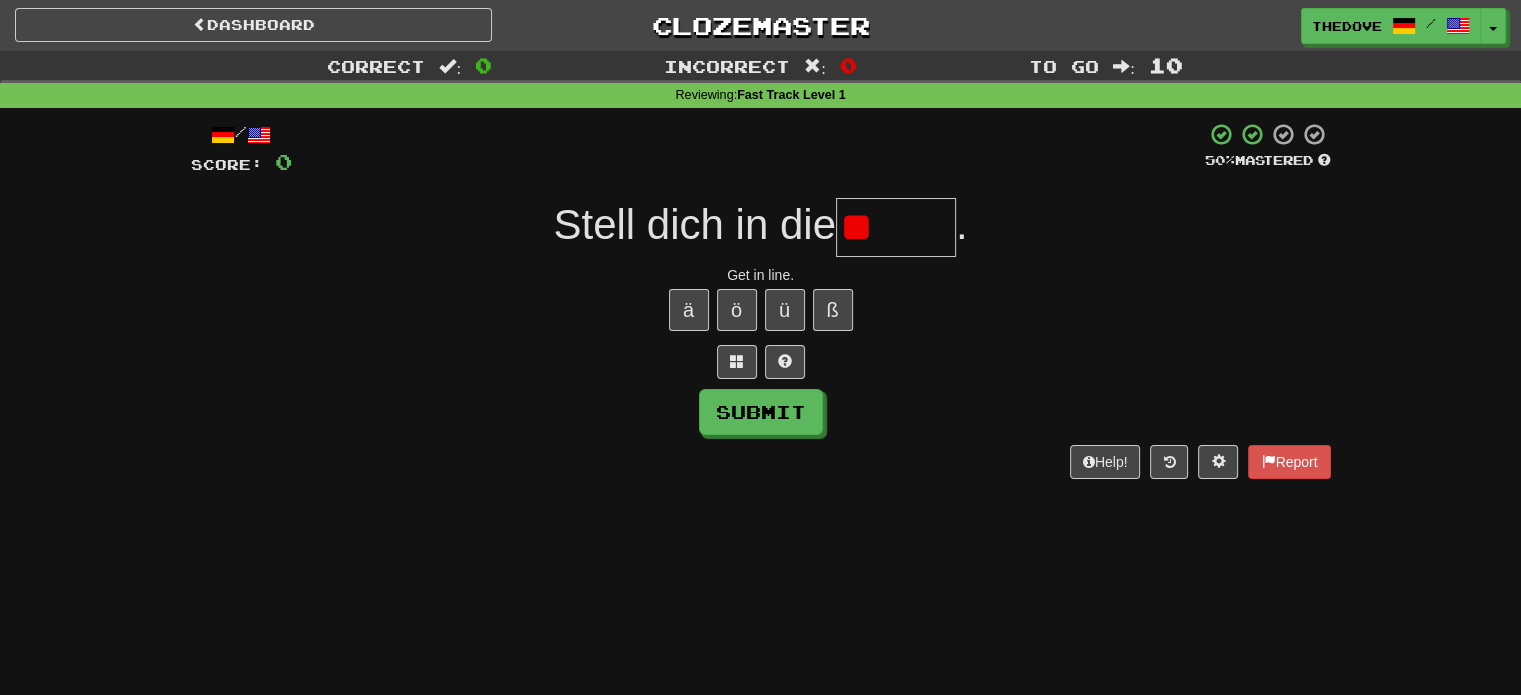 type on "*" 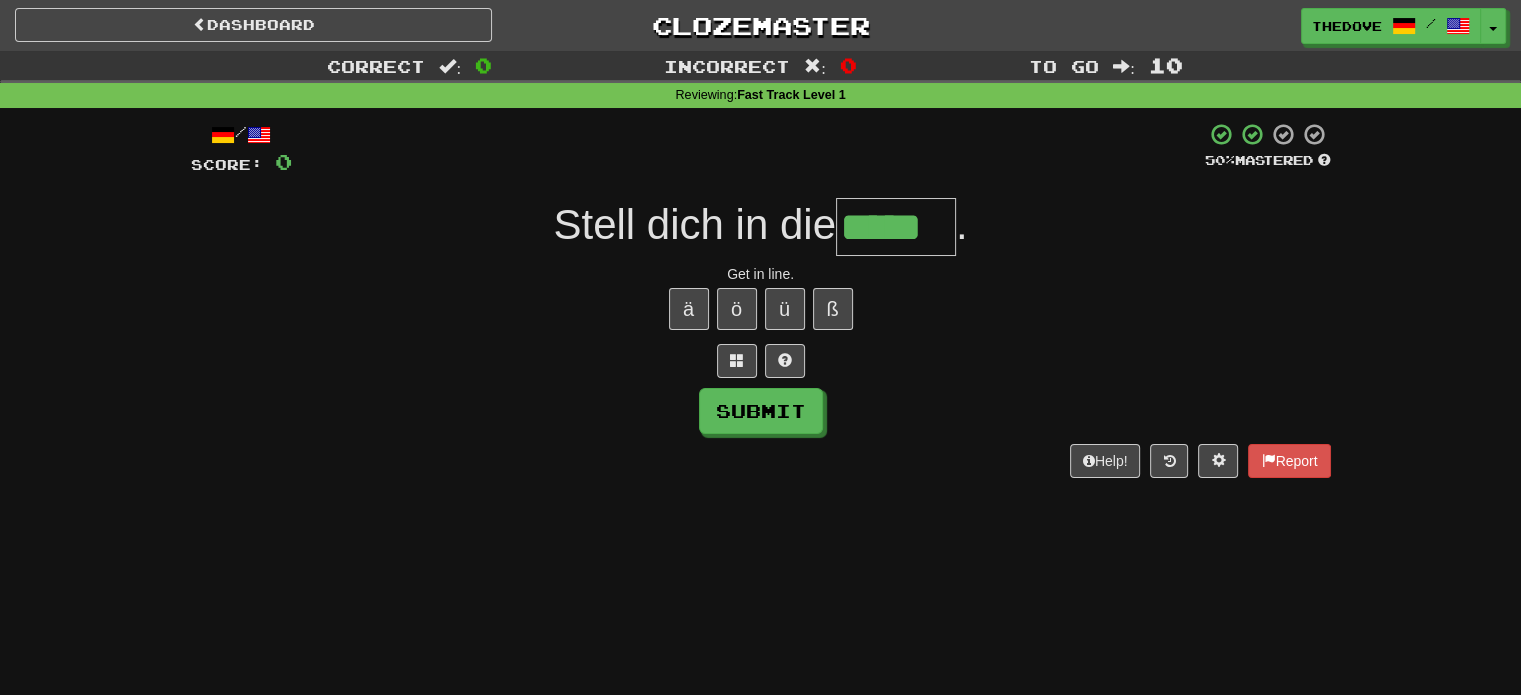 scroll, scrollTop: 0, scrollLeft: 0, axis: both 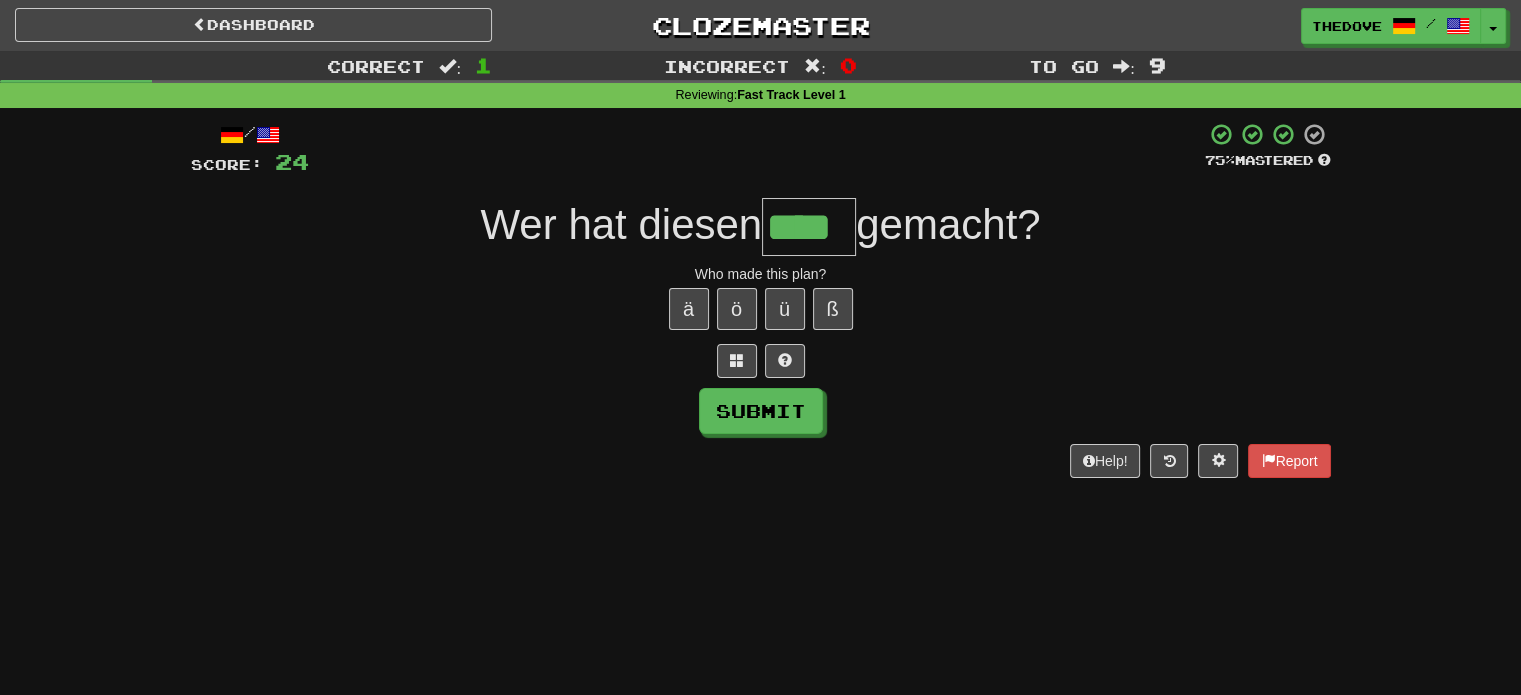 type on "****" 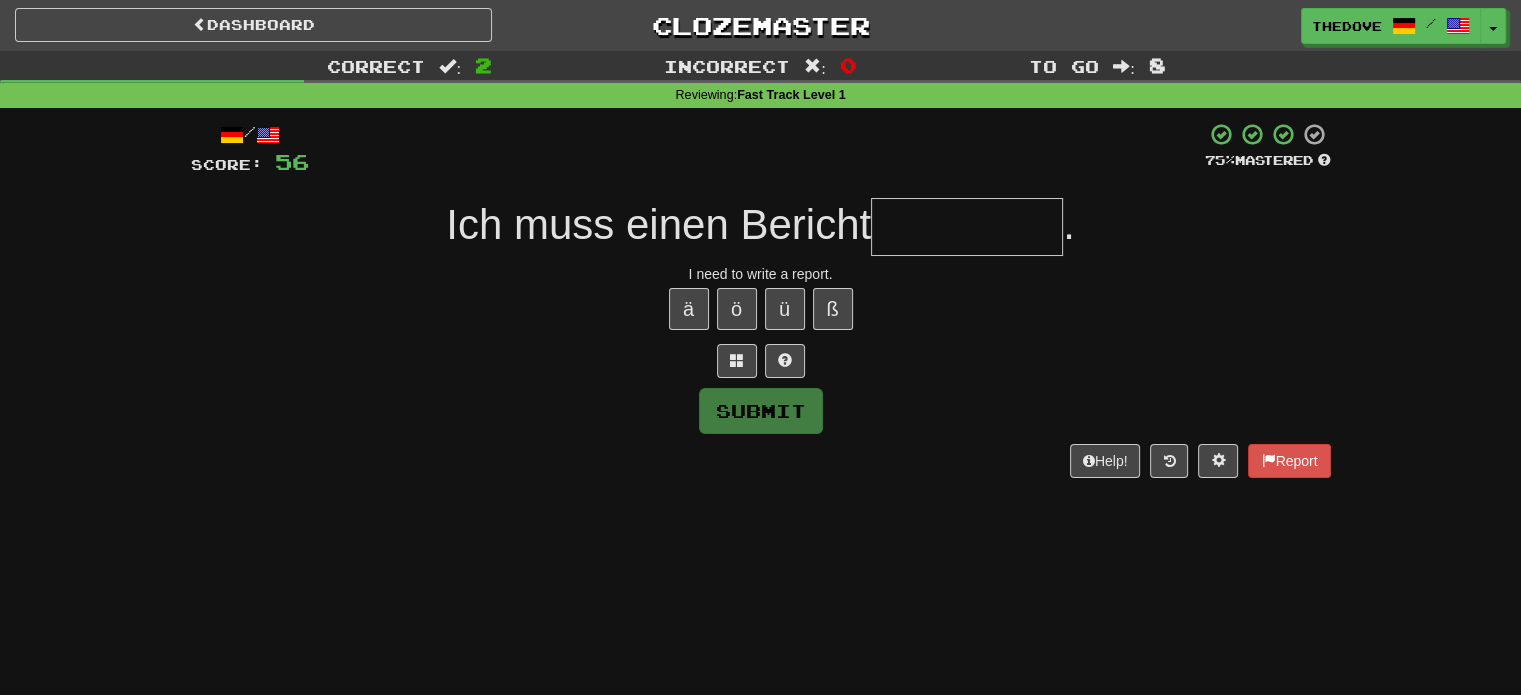 type on "*" 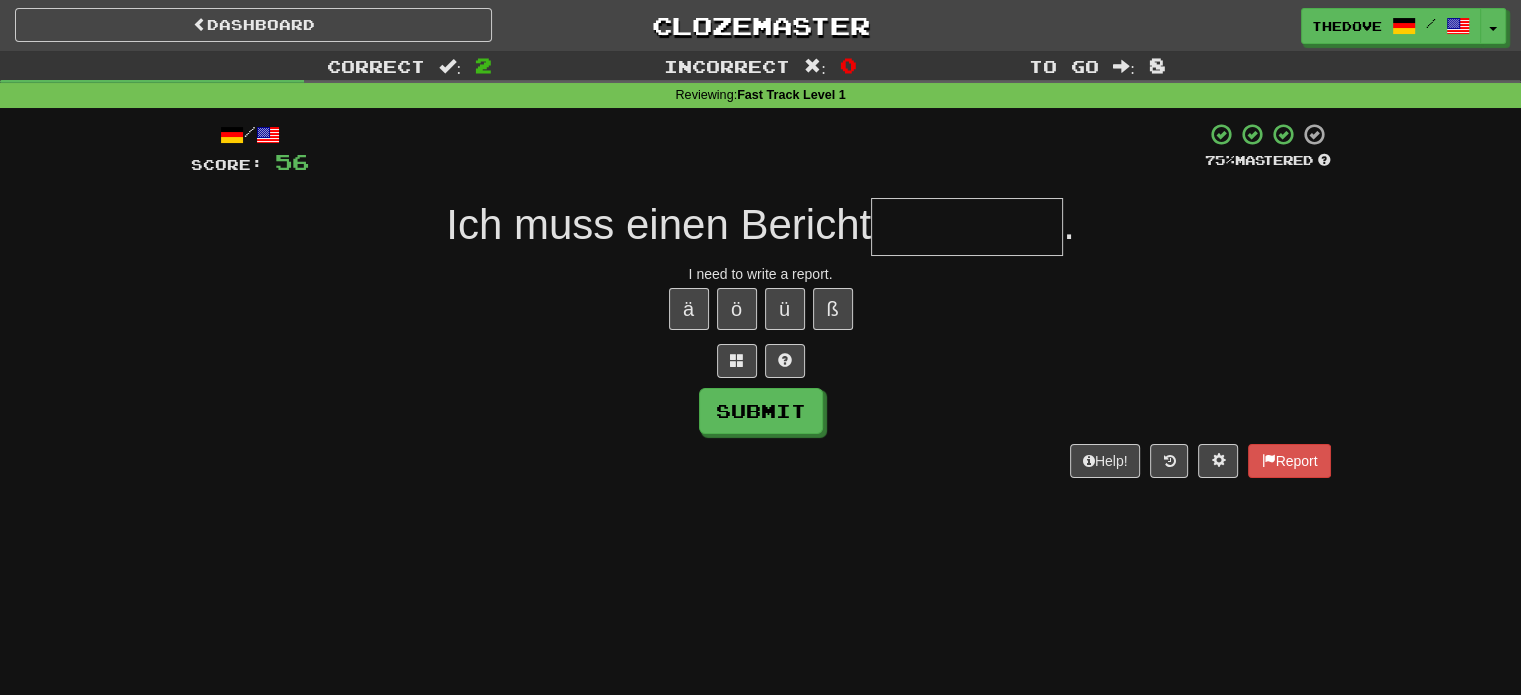 type on "*" 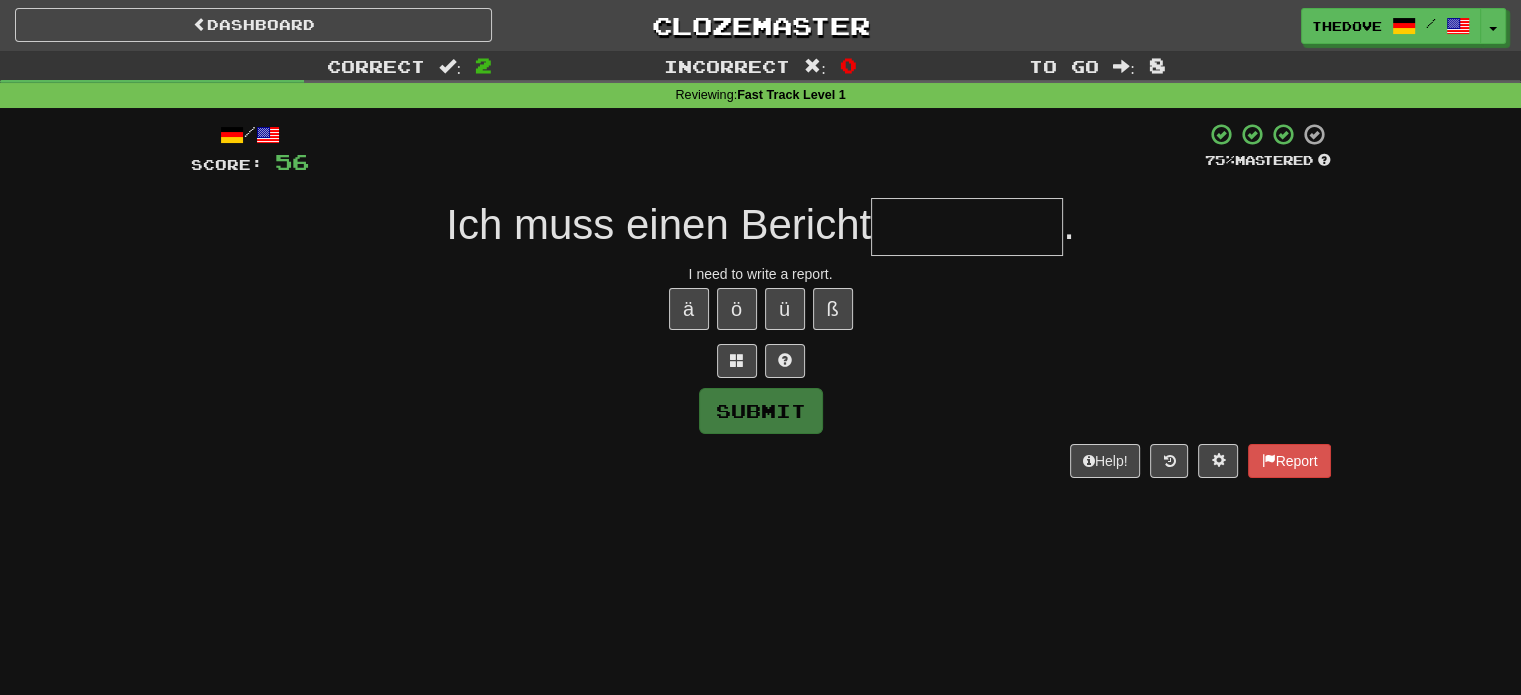 type on "*" 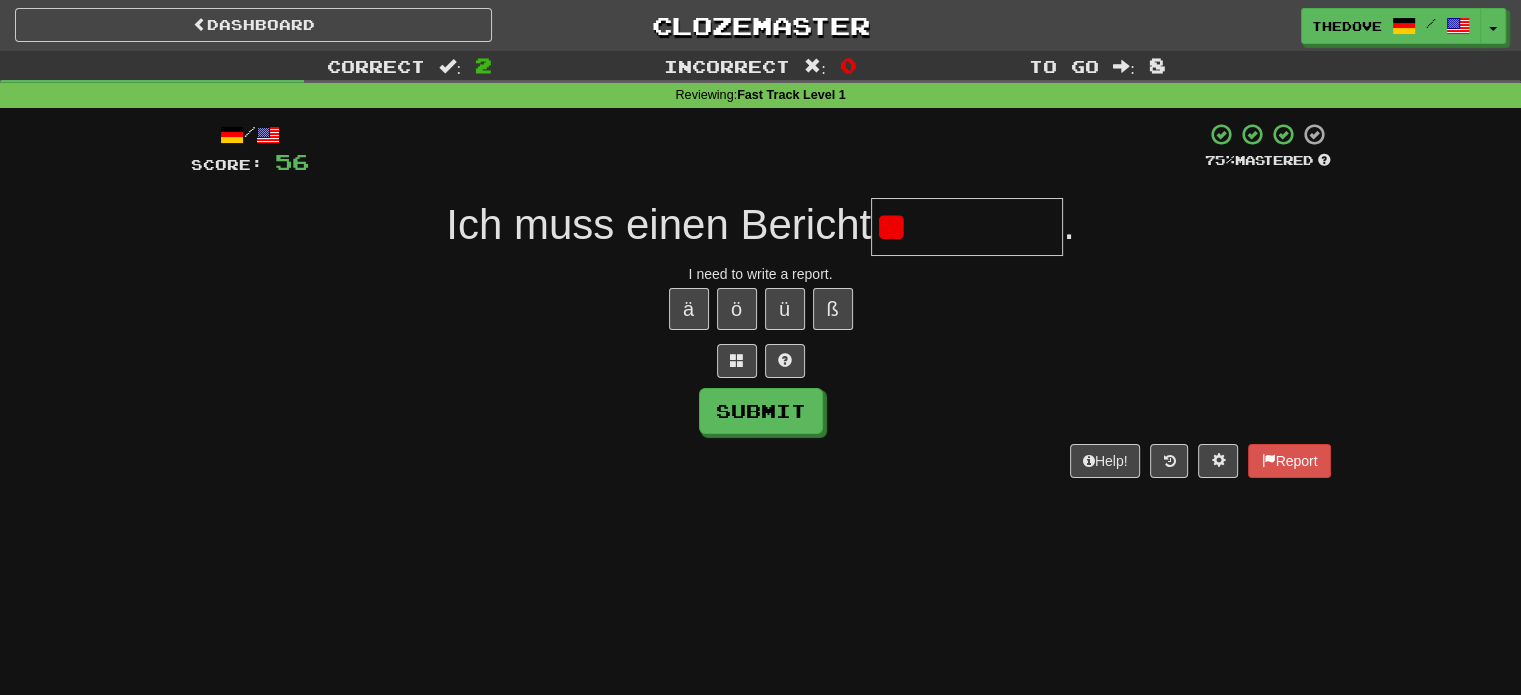 type on "*" 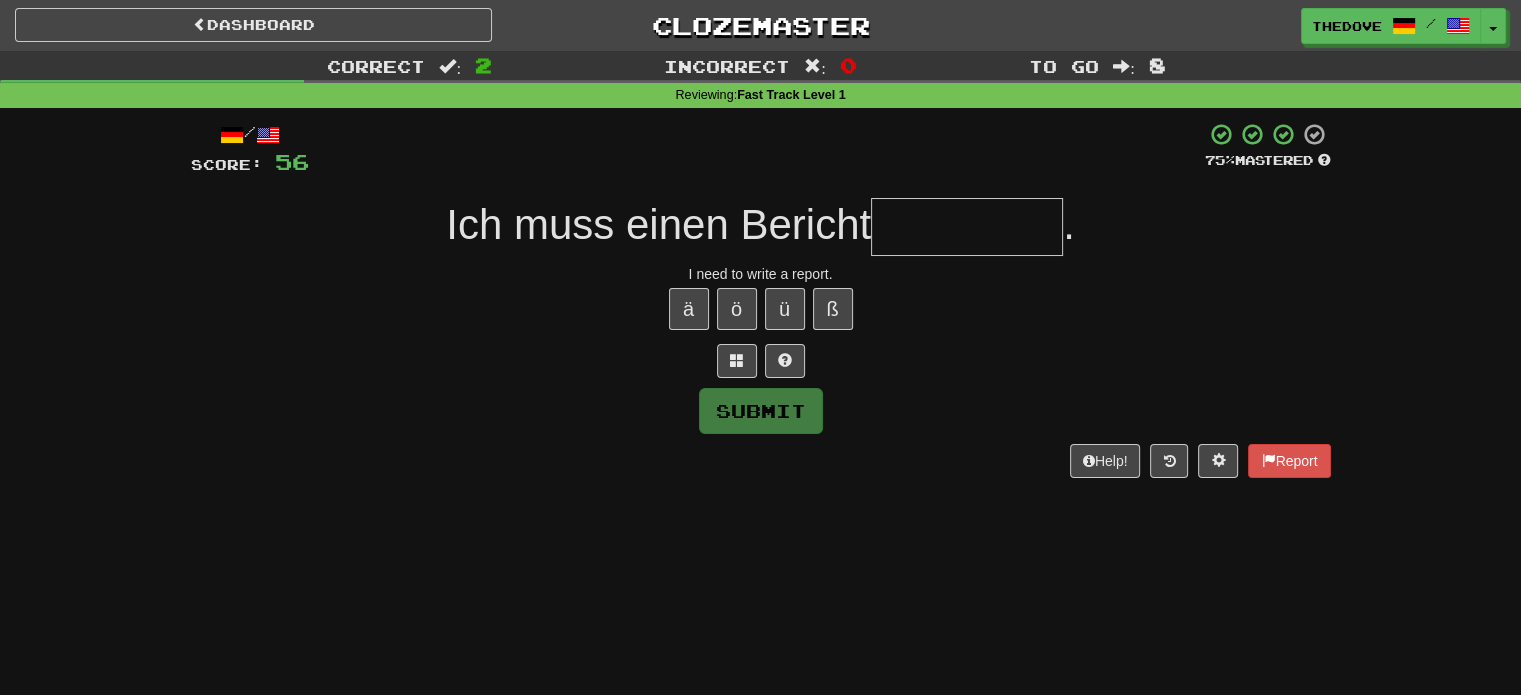 type on "*" 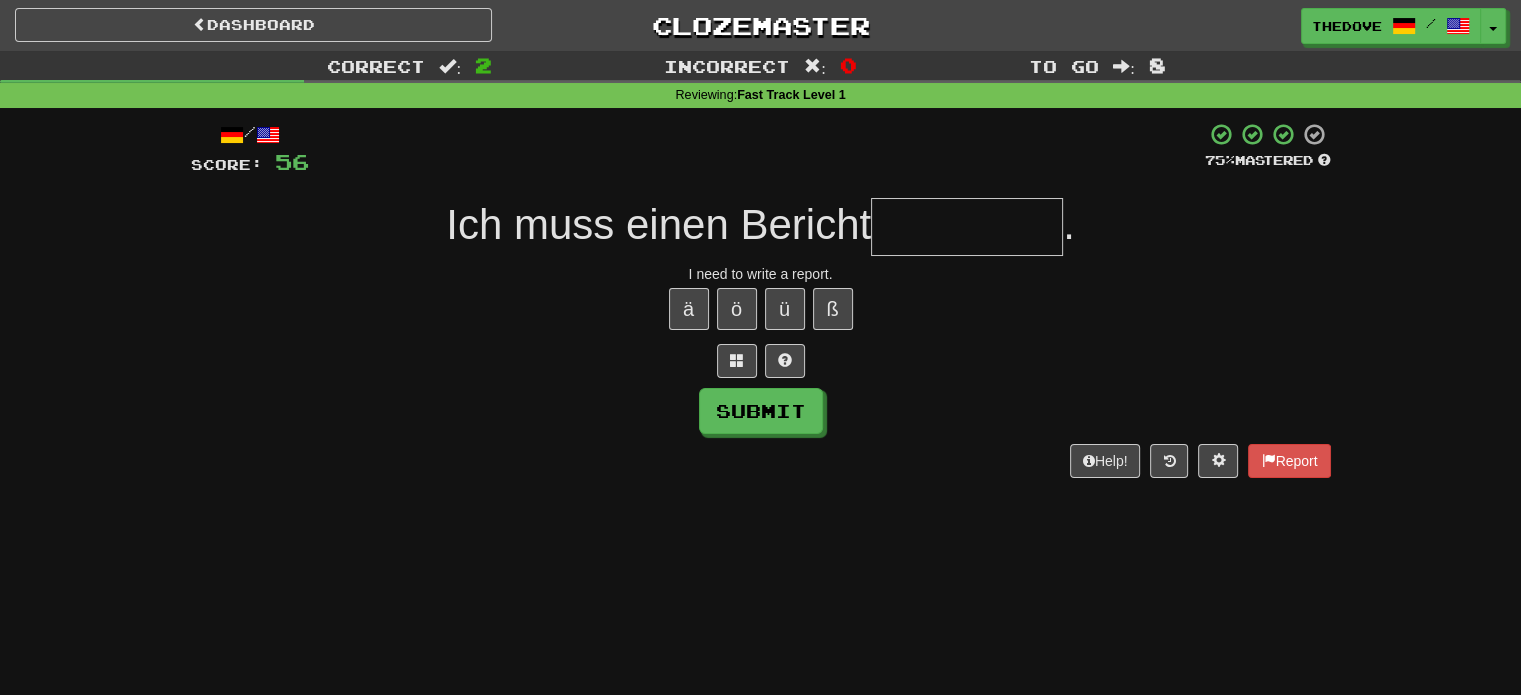 type on "*" 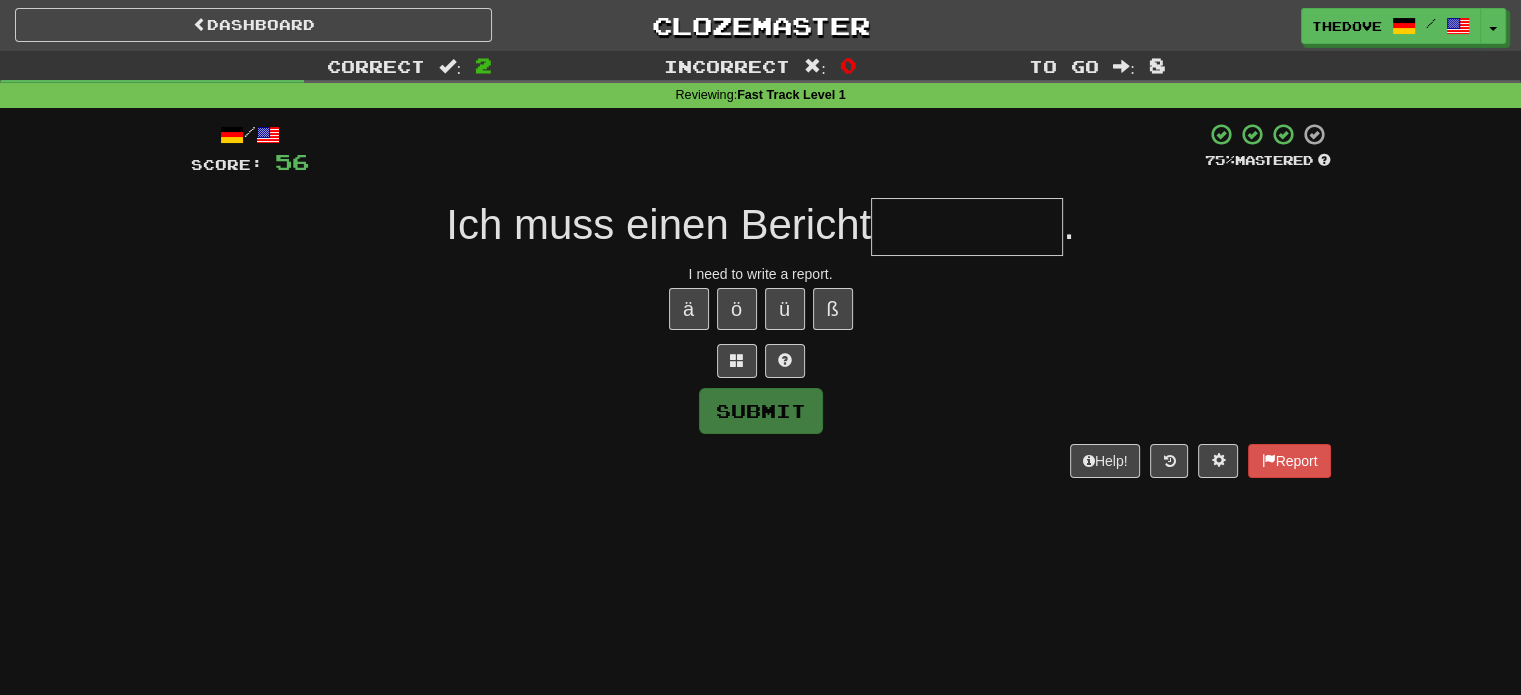 type on "*" 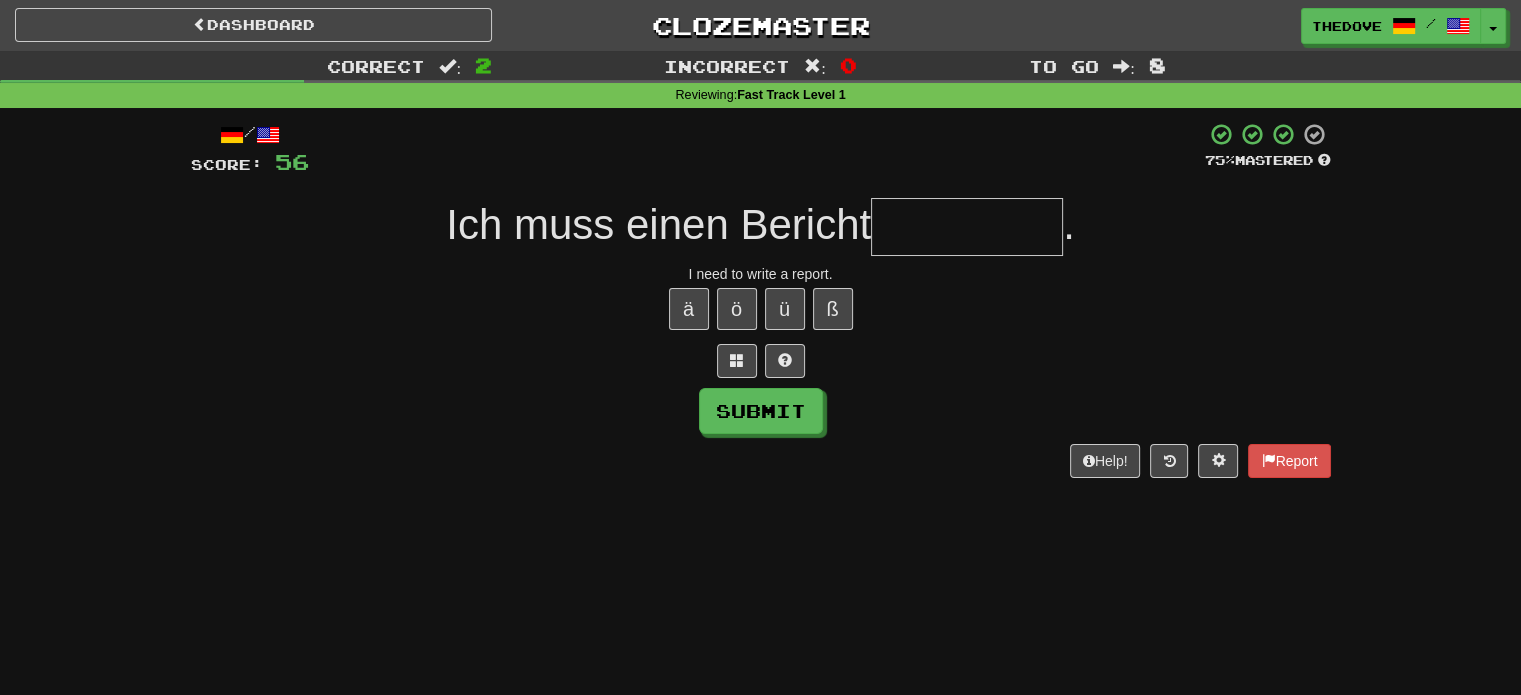 type on "*" 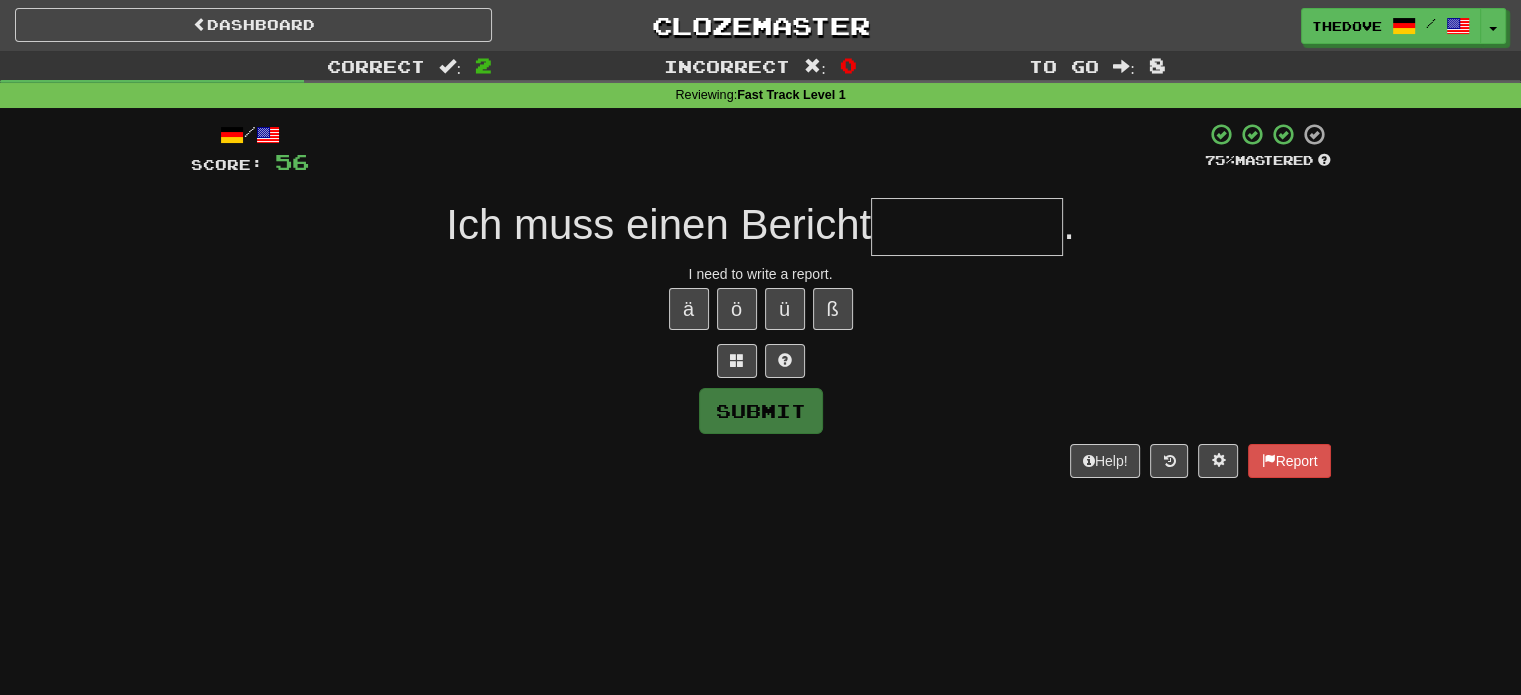 type on "*" 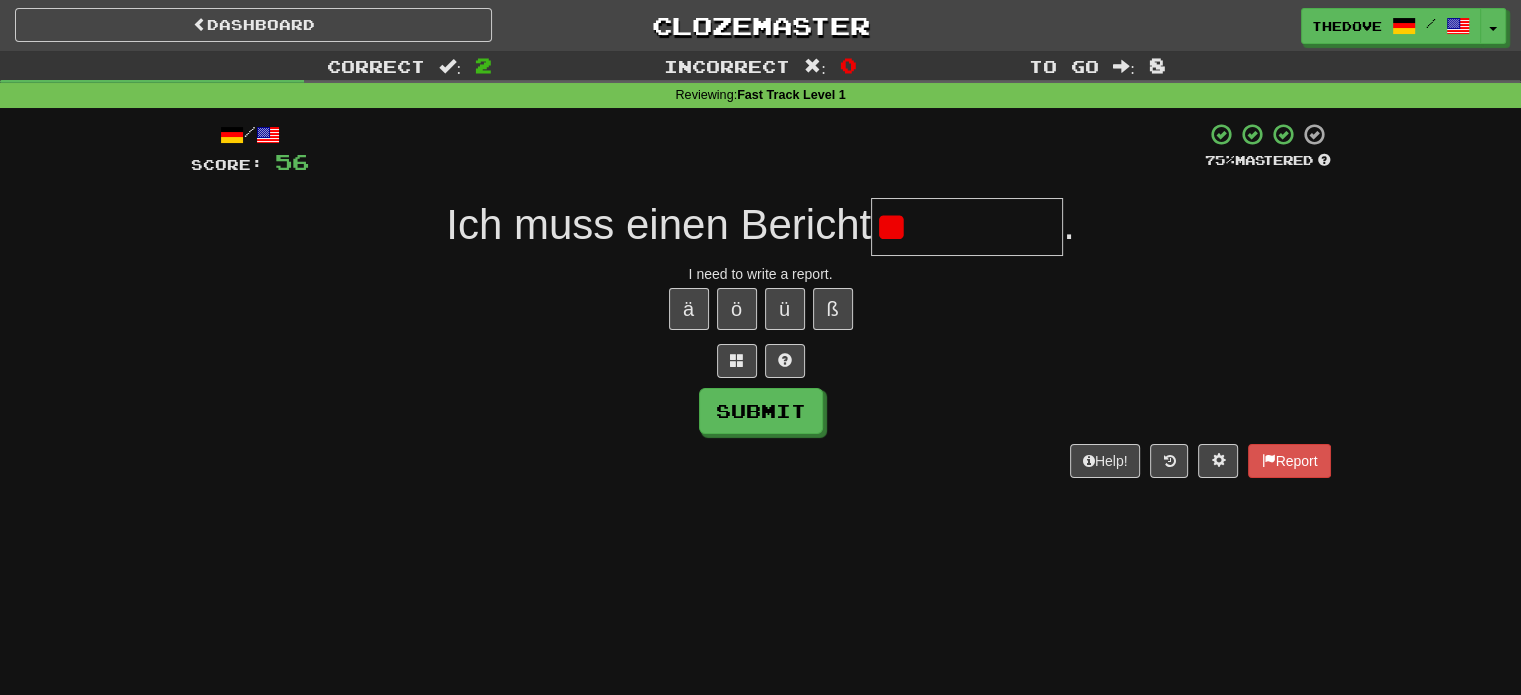 type on "*" 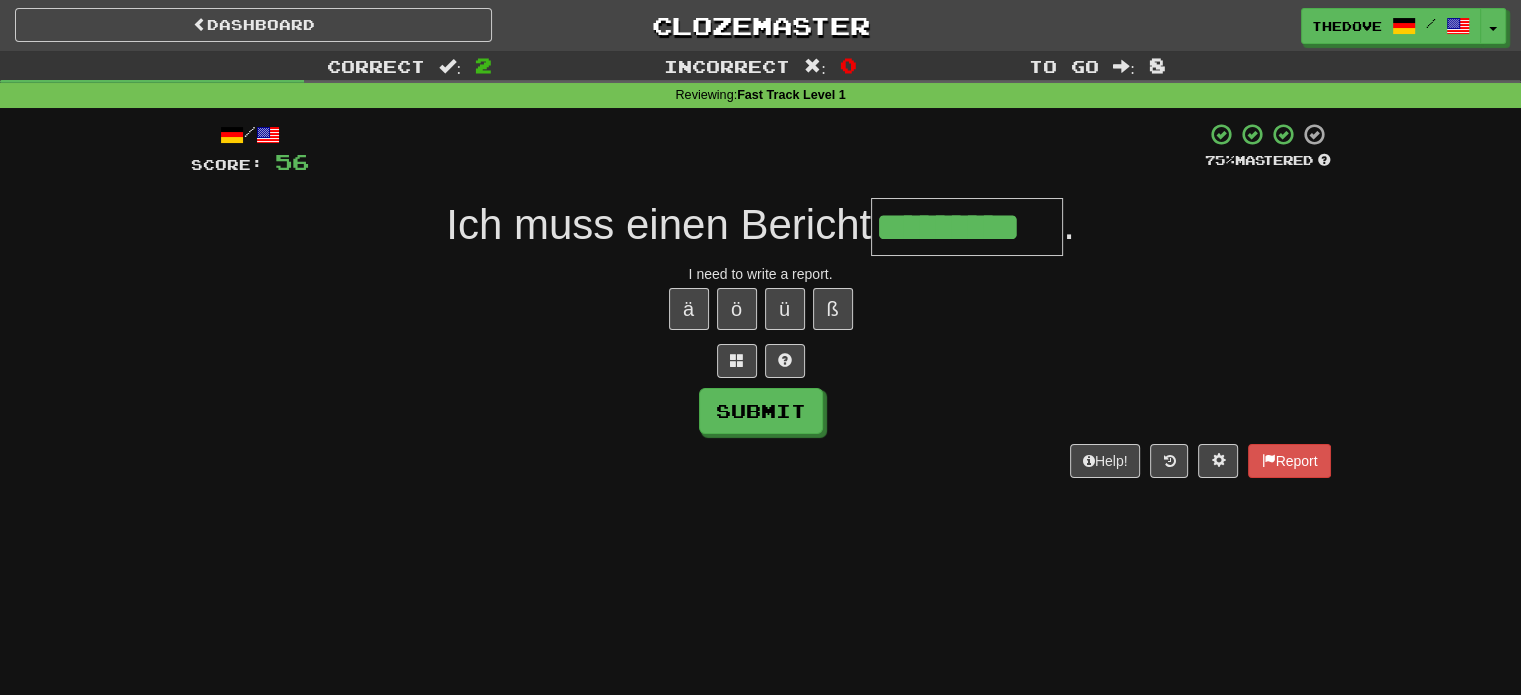 type on "*********" 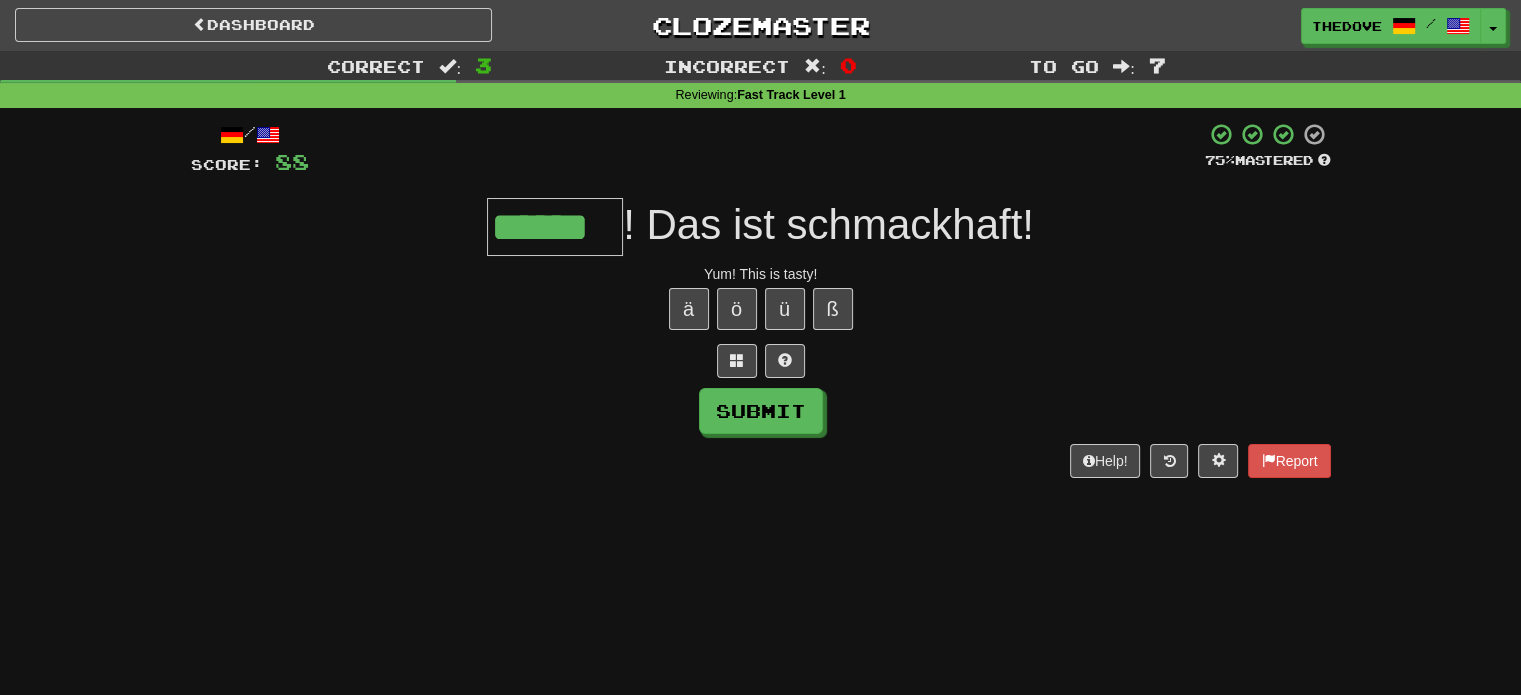 type on "******" 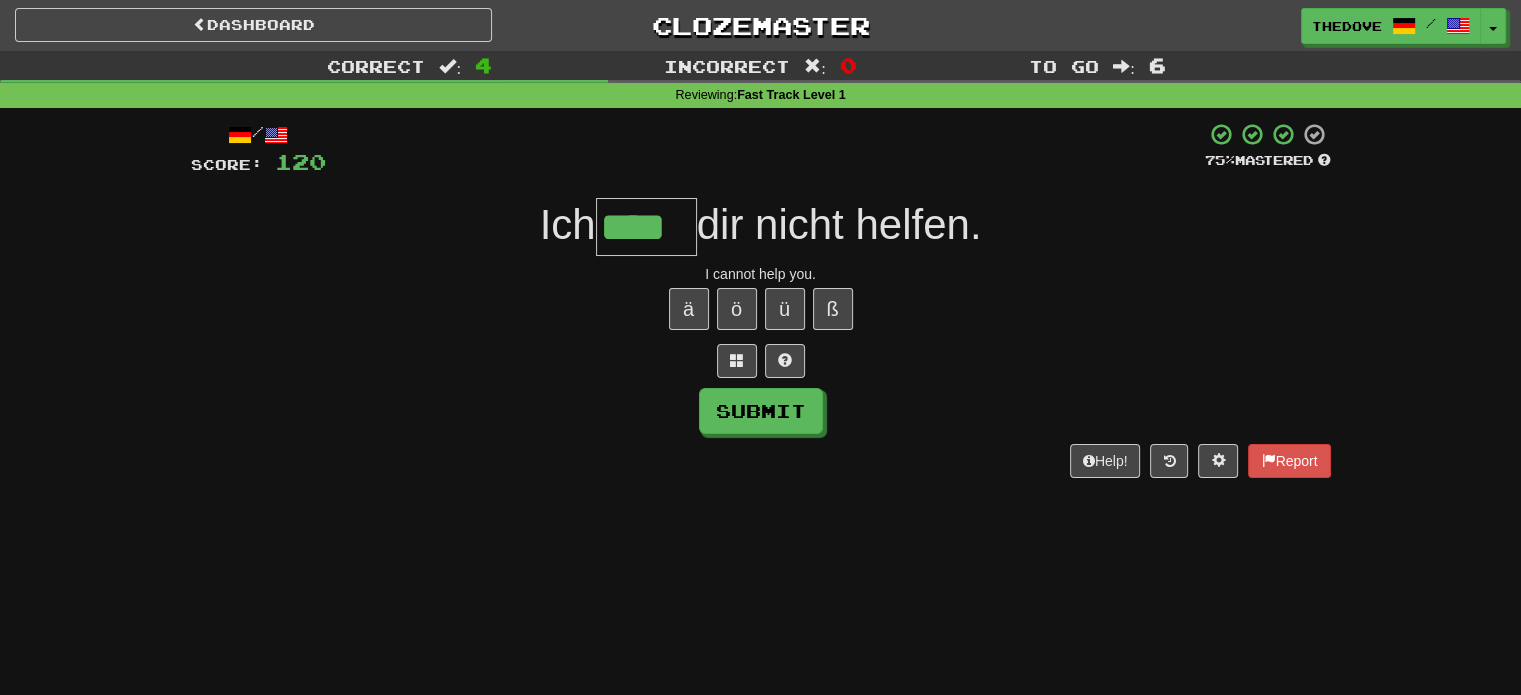 type on "****" 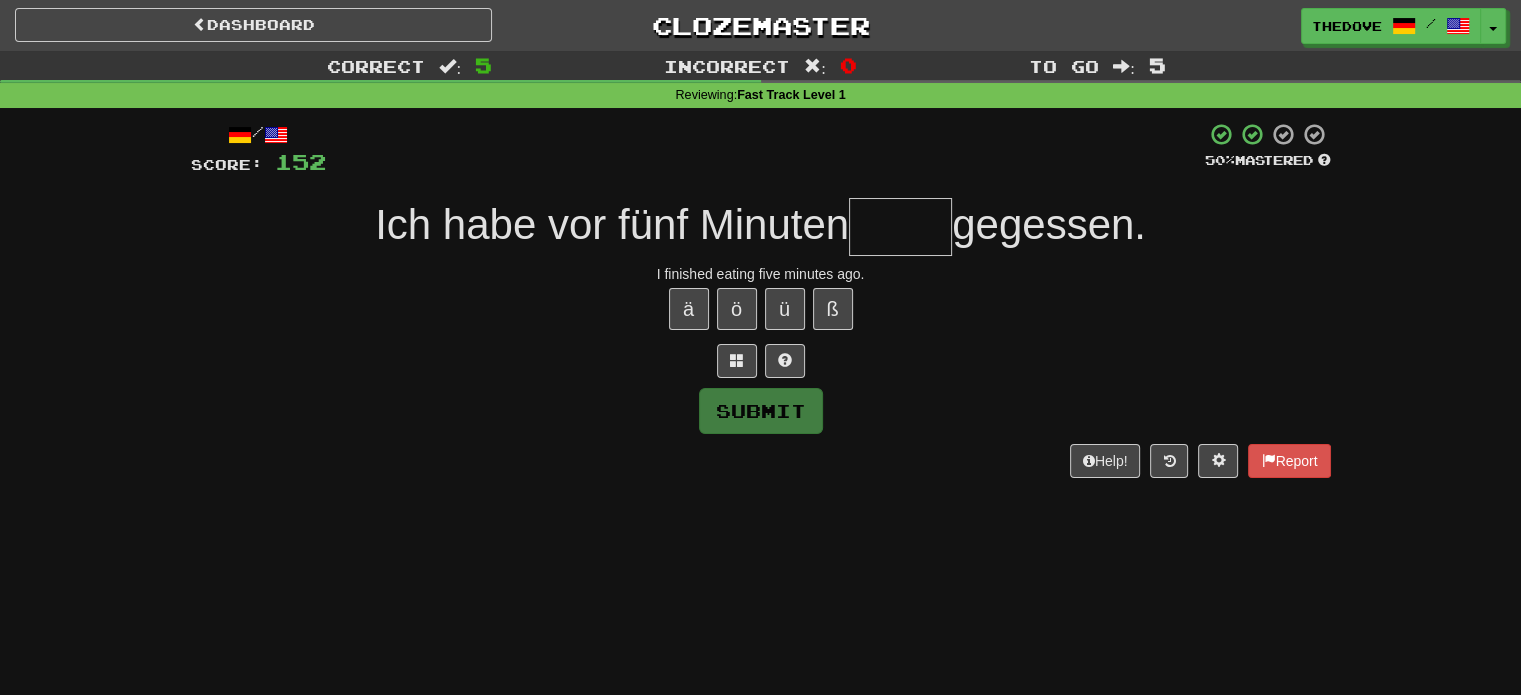 type on "*" 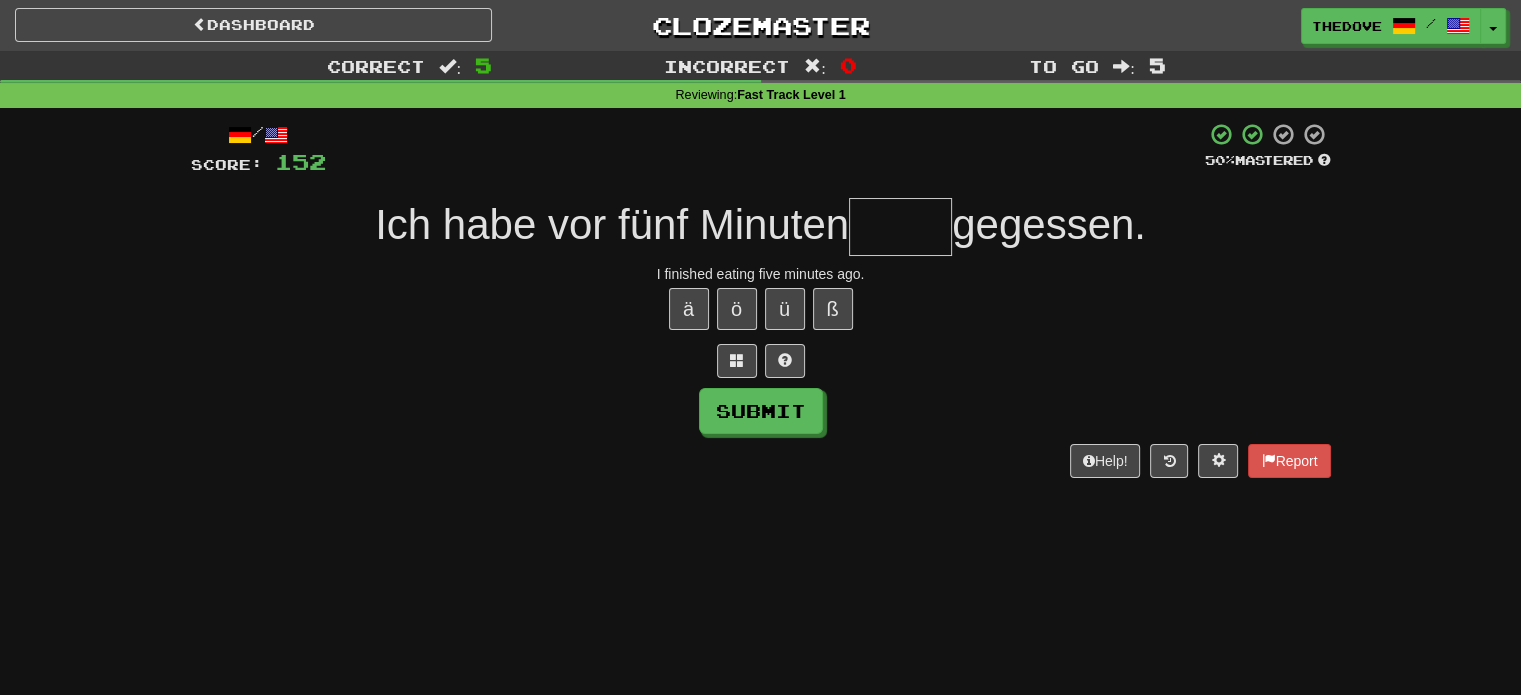 type on "*" 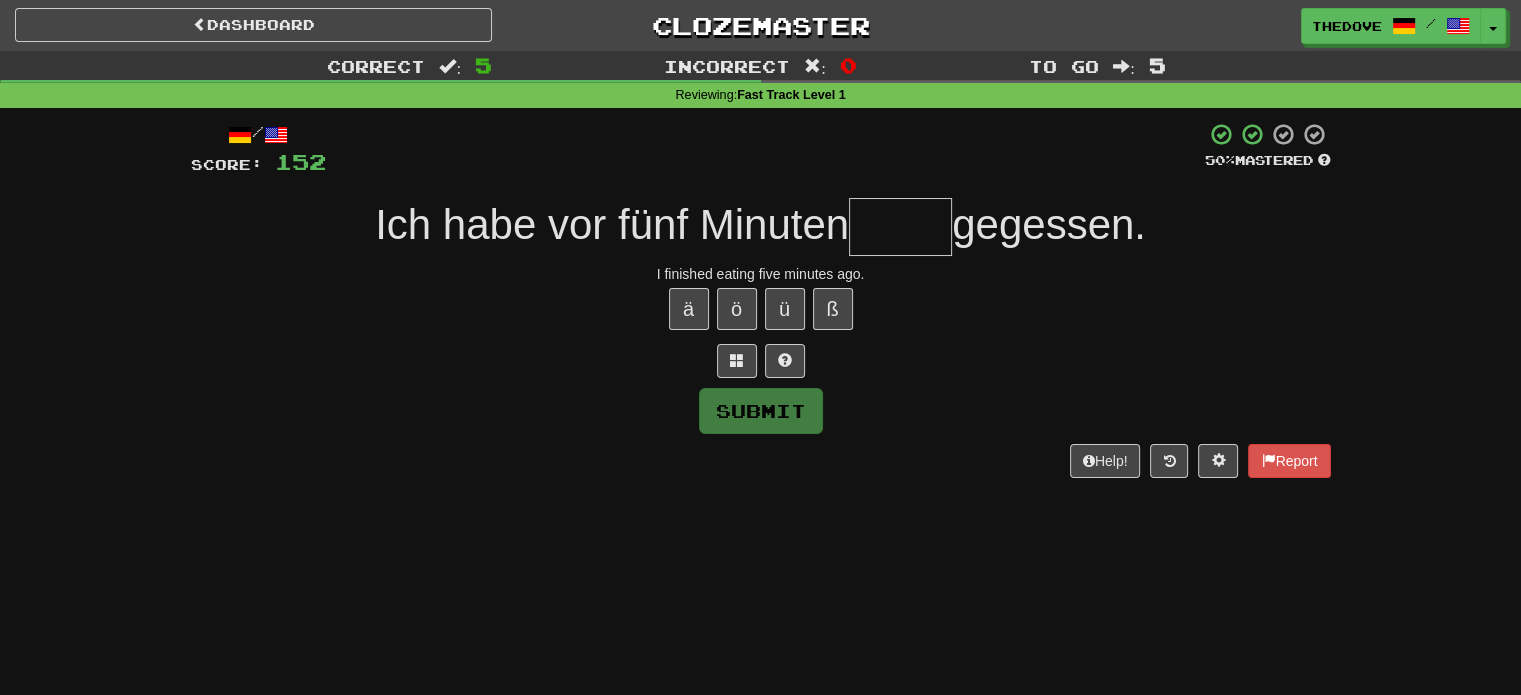 type on "*" 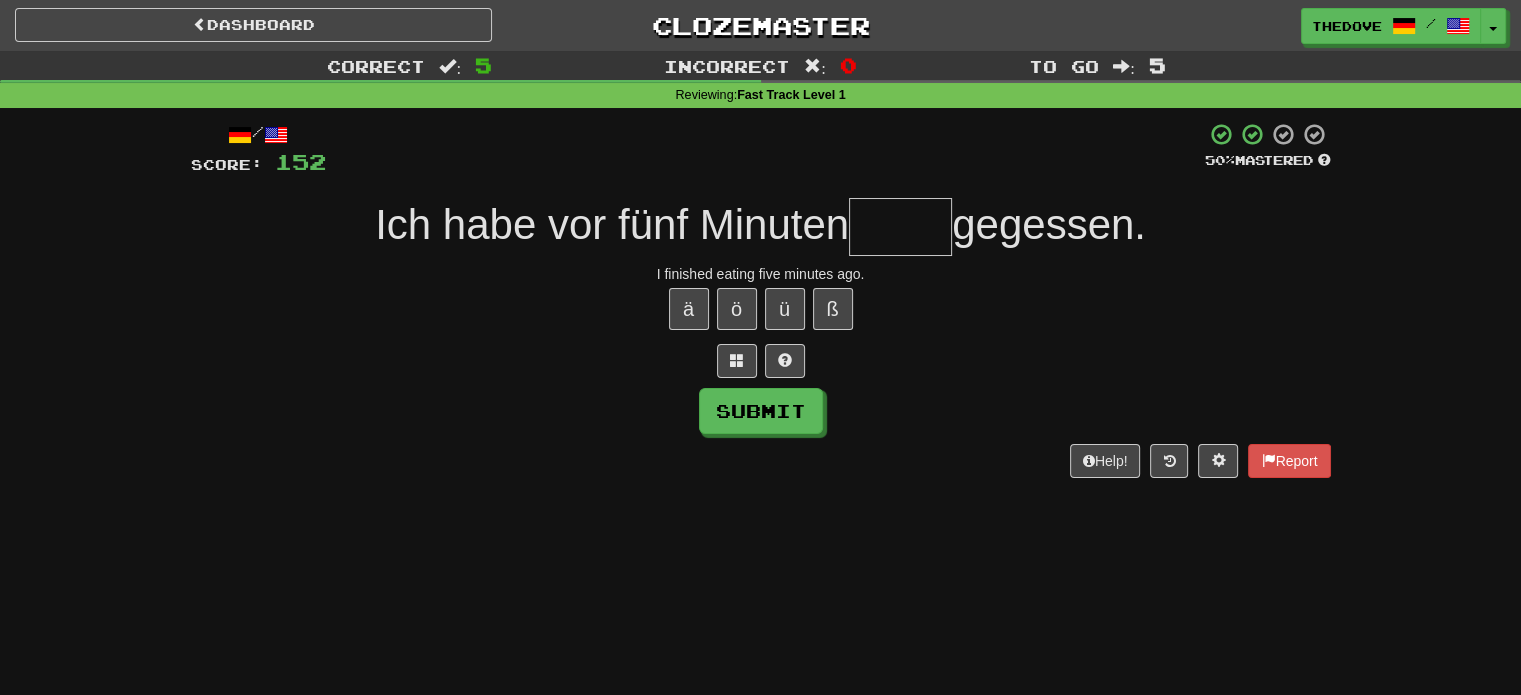 type on "*" 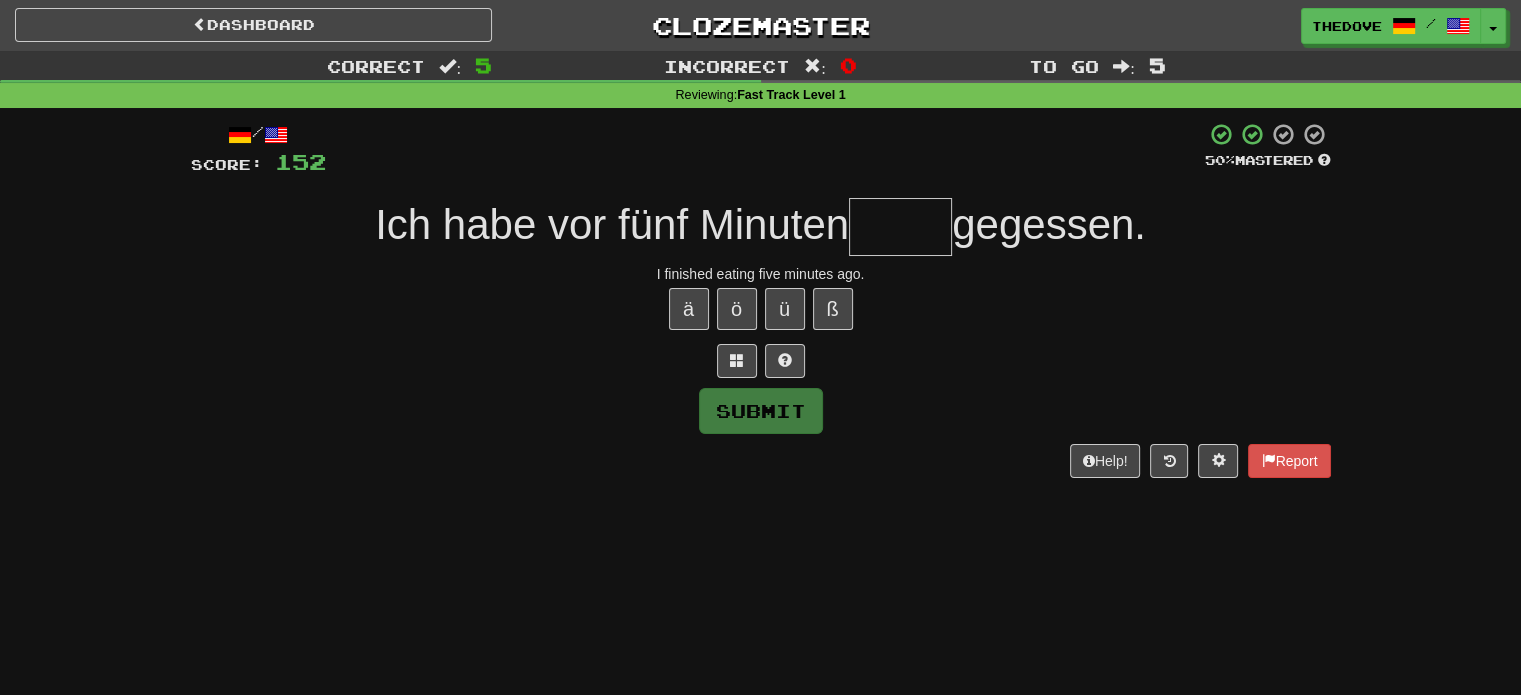 type on "*" 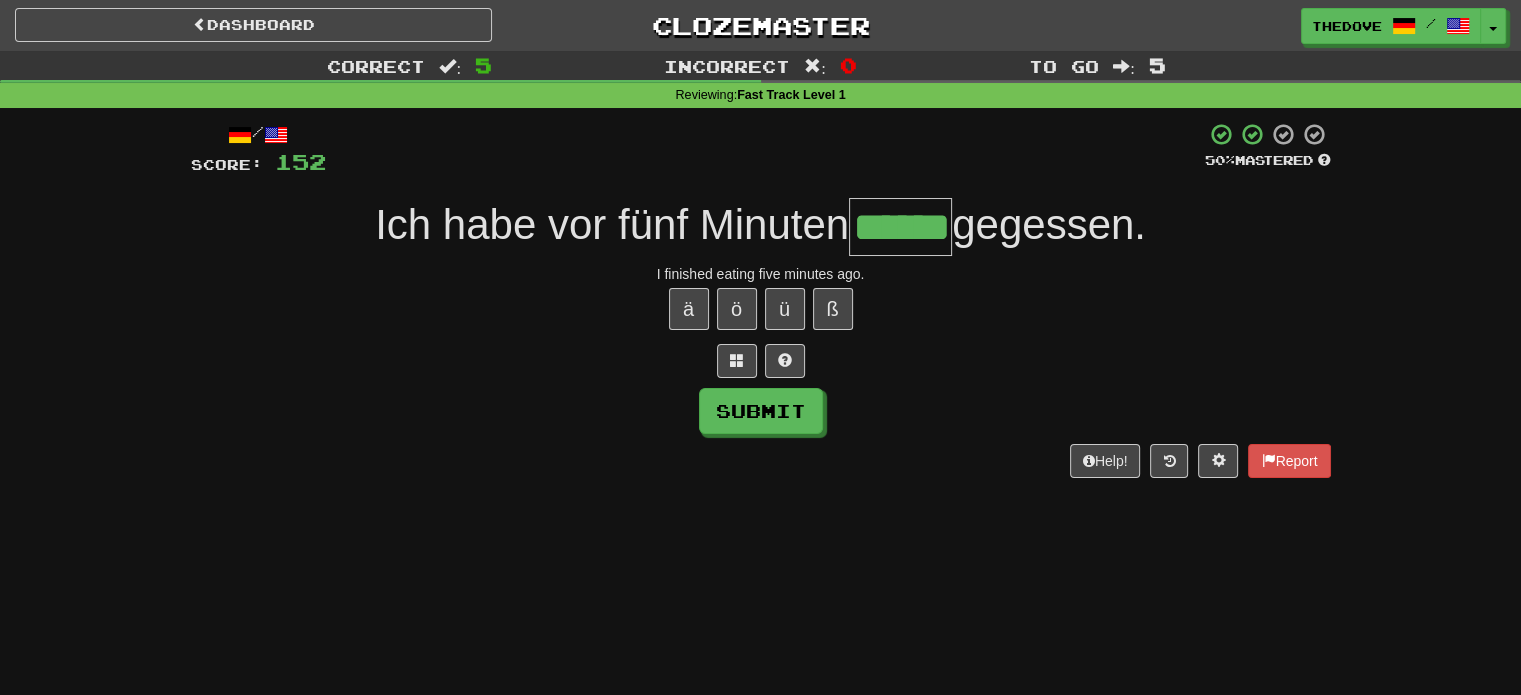 type on "******" 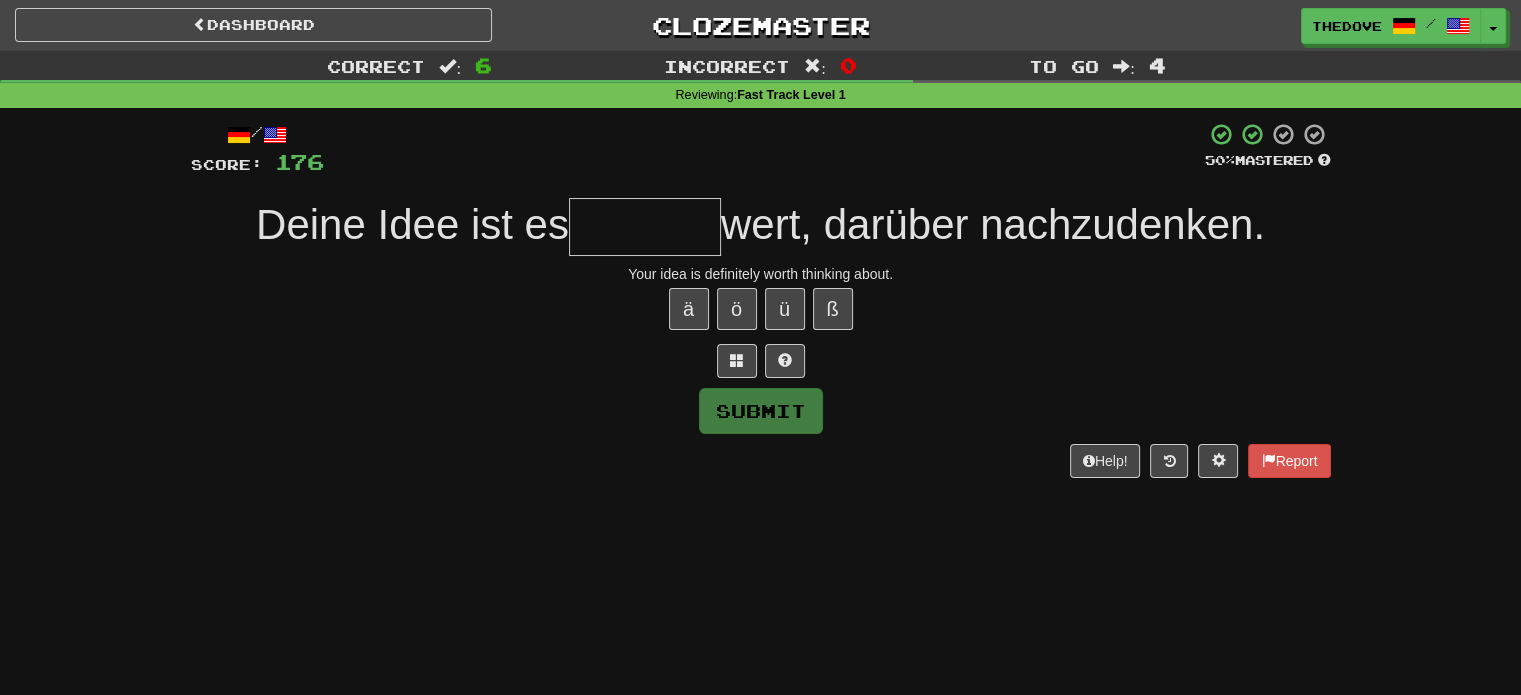 click on "Help!  Report" at bounding box center (761, 461) 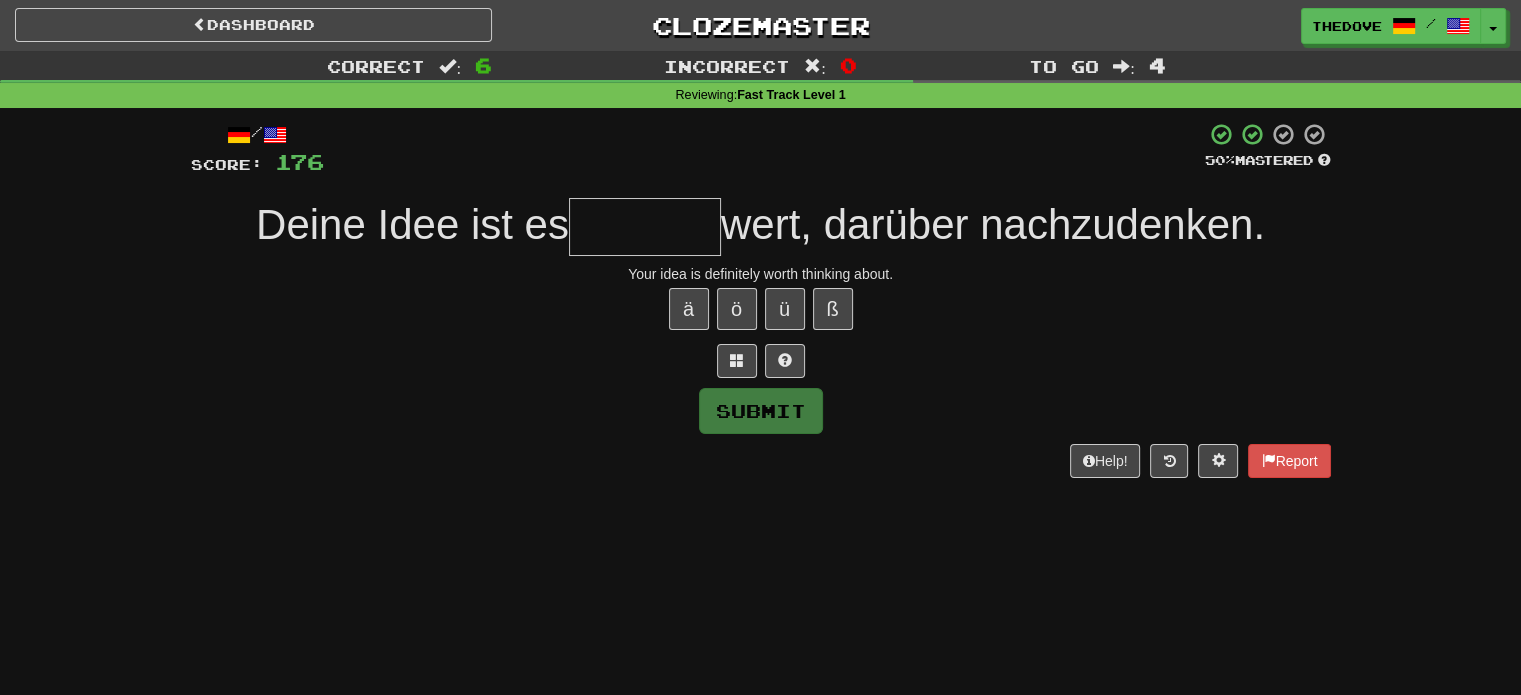 click at bounding box center (645, 227) 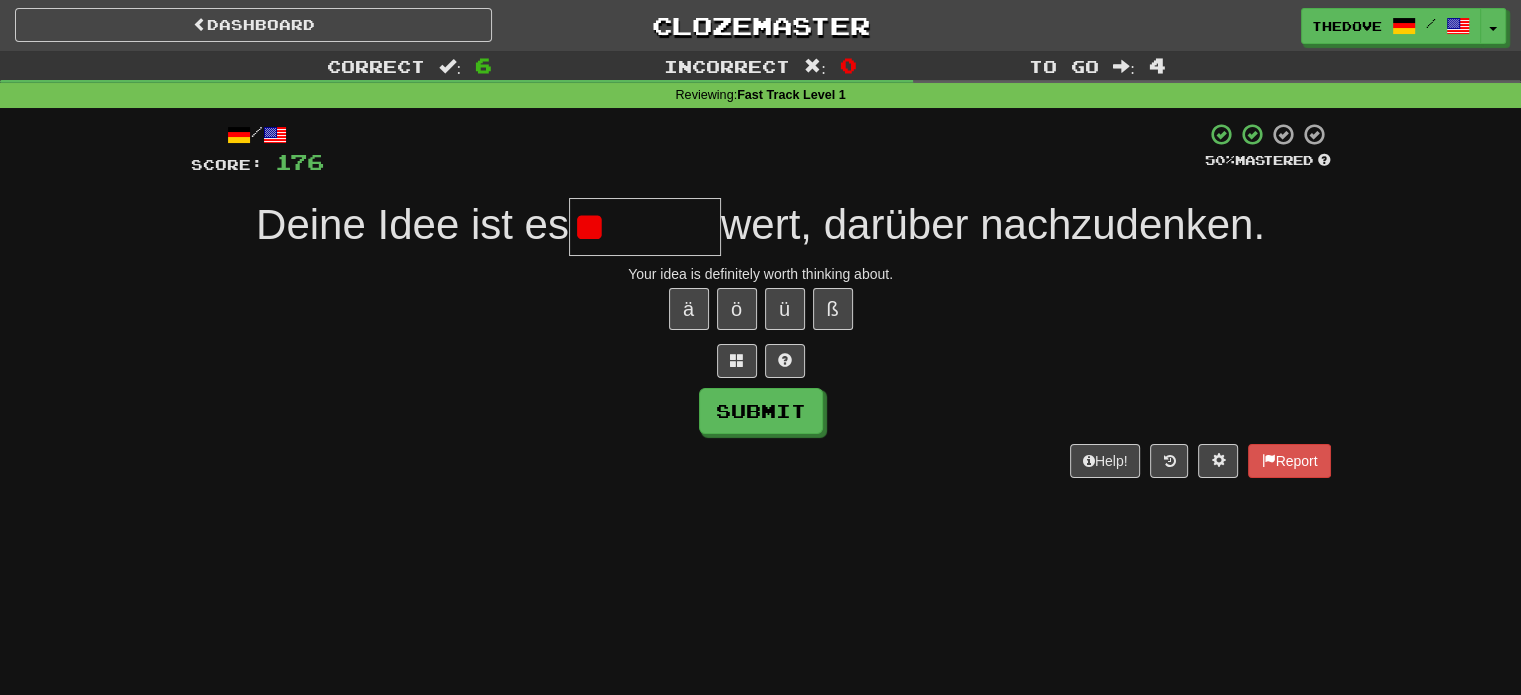 type on "*" 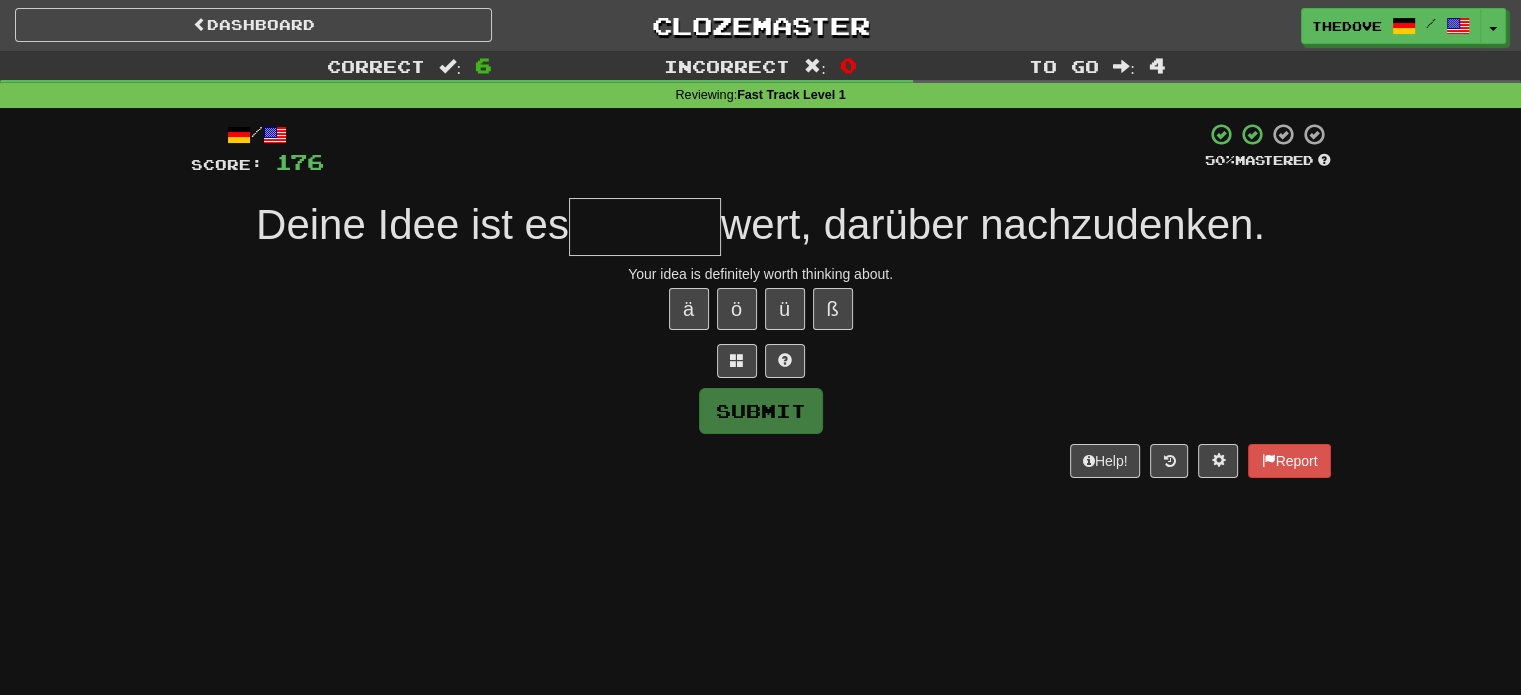 type on "*" 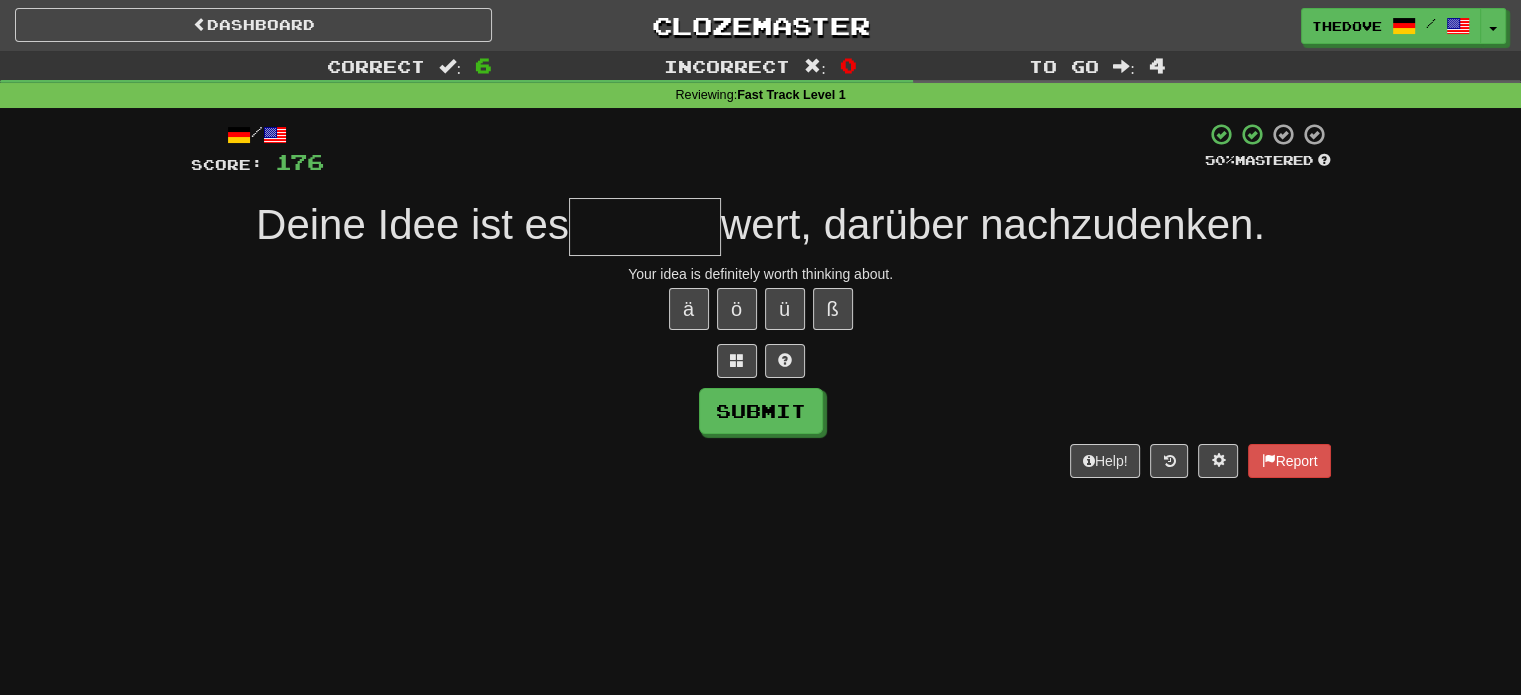 type on "*" 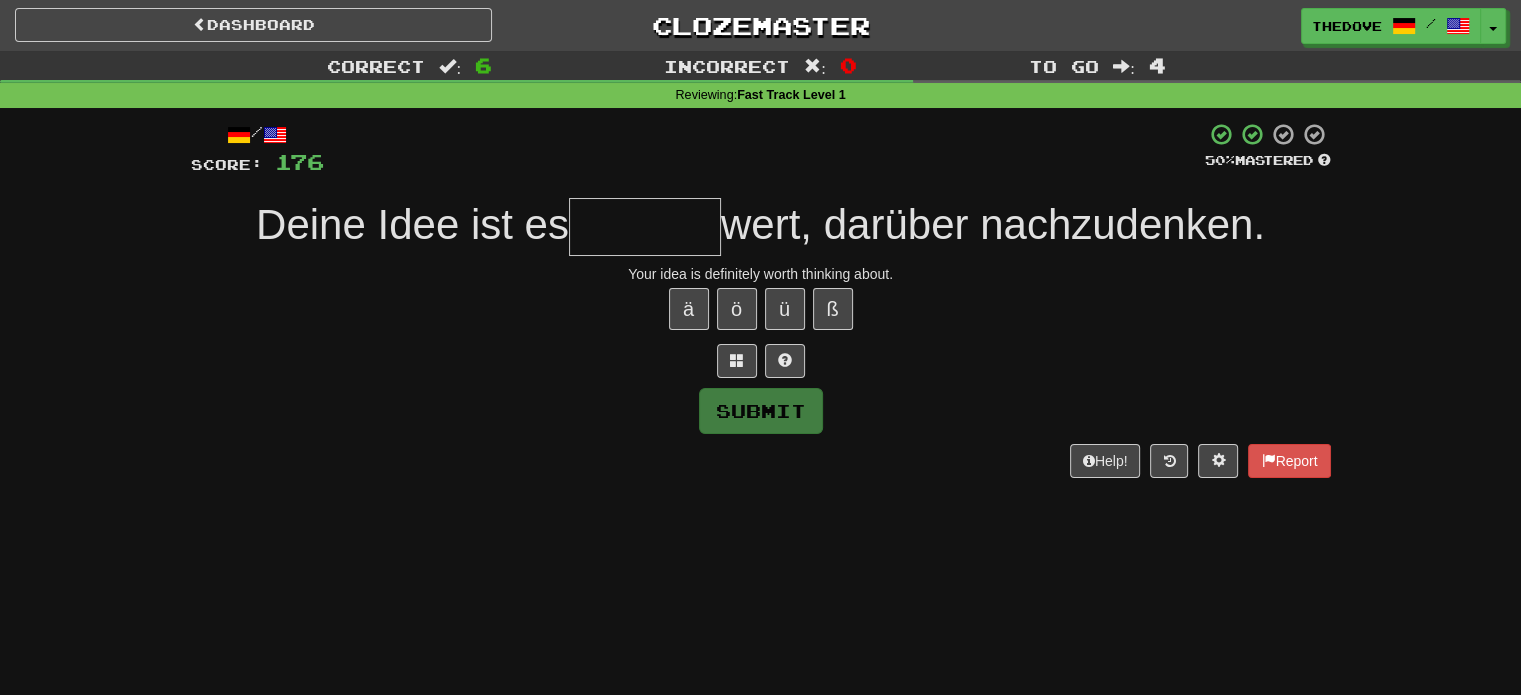 type on "*" 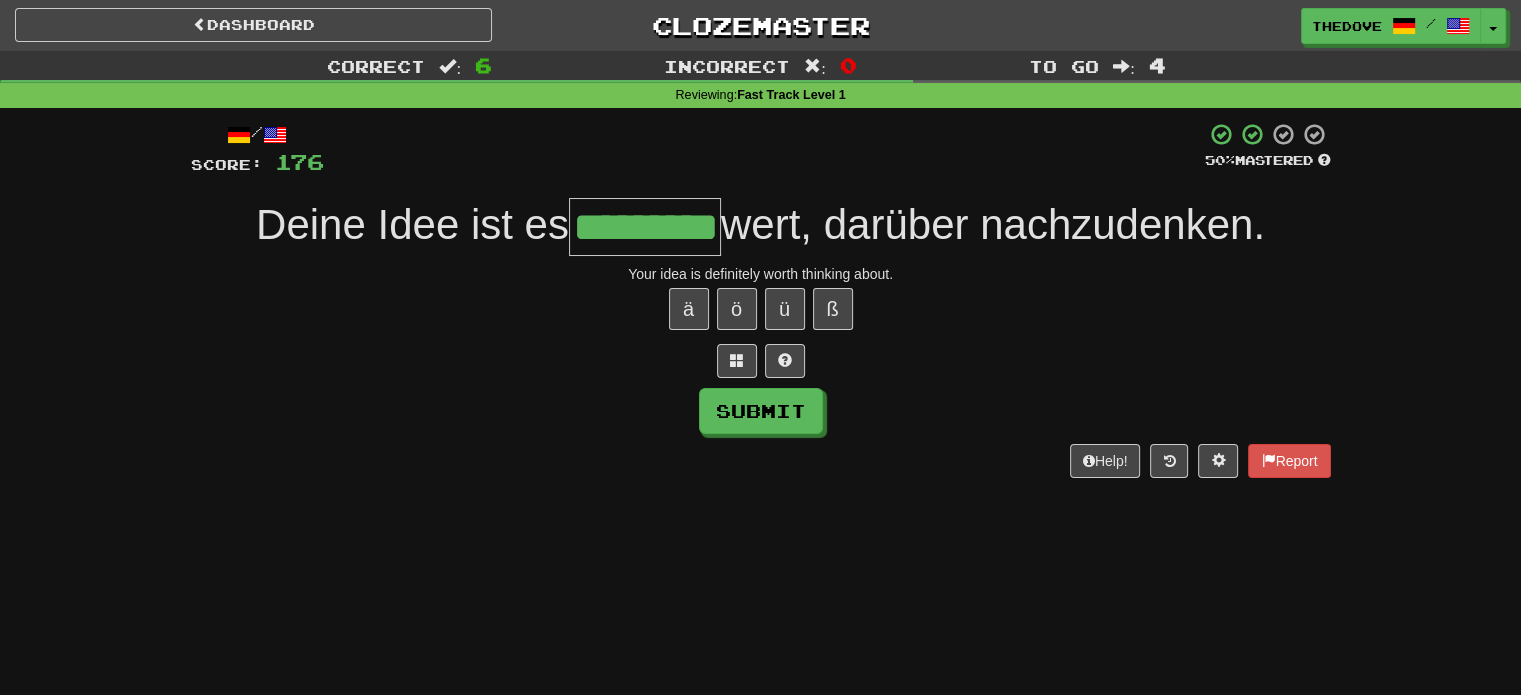 type on "*********" 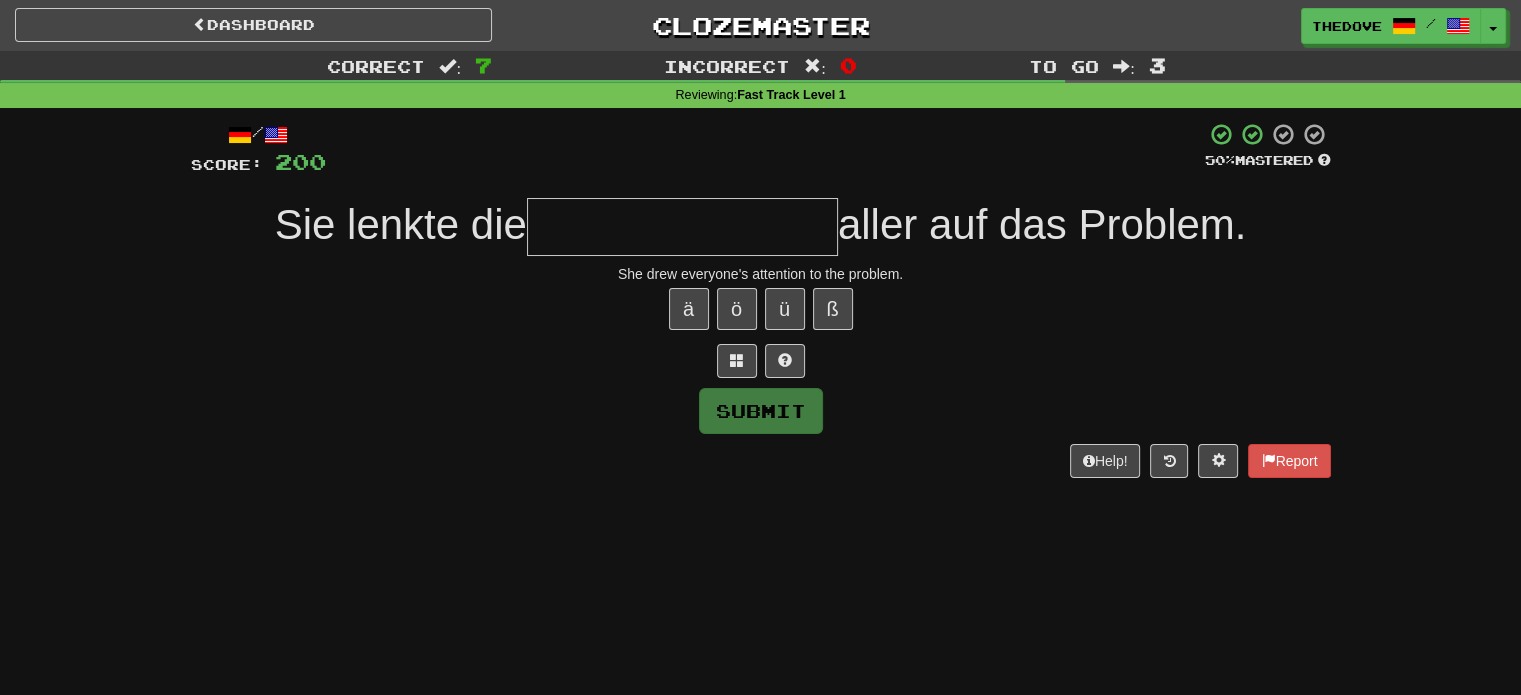 type on "*" 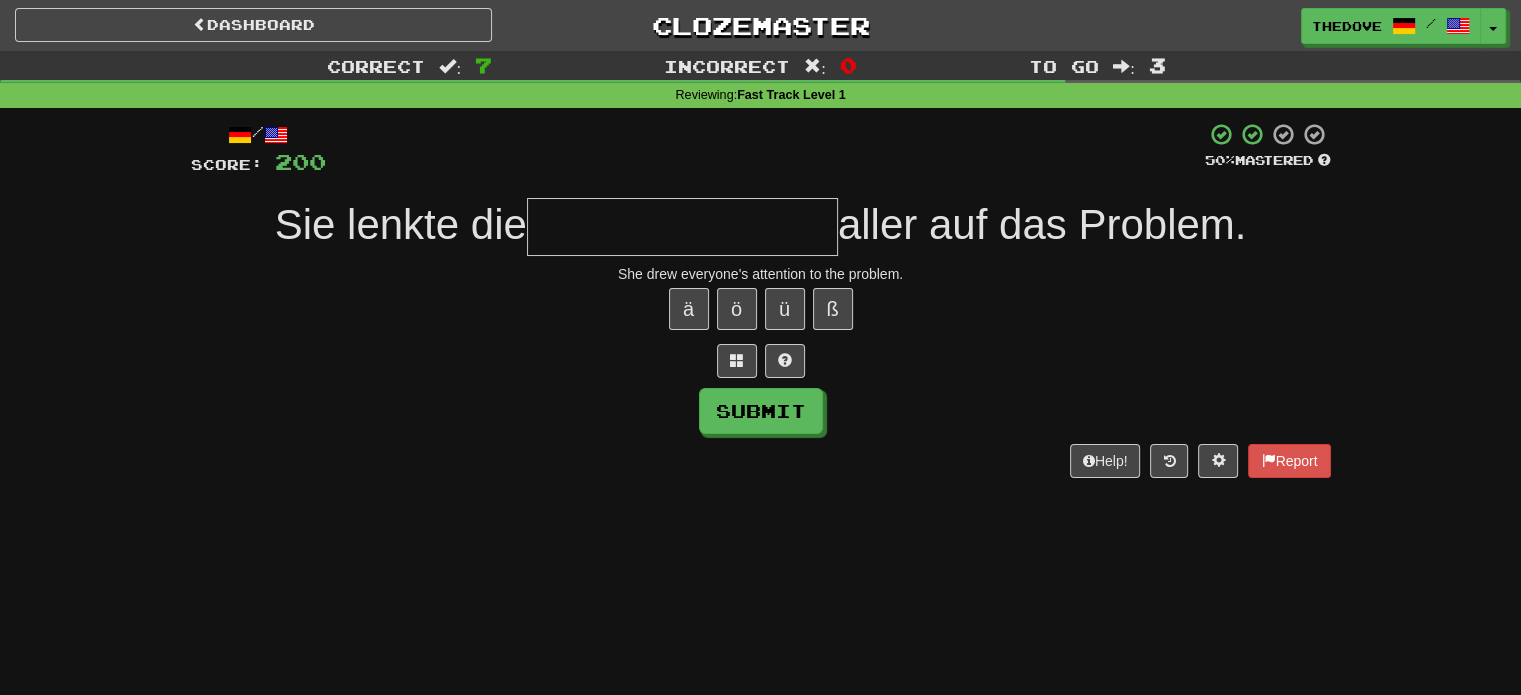 type on "*" 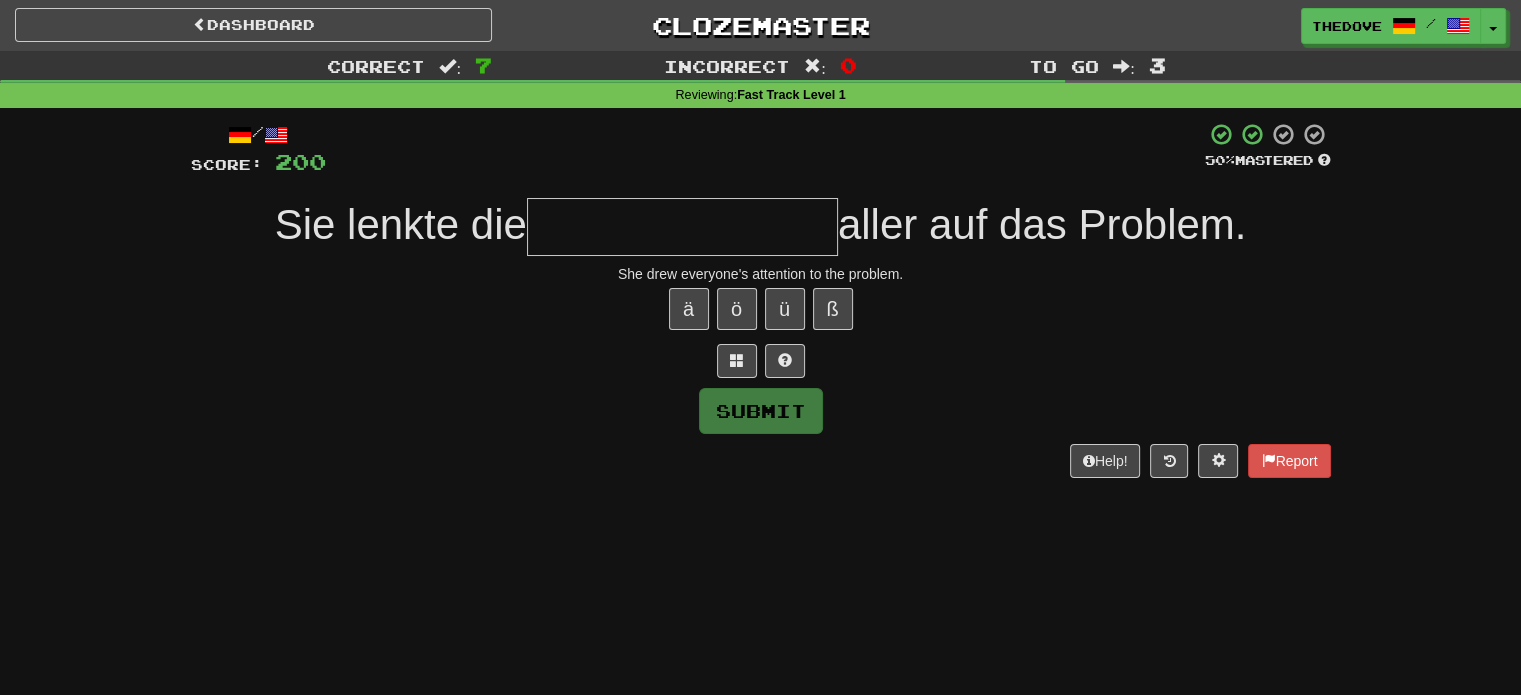 type on "*" 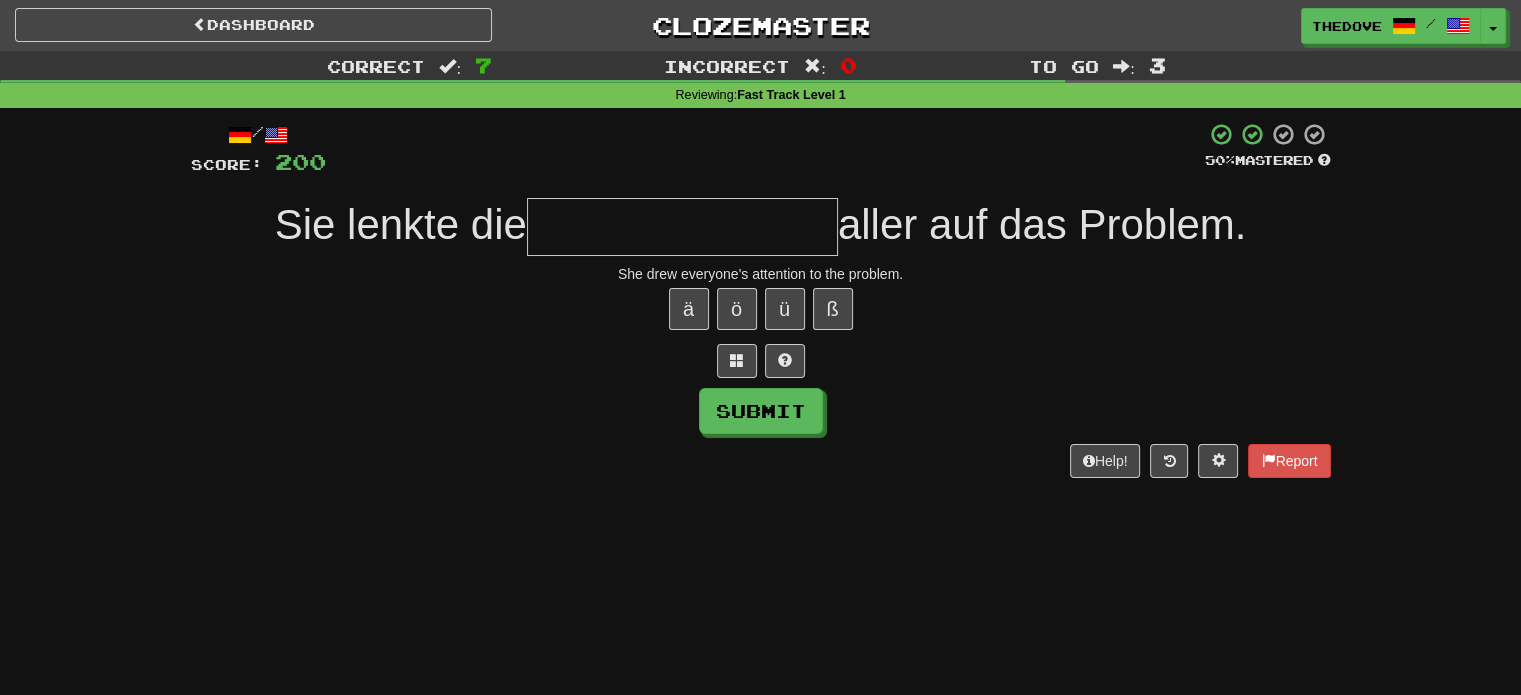 type on "*" 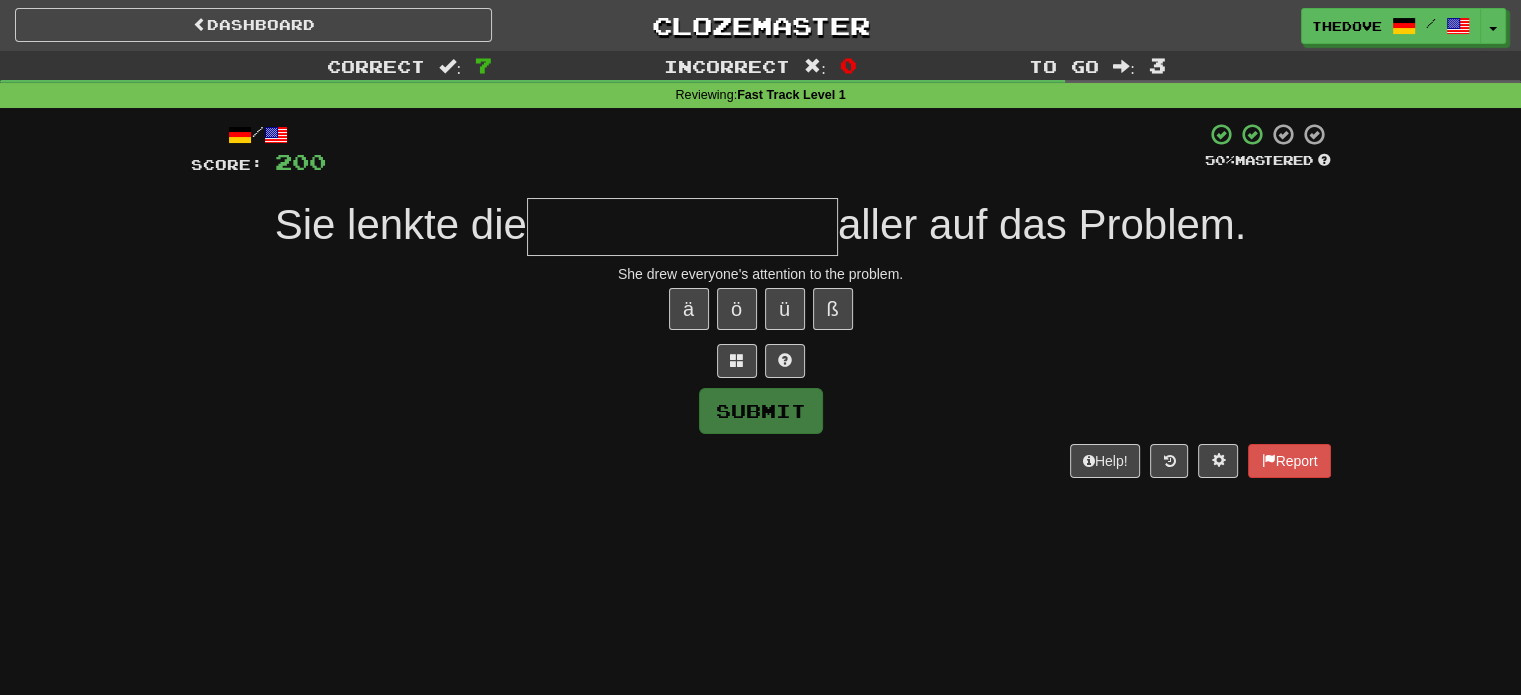 type on "*" 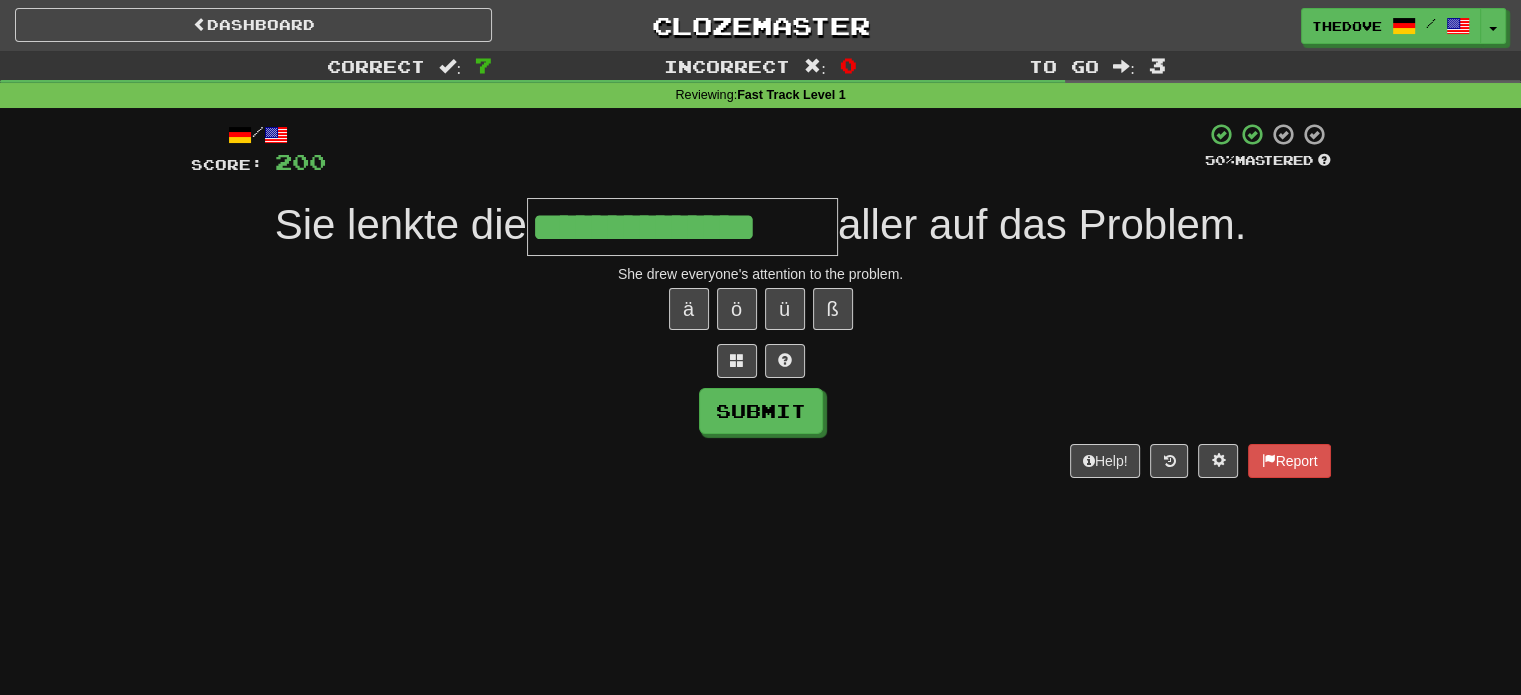 type on "**********" 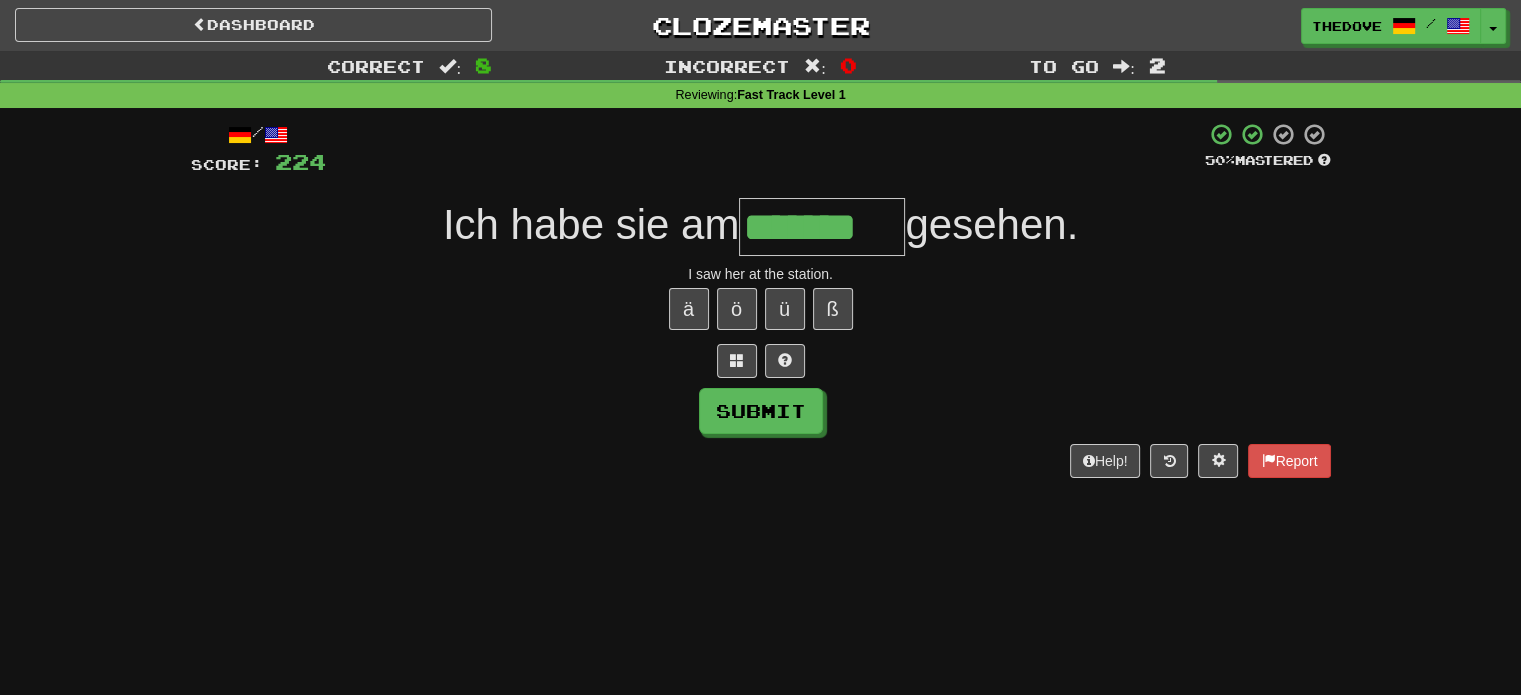 type on "*******" 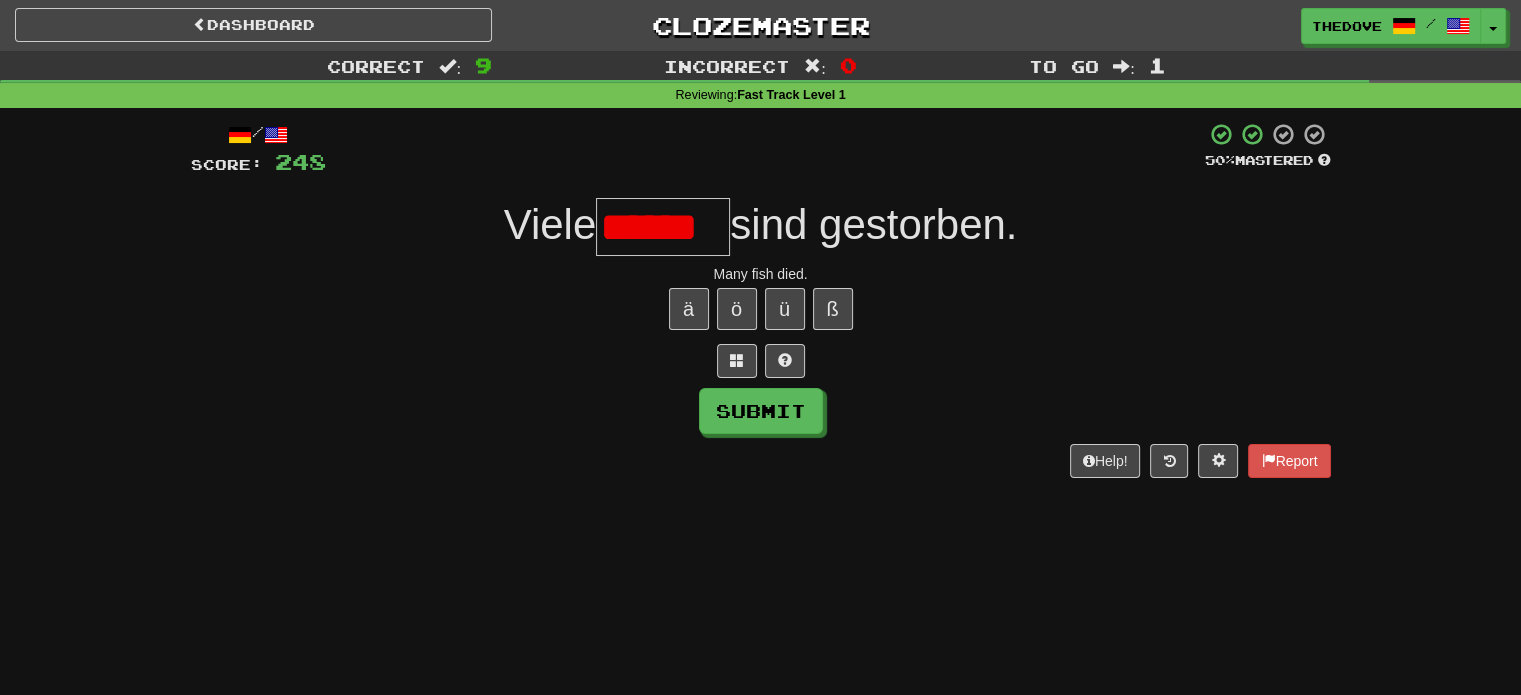scroll, scrollTop: 0, scrollLeft: 0, axis: both 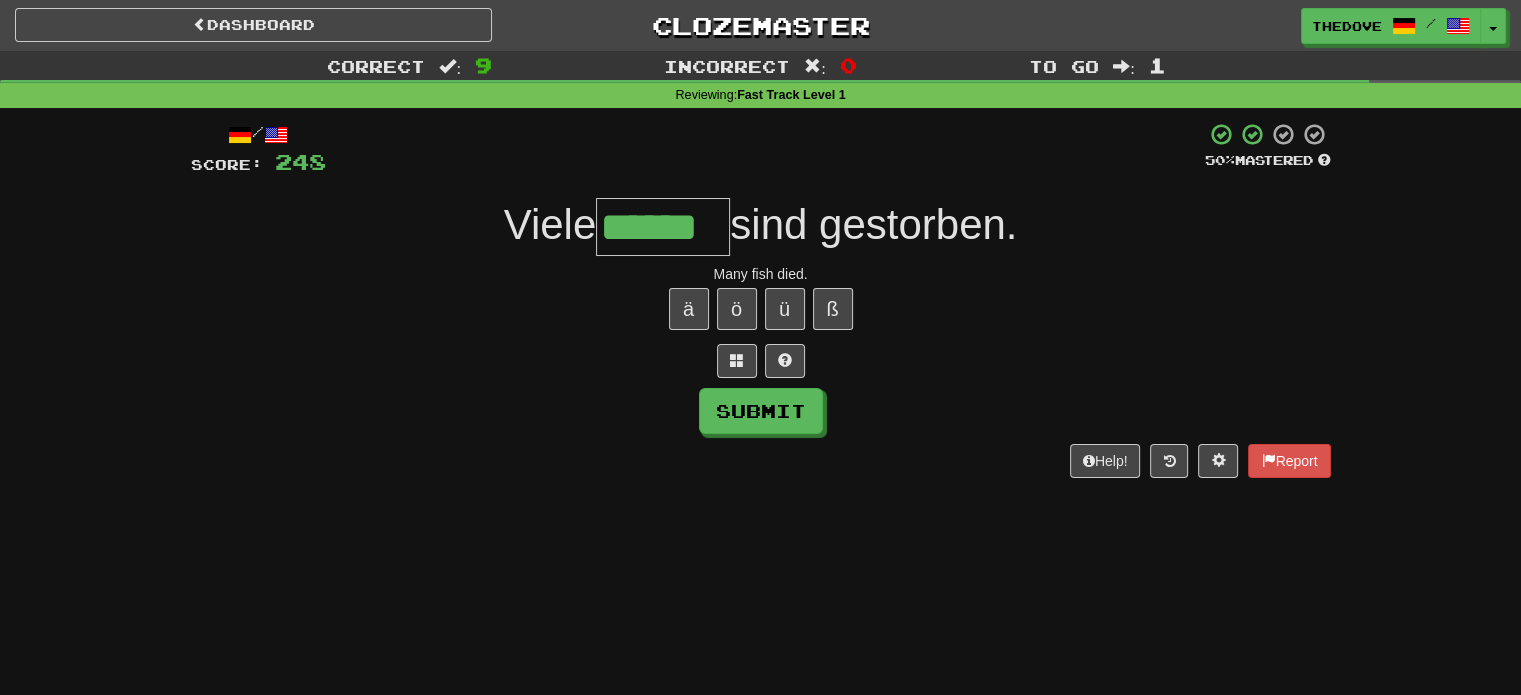 type on "******" 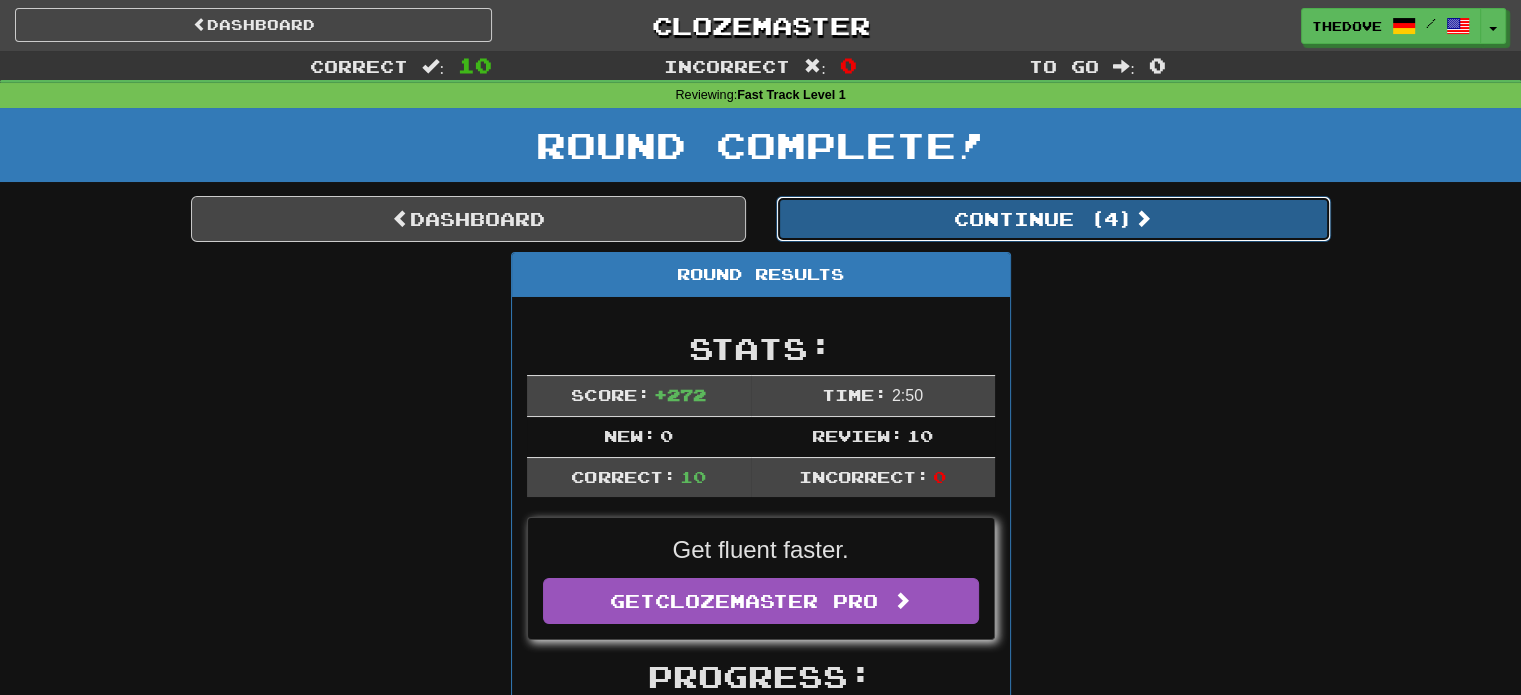 click on "Continue ( 4 )" at bounding box center (1053, 219) 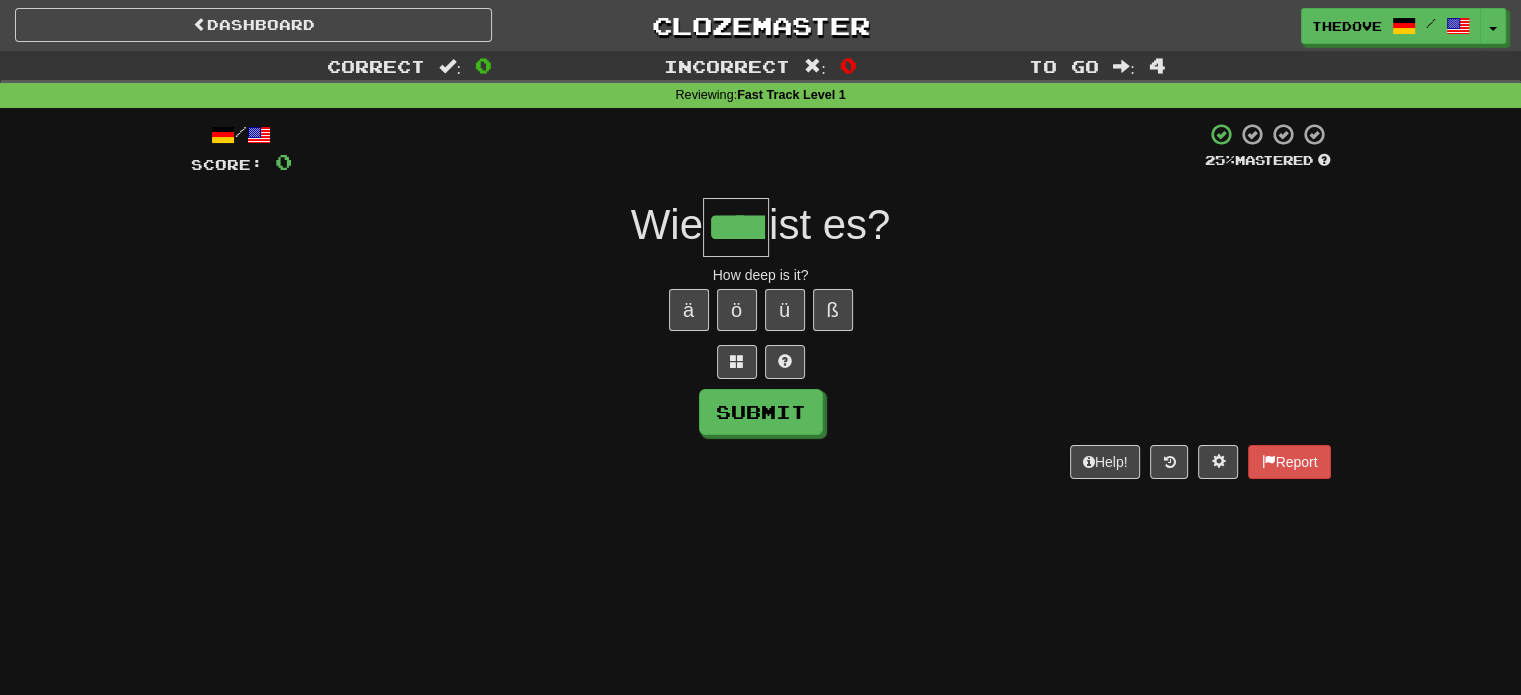 type on "****" 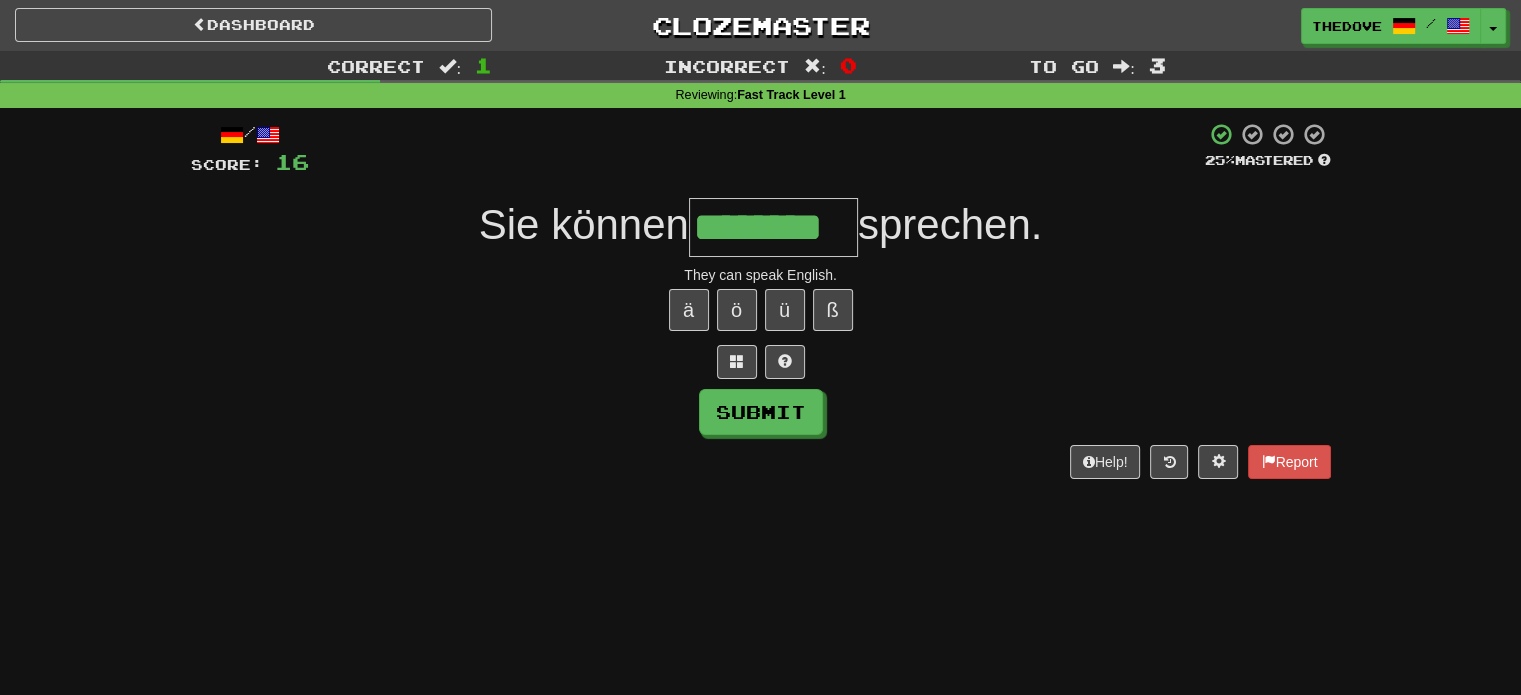 type on "********" 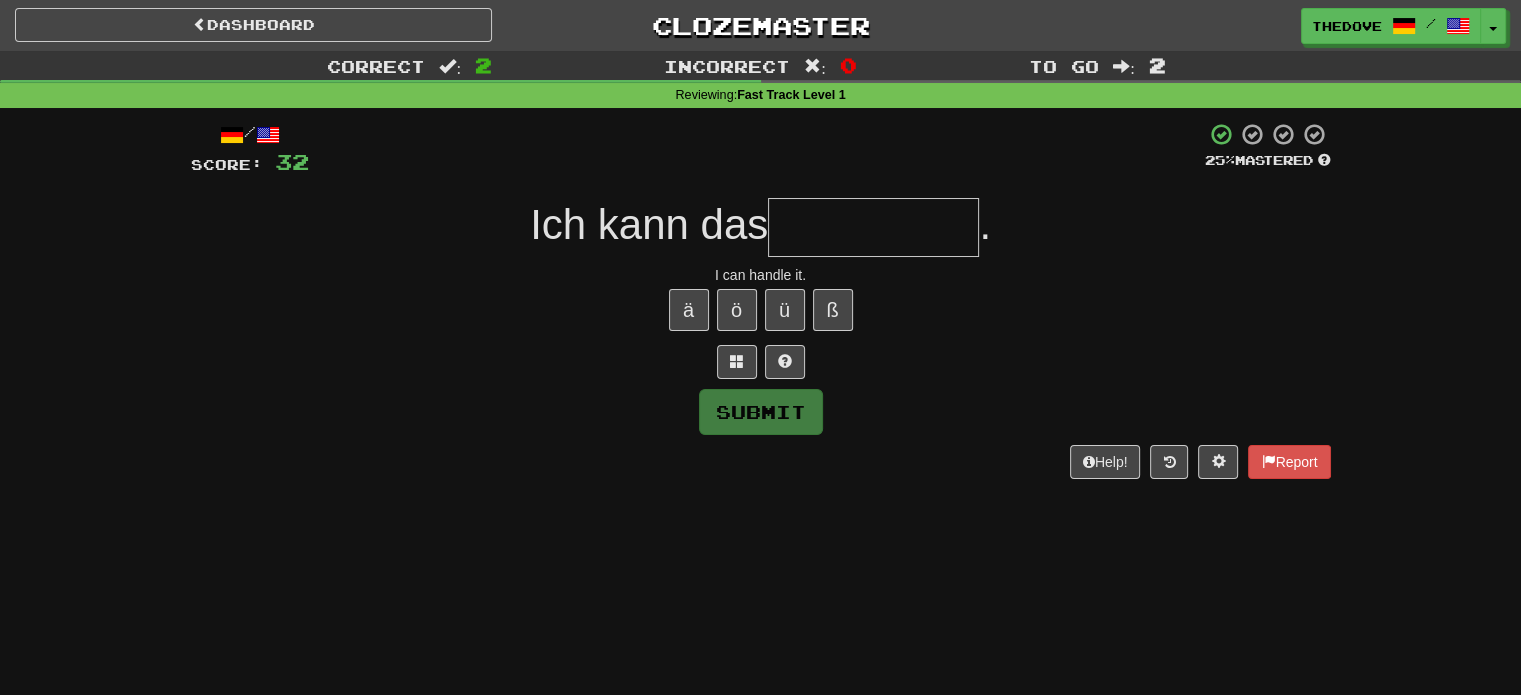 type on "*" 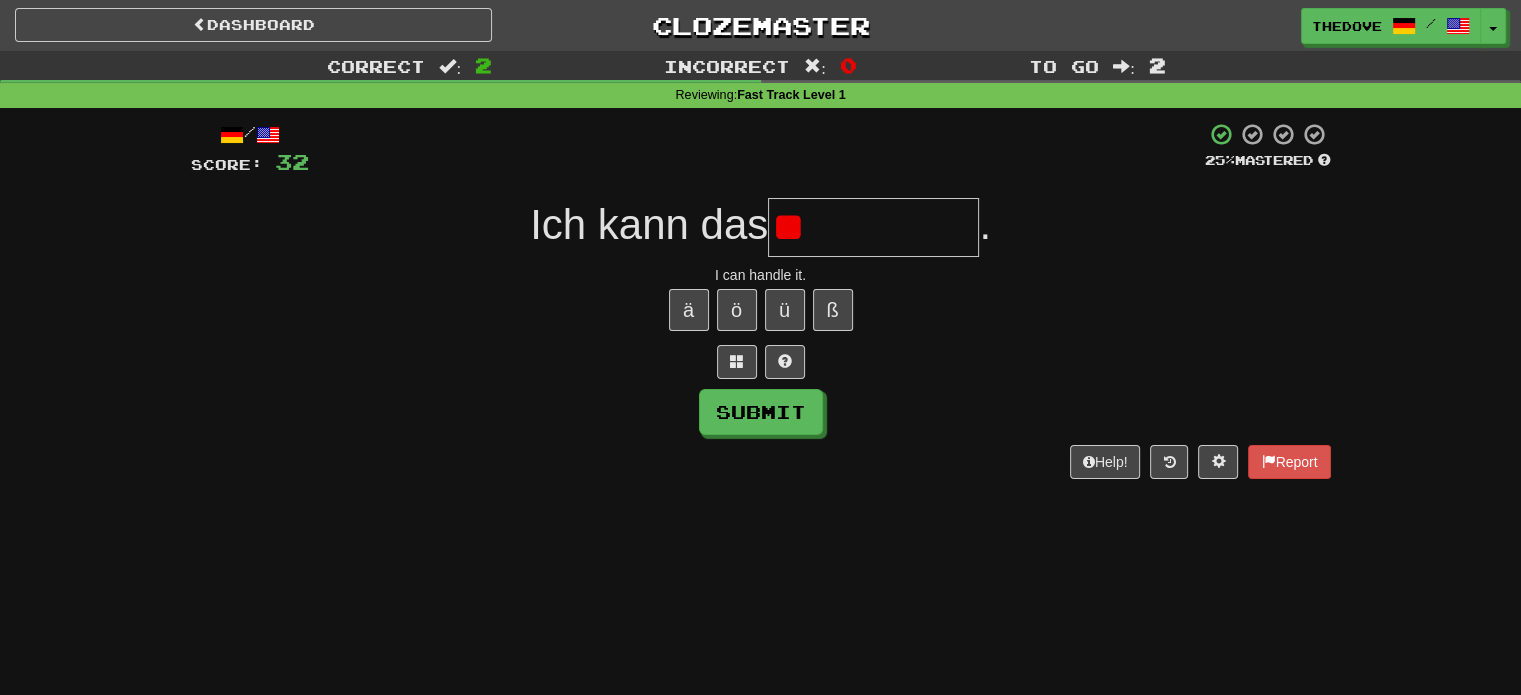 type on "*" 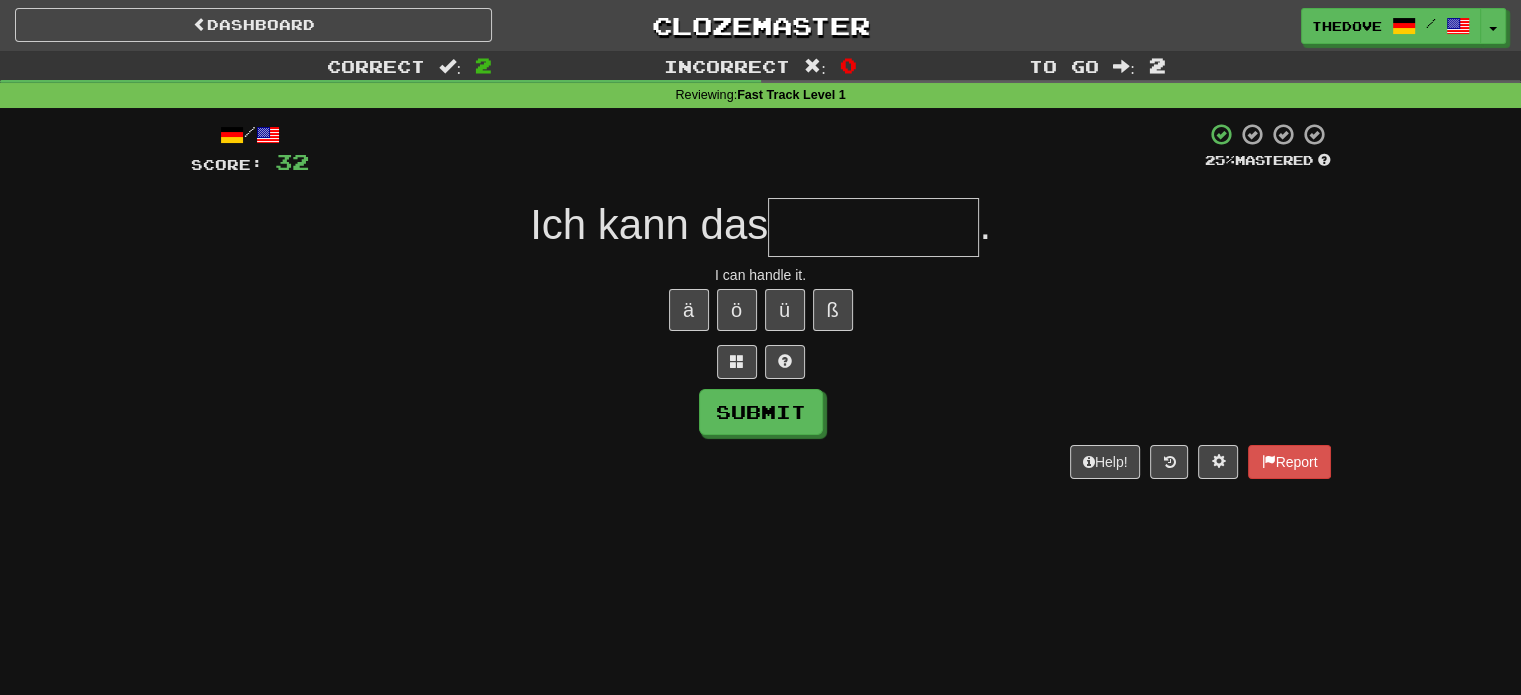 type on "*" 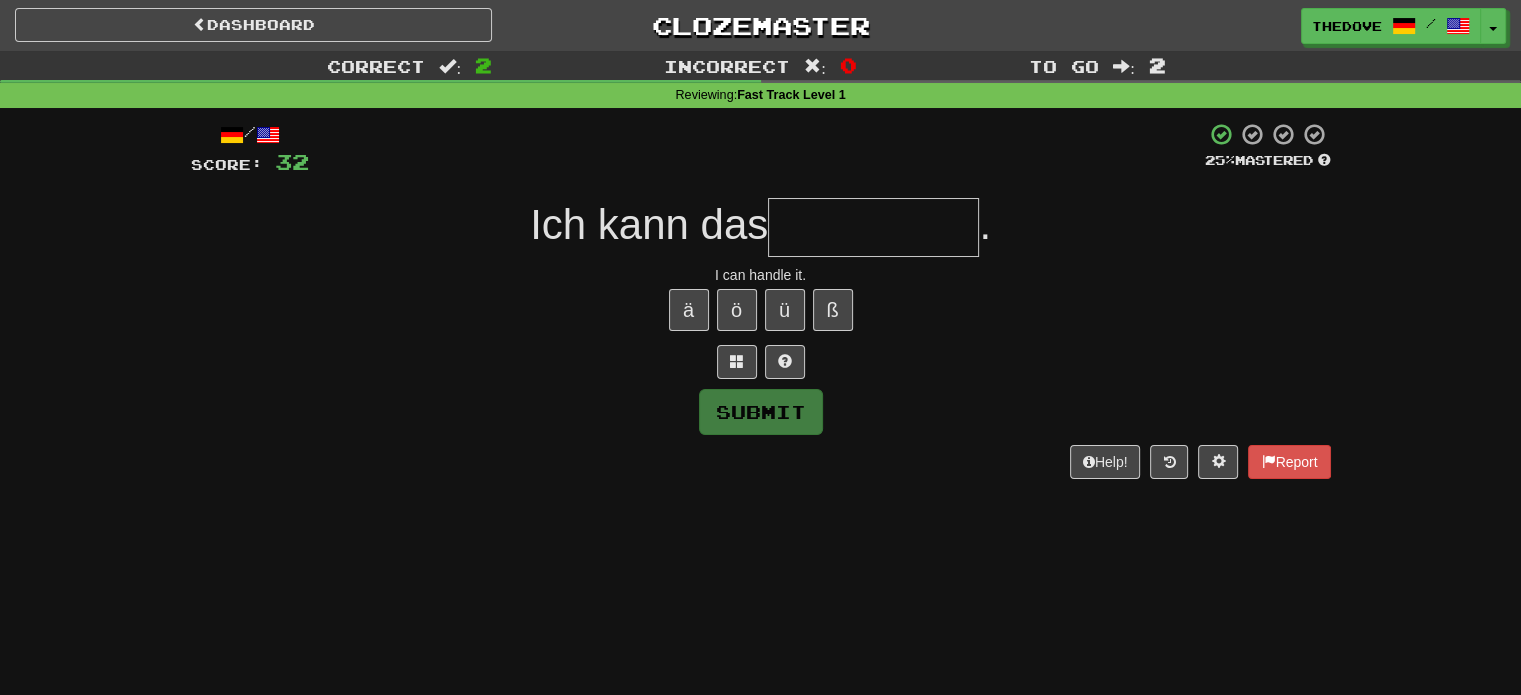 type on "*" 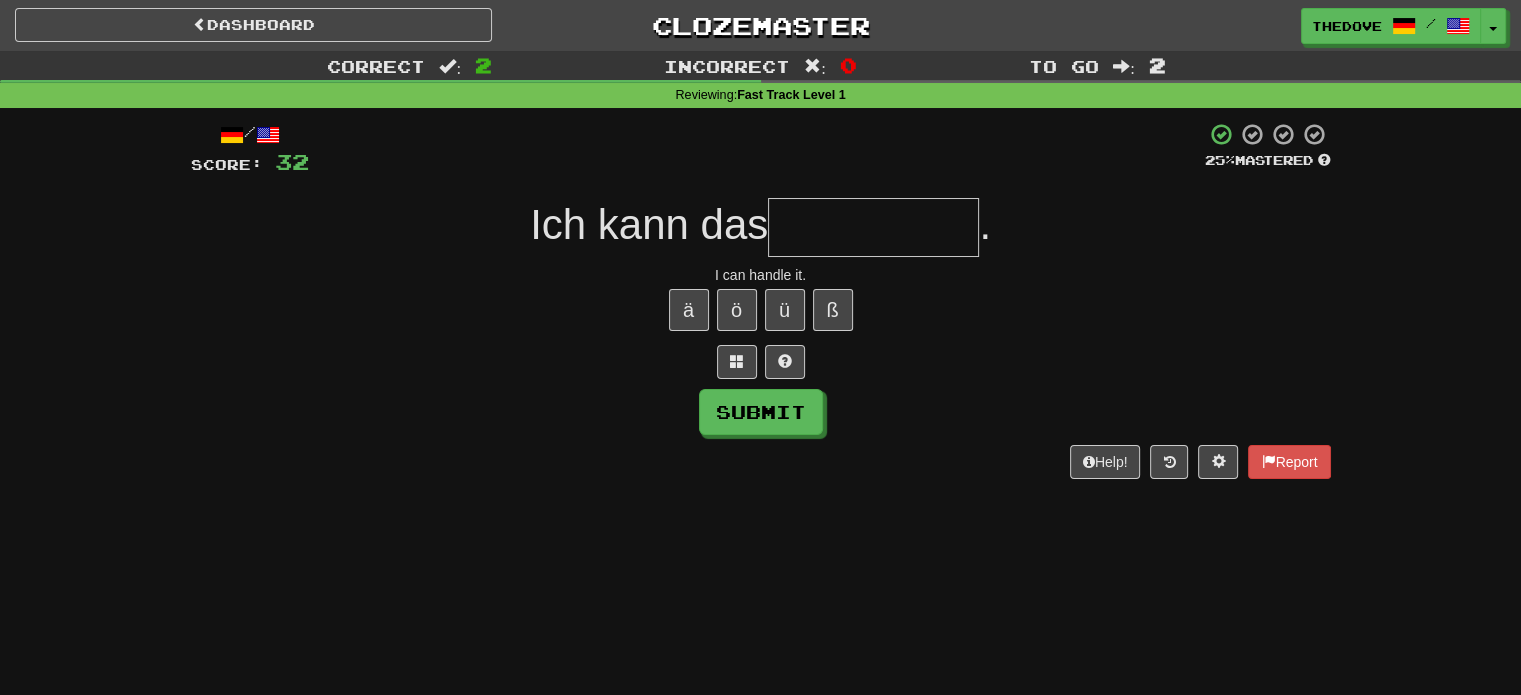 type on "*" 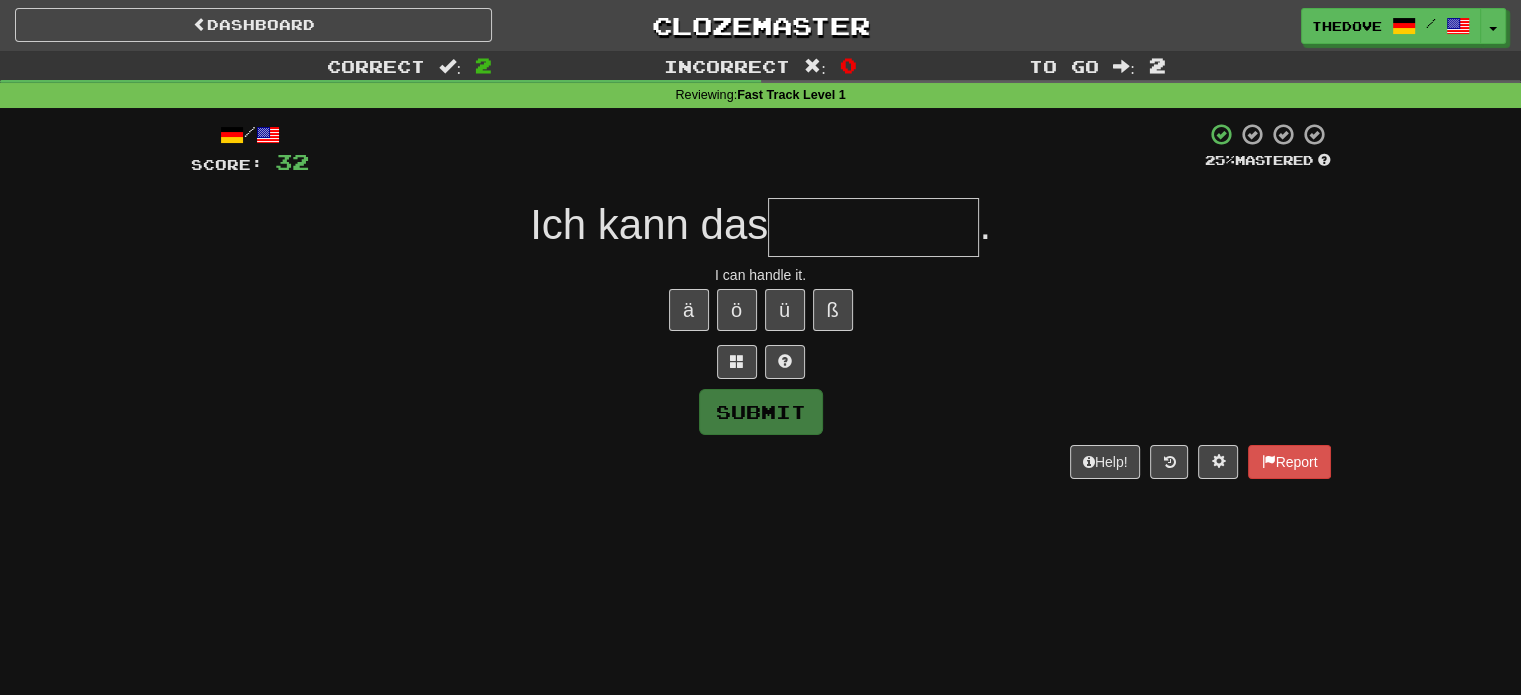 type on "*" 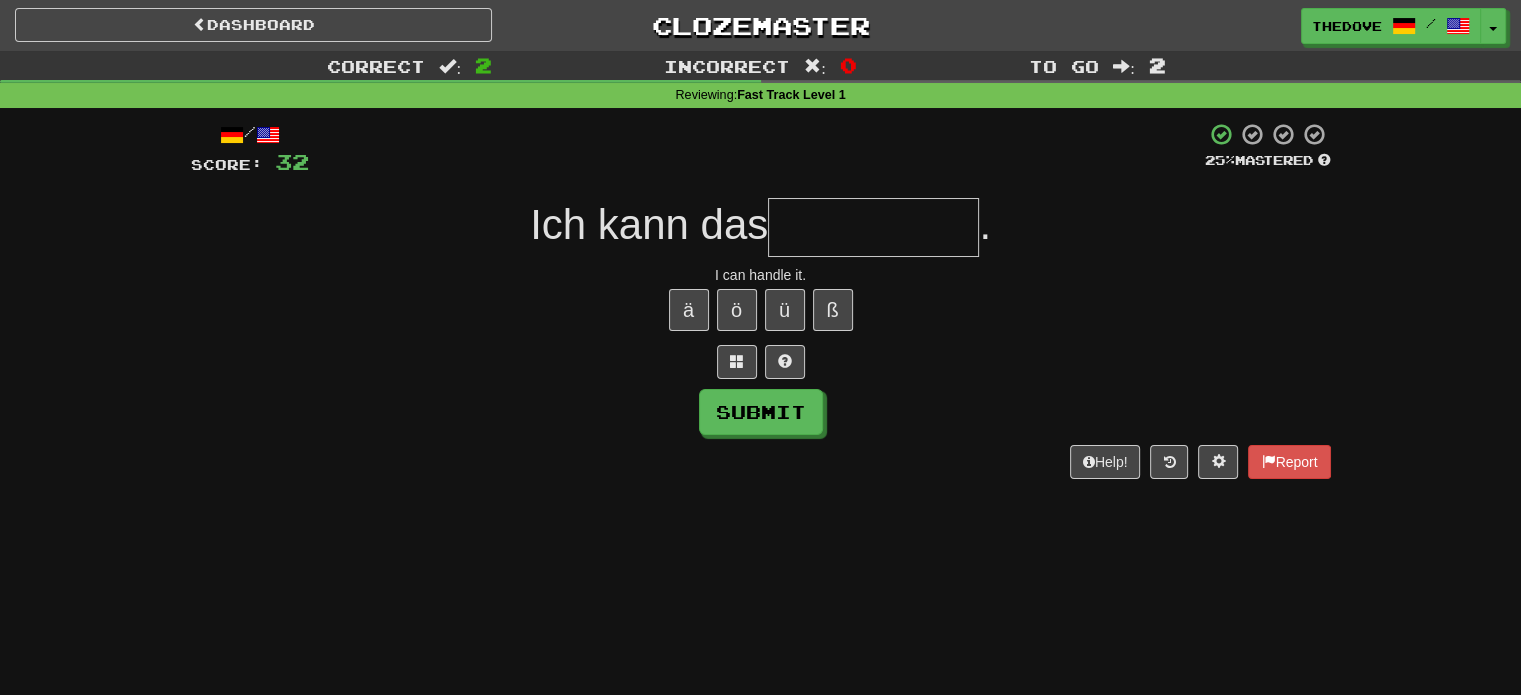 type on "*" 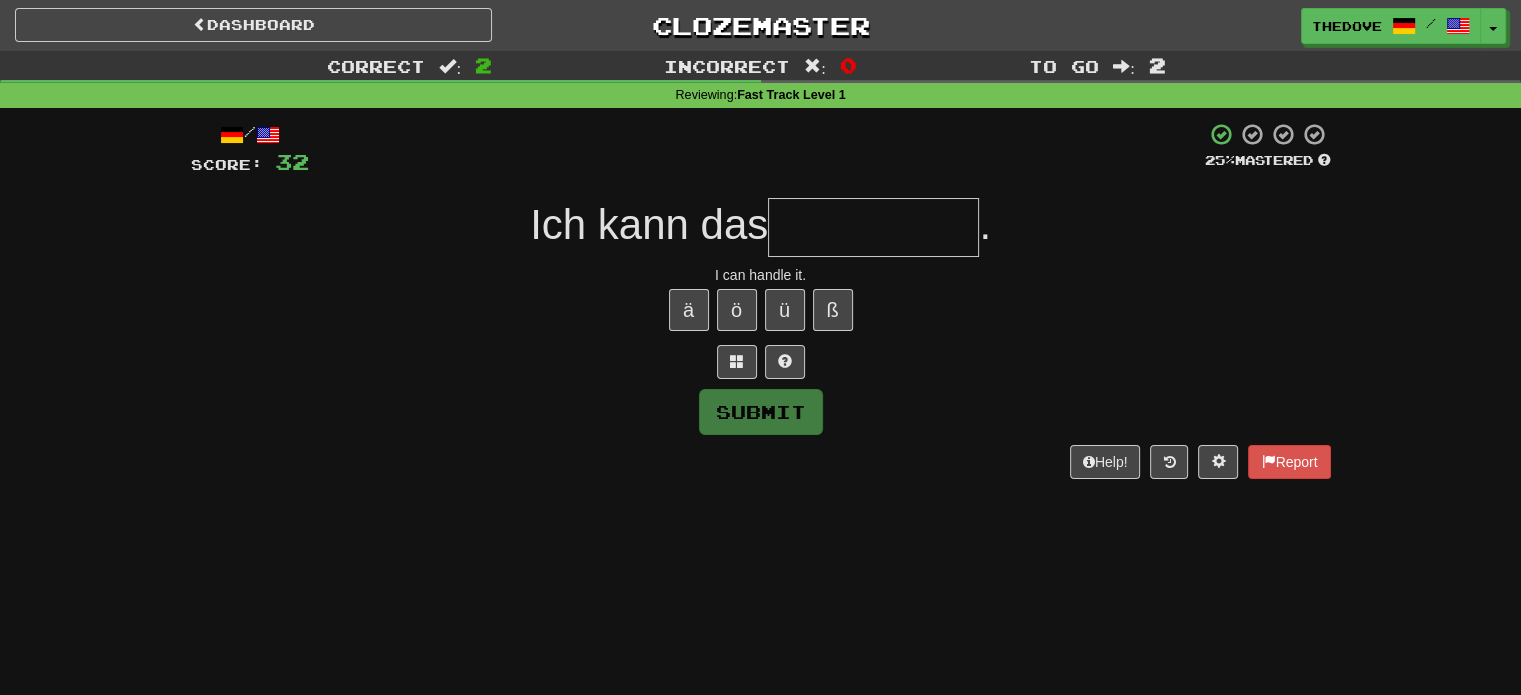 type on "*" 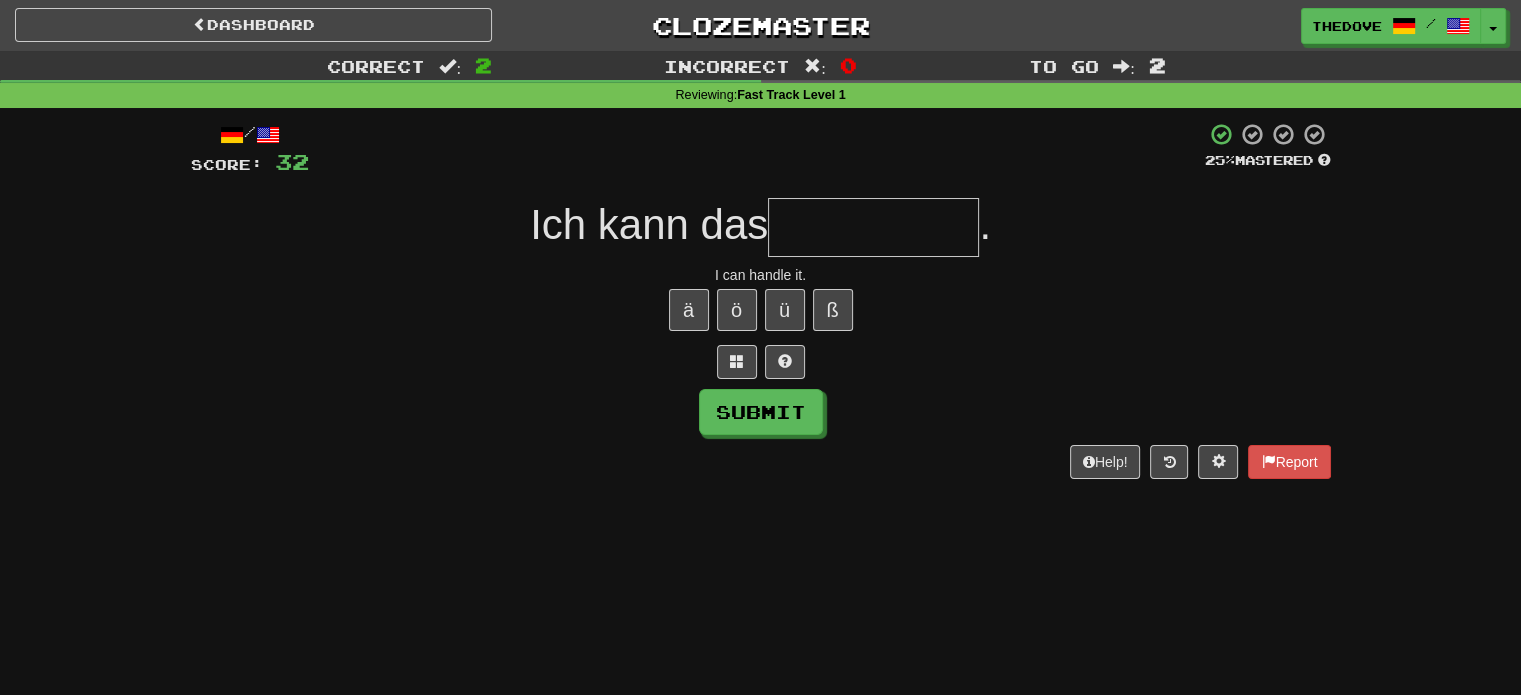 type on "*" 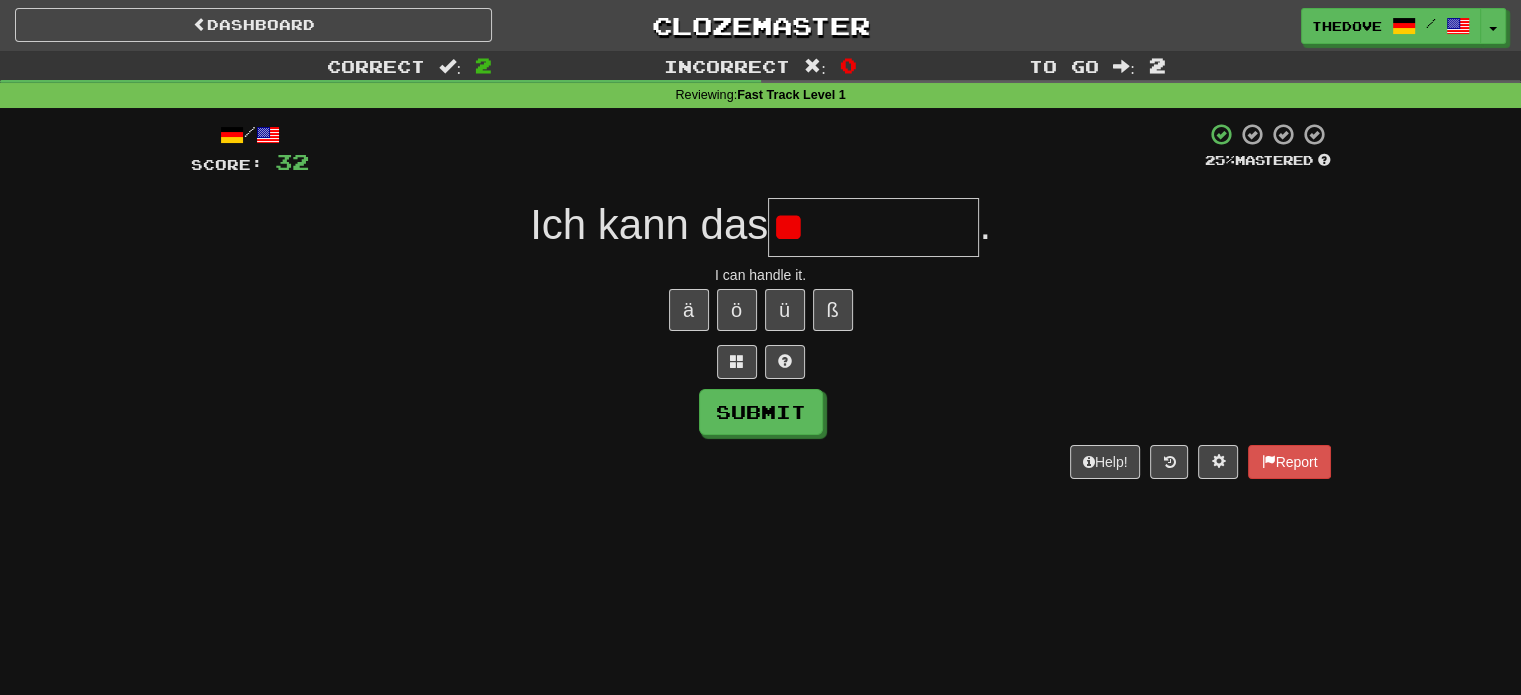 type on "*" 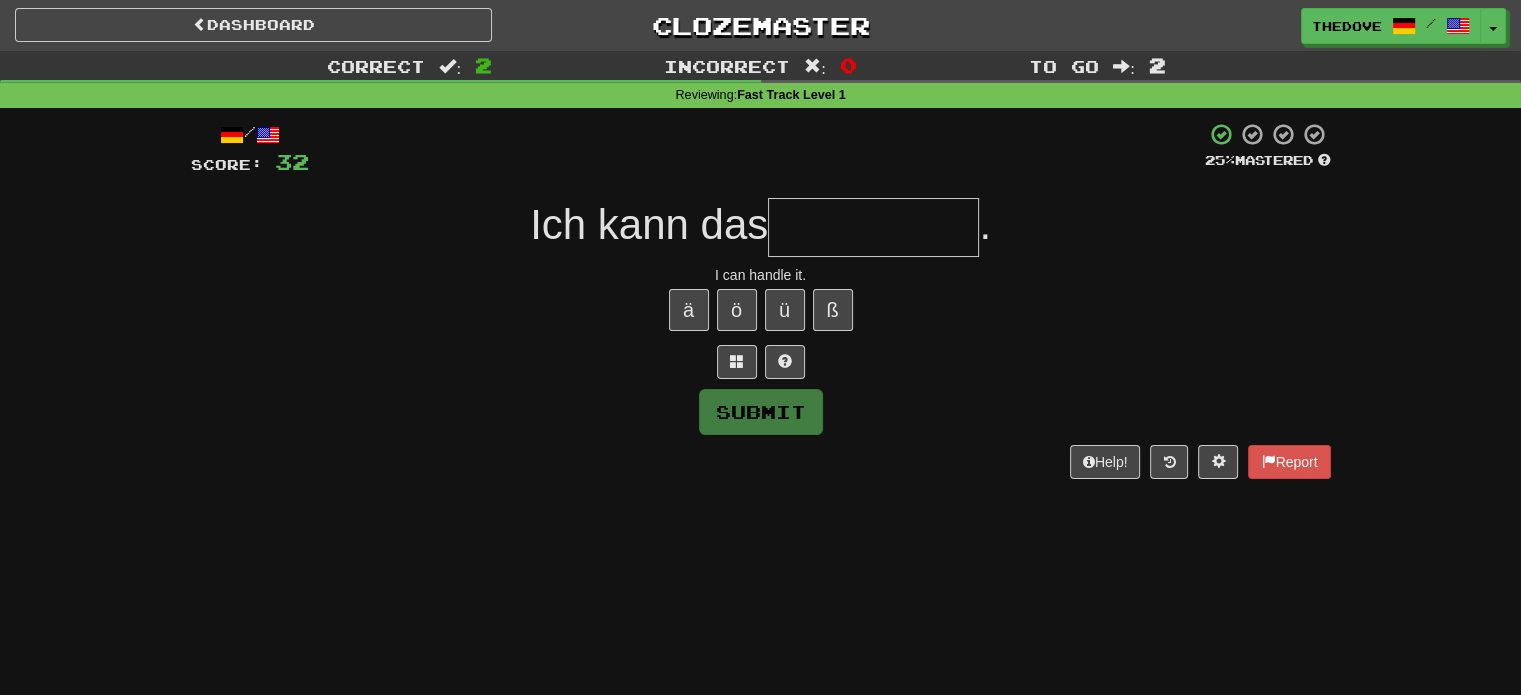 type on "*" 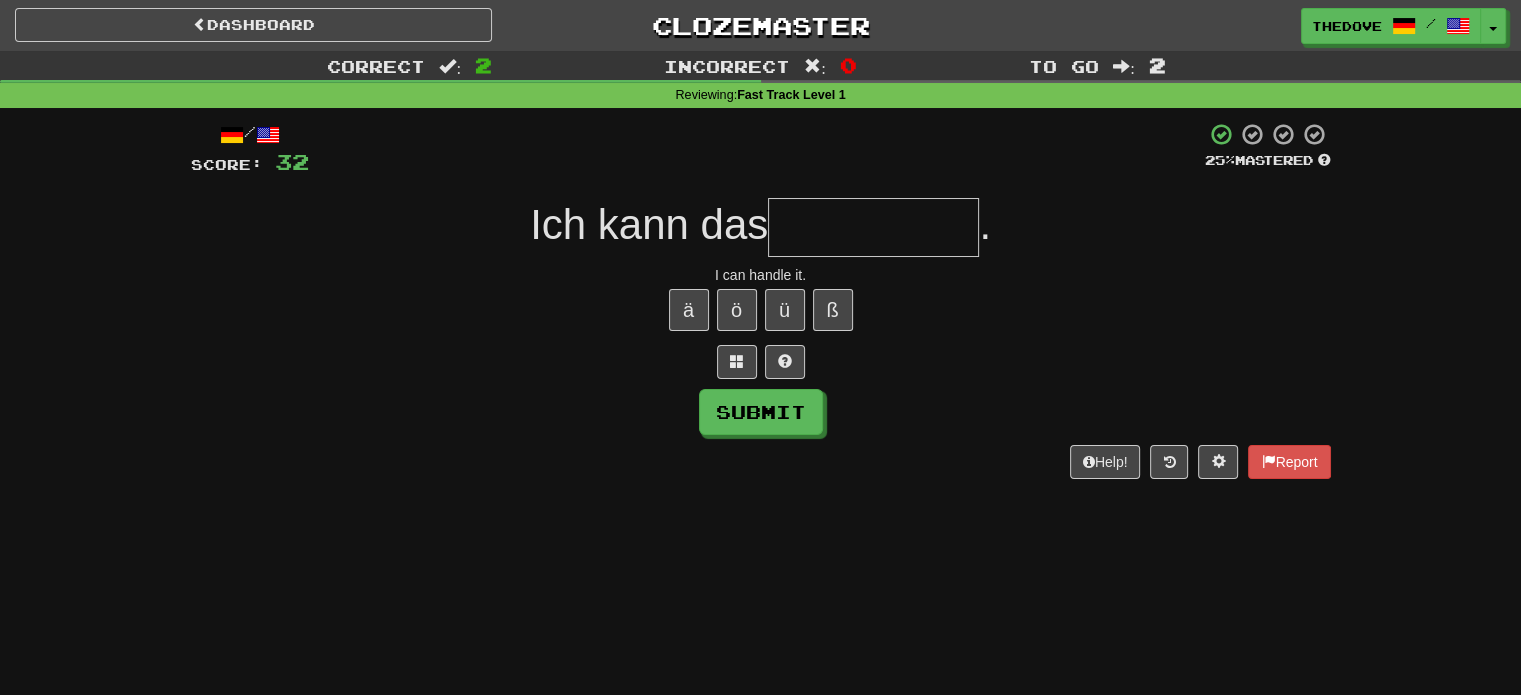 type on "*" 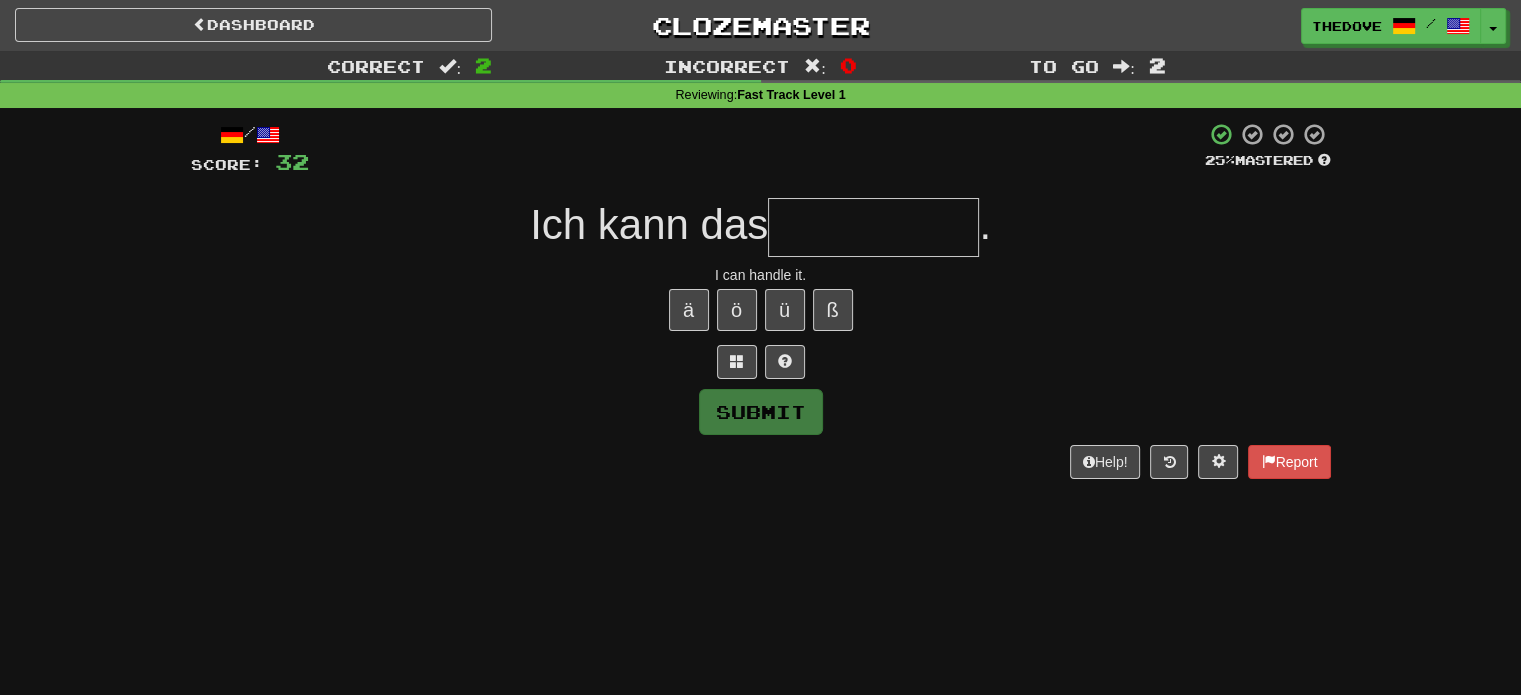 type on "*" 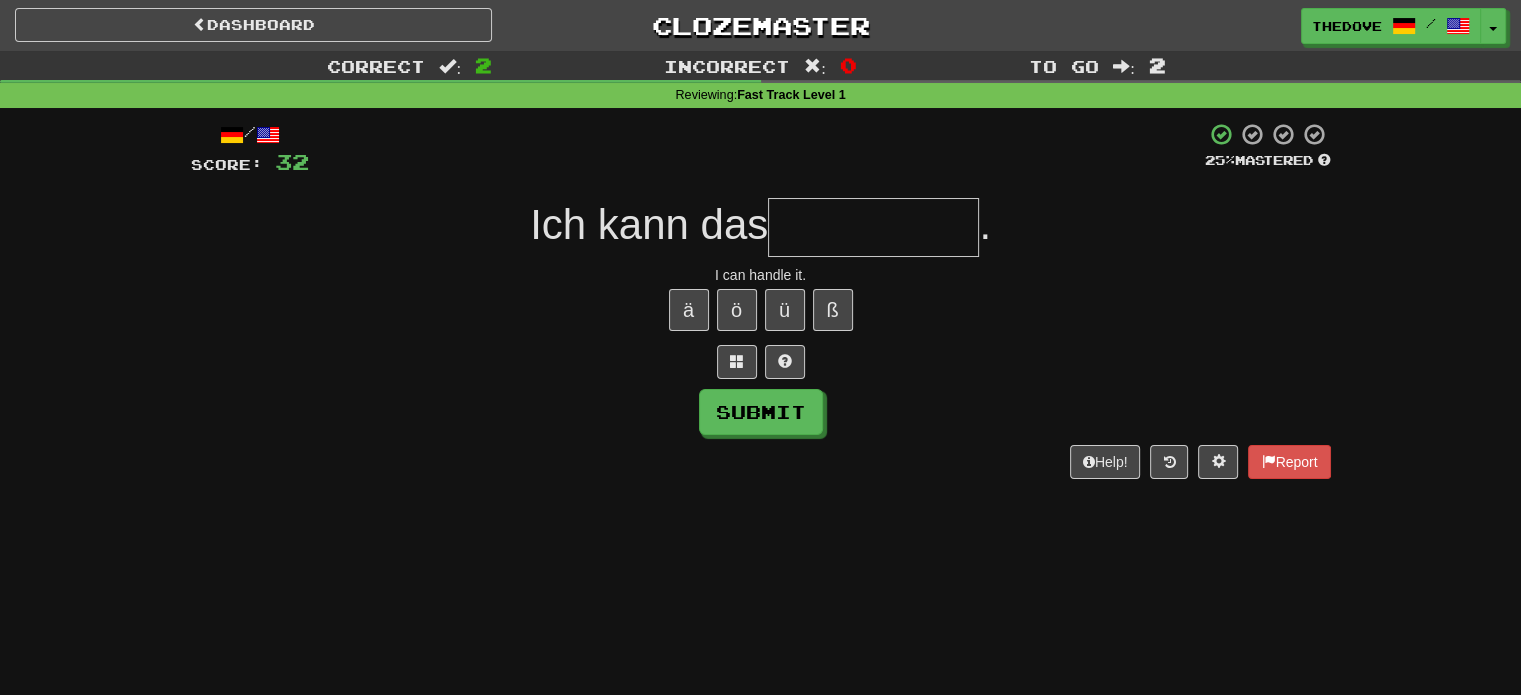 type on "*" 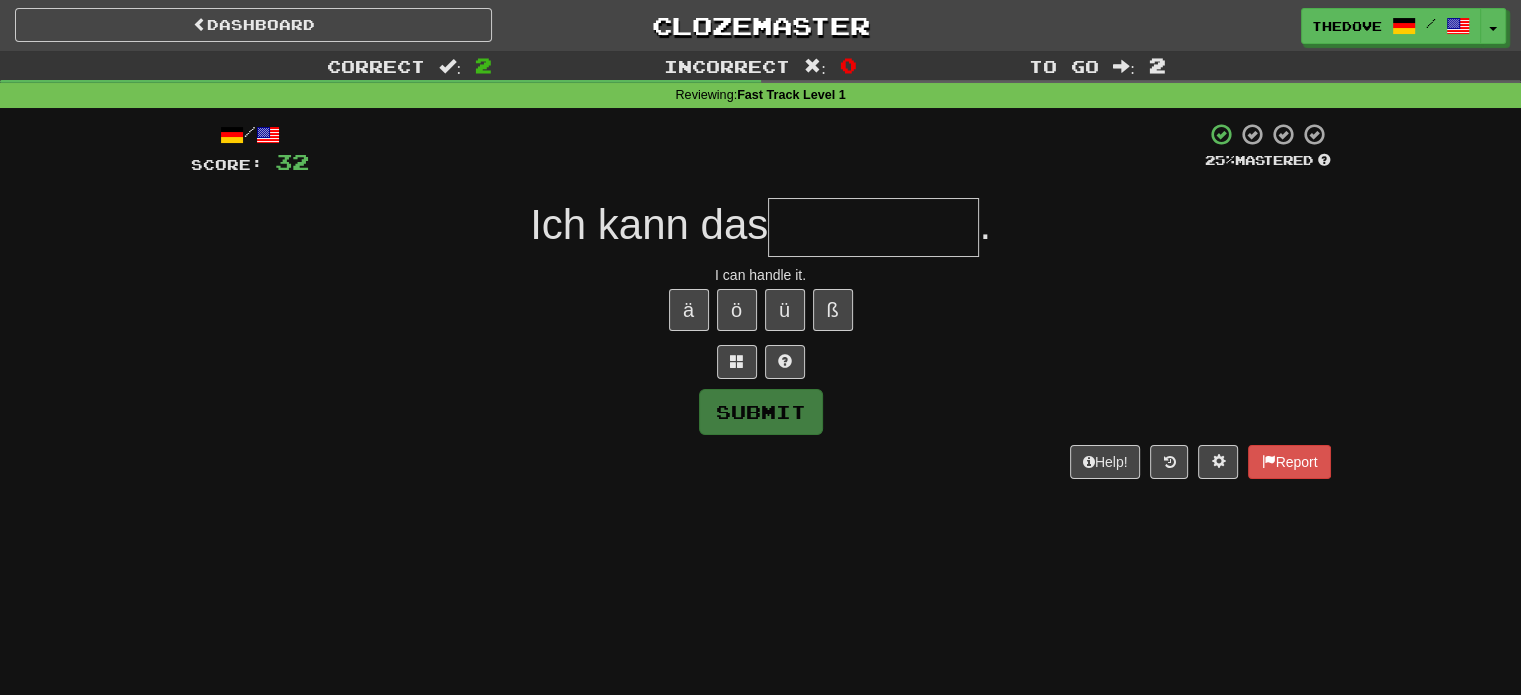 type on "*" 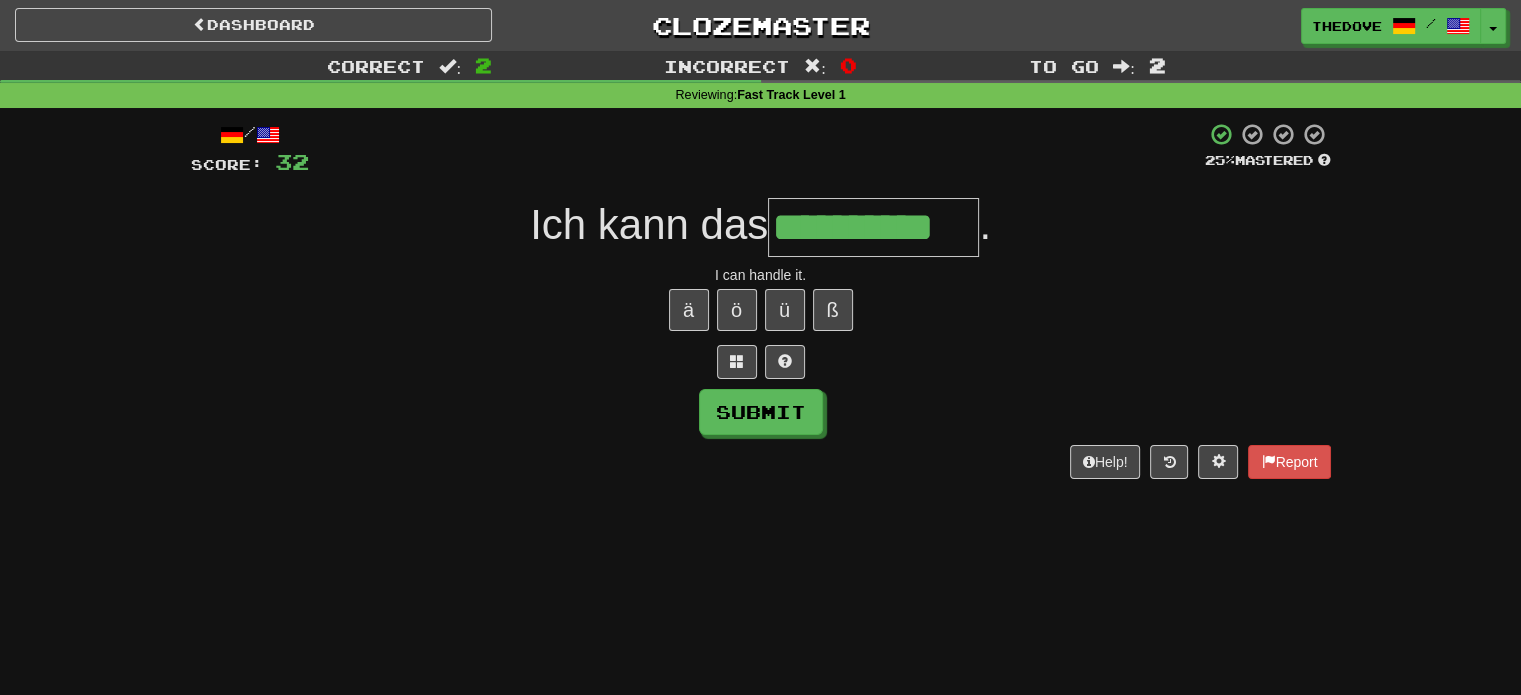 type on "**********" 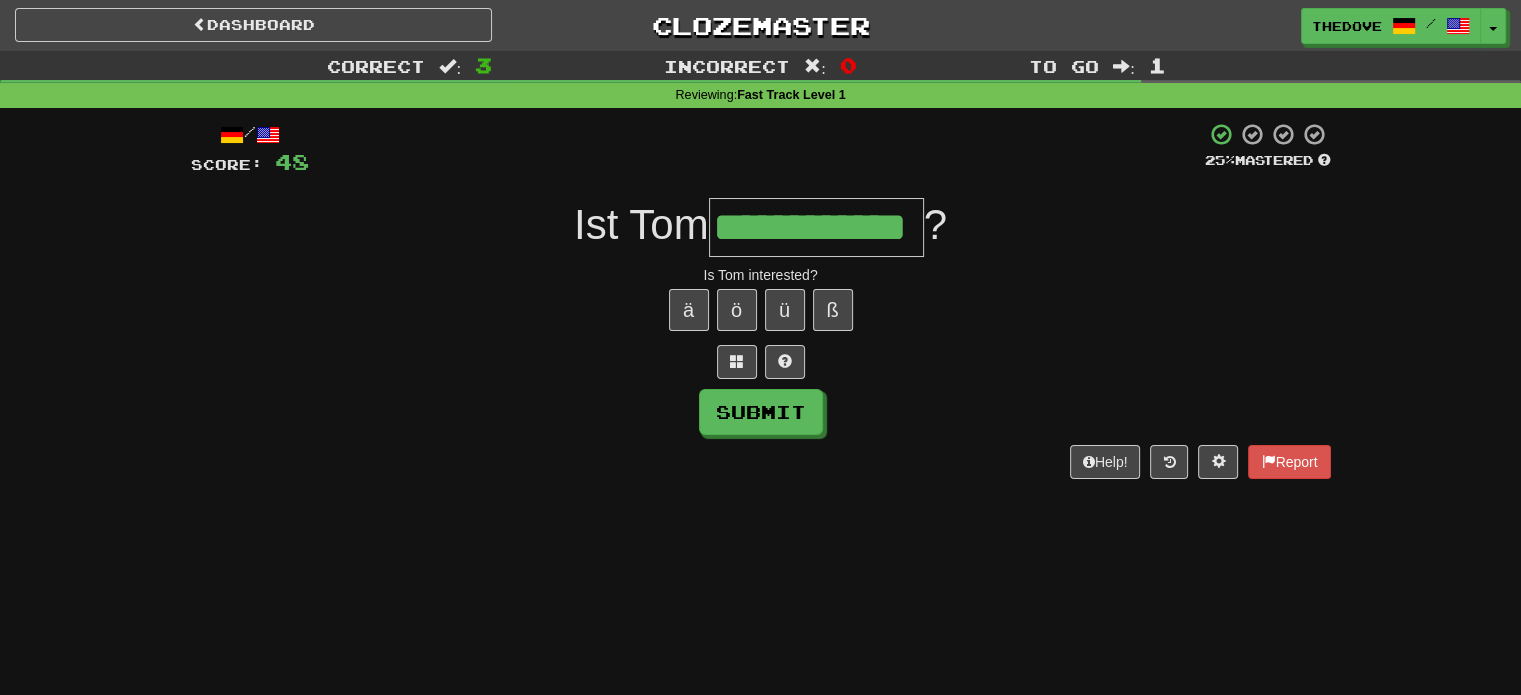 type on "**********" 